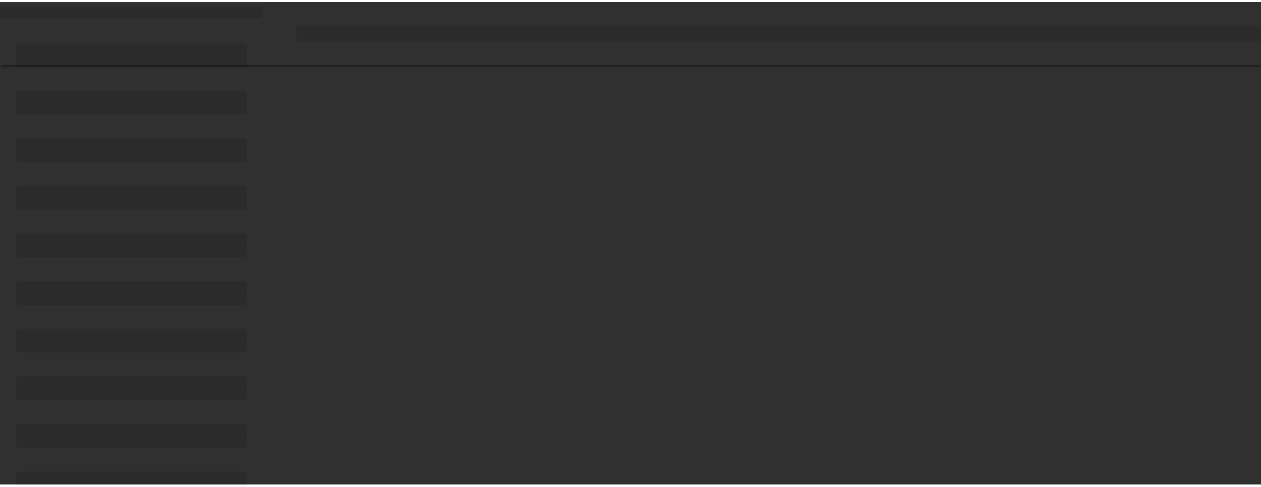 scroll, scrollTop: 0, scrollLeft: 0, axis: both 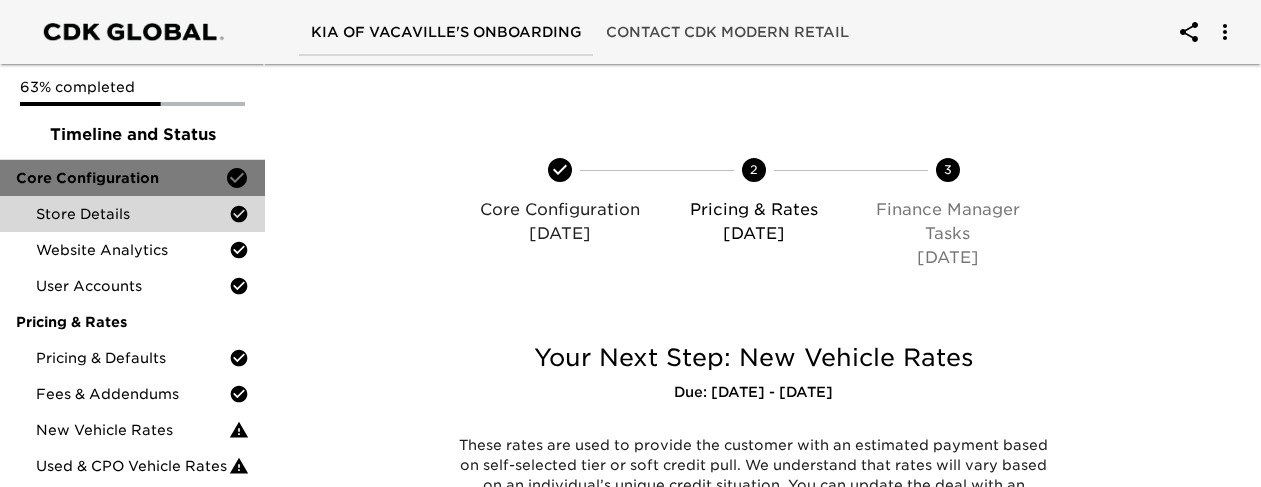 drag, startPoint x: 159, startPoint y: 182, endPoint x: 219, endPoint y: 223, distance: 72.67049 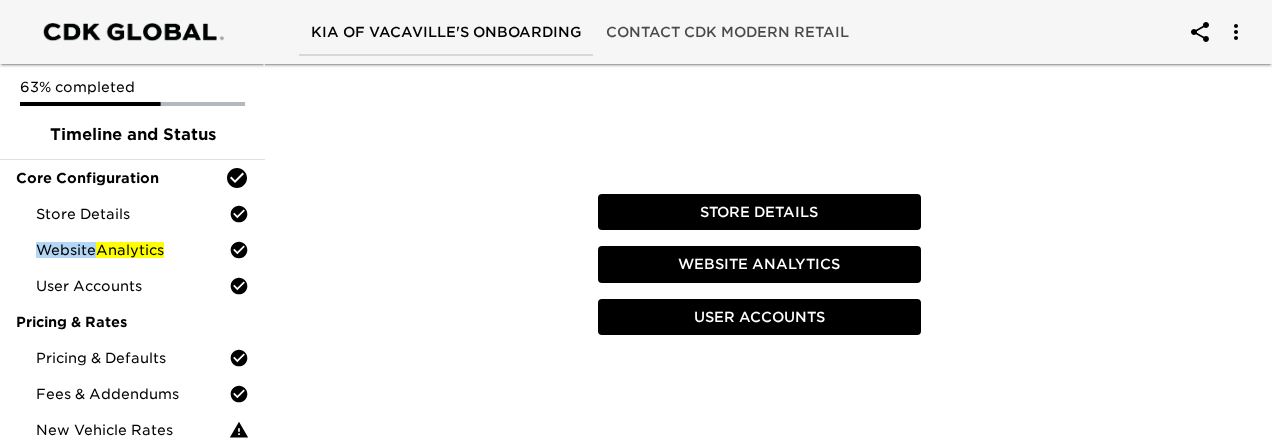 click at bounding box center (421, 212) 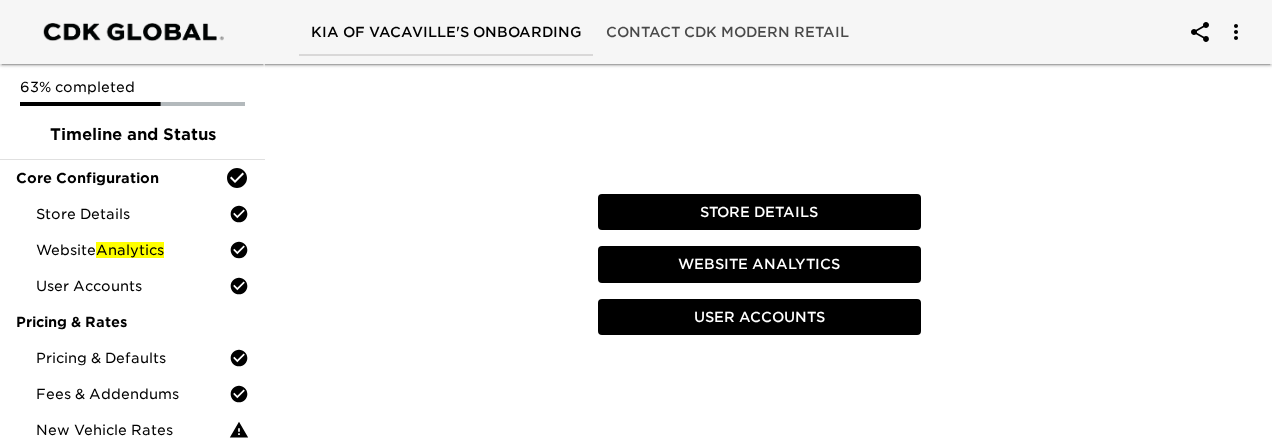 drag, startPoint x: 393, startPoint y: 214, endPoint x: 334, endPoint y: 146, distance: 90.02777 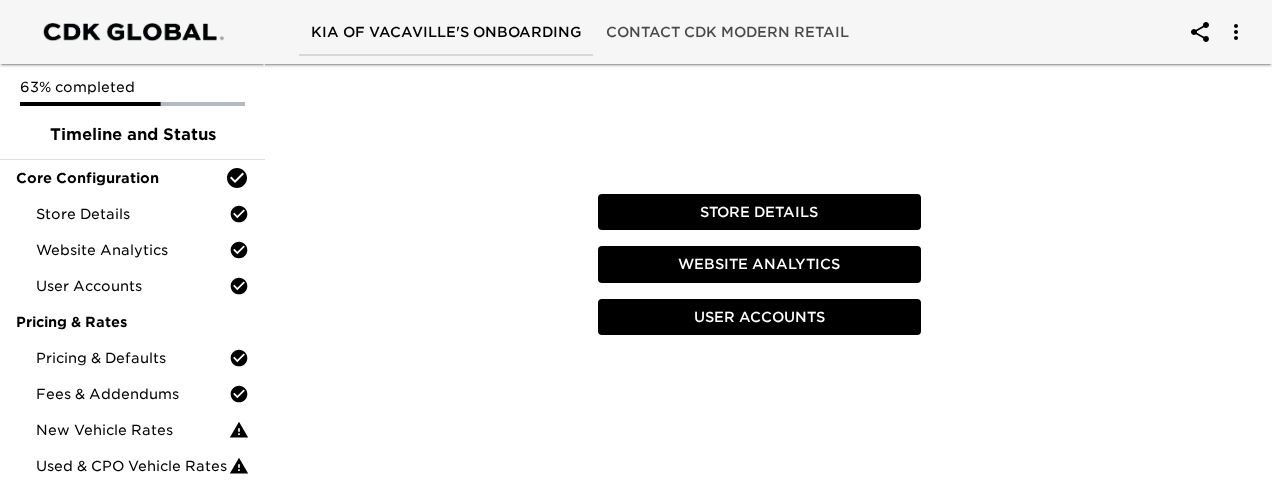 click at bounding box center [421, 212] 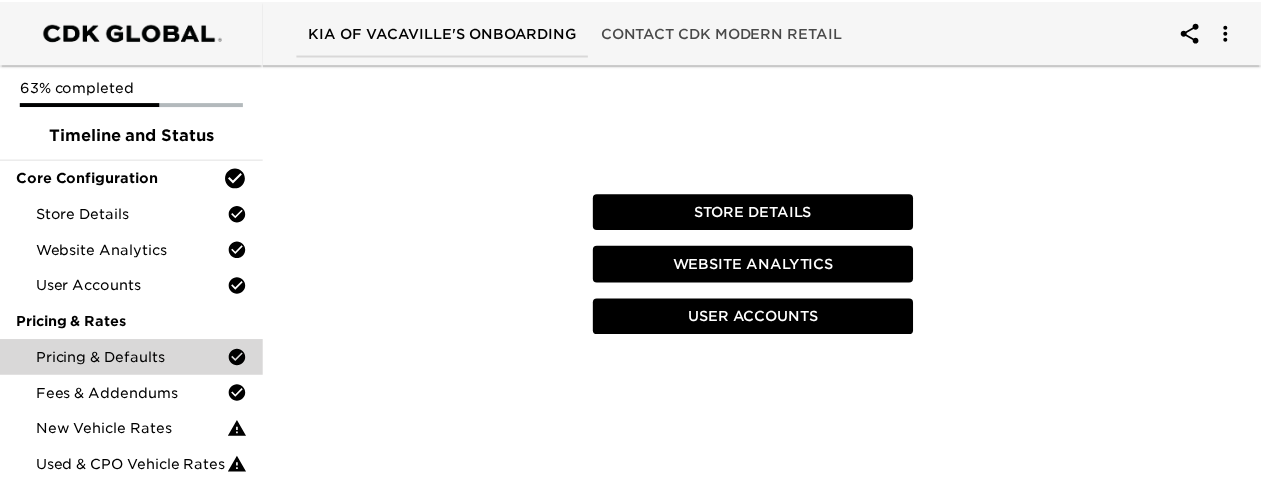 scroll, scrollTop: 97, scrollLeft: 0, axis: vertical 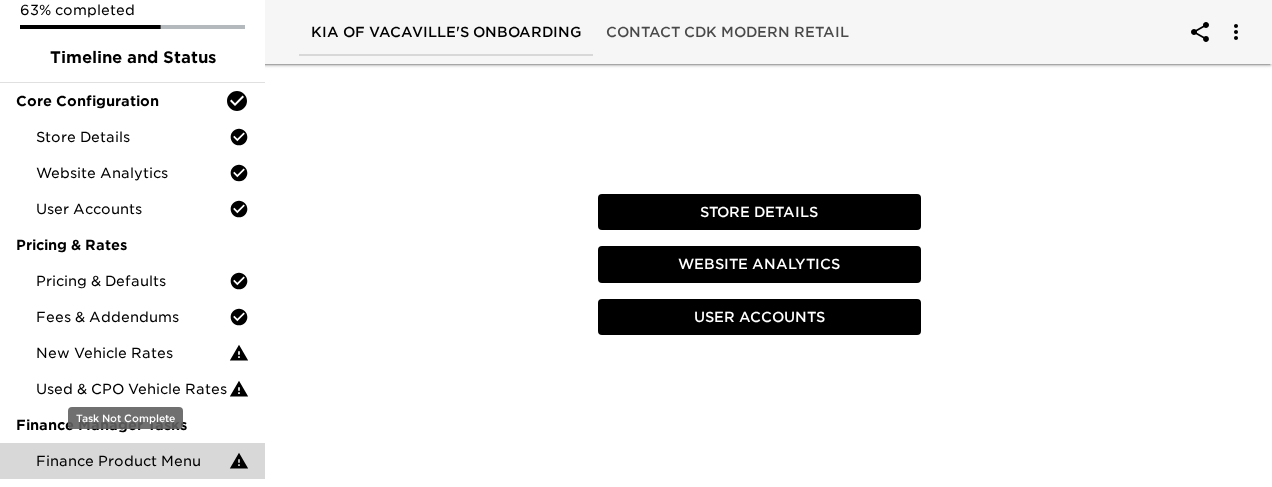 click on "Finance Product Menu" at bounding box center (132, 461) 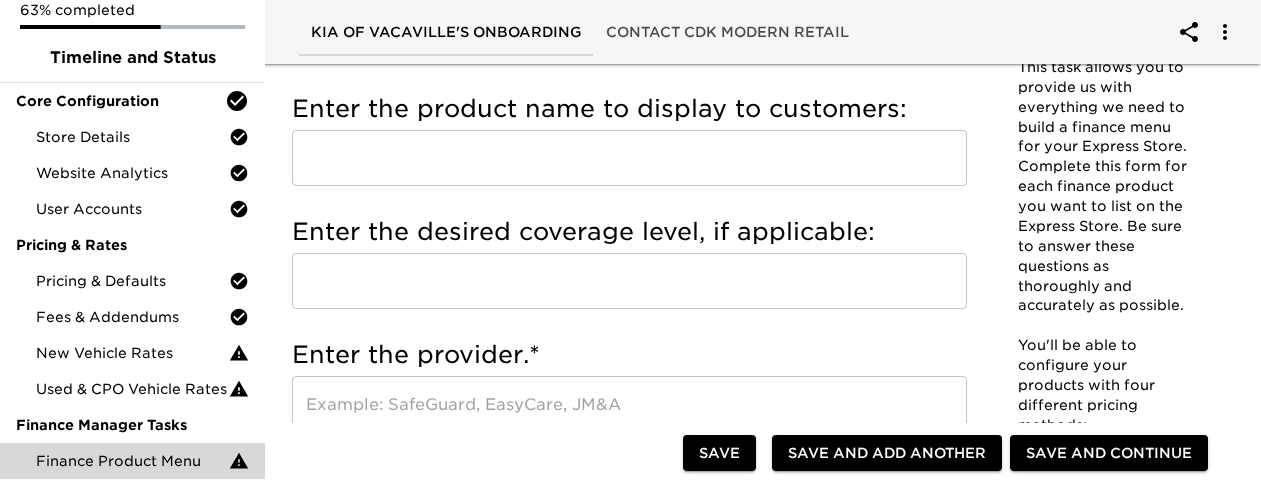 scroll, scrollTop: 200, scrollLeft: 0, axis: vertical 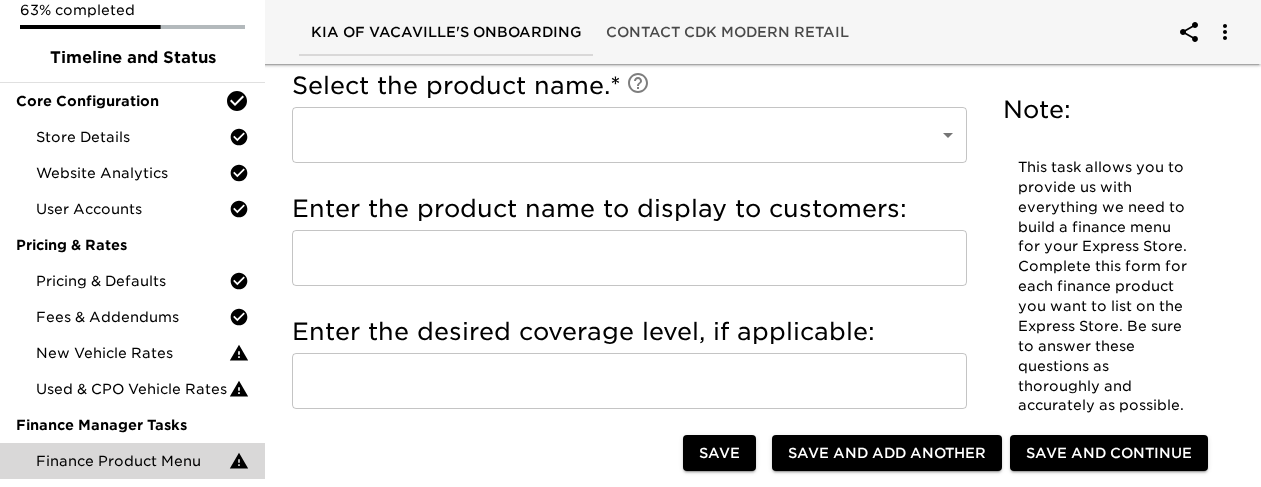 click on "Kia of Vacaville's Onboarding Contact CDK Modern Retail 63% completed Timeline and Status Core Configuration Store Details Website Analytics User Accounts Pricing & Rates Pricing & Defaults Fees & Addendums New Vehicle Rates Used & CPO Vehicle Rates Finance Manager Tasks Finance Product Menu Finance Product Menu  Due [DATE] Note: This task allows you to provide us with everything we need to build a finance menu for your Express Store. Complete this form for each finance product you want to list on the Express Store. Be sure to answer these questions as thoroughly and accurately as possible.  You'll be able to configure your products with four different pricing methods: Single-price static pricing  - Simple, one price product. For example, this might be a GAP plan that is $699 for every vehicle at any term. Multi-term static pricing  -  Tiered pricing, also known as dynamic pricing  -  Use   Hidden pricing  - We'll hide the price but show the product in the menu with a description, product, and provider." at bounding box center [630, 870] 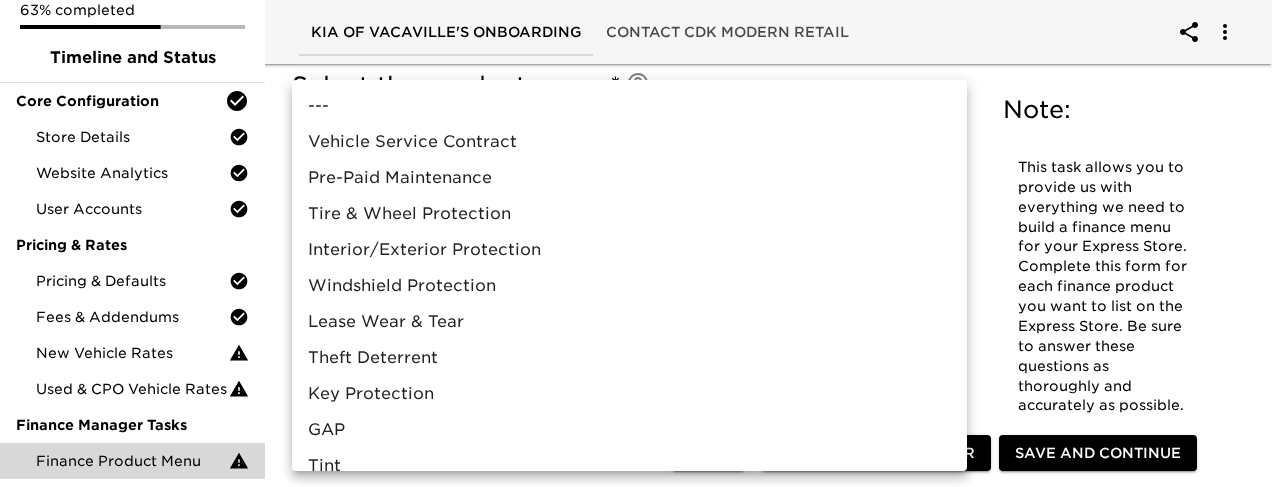 click on "Vehicle Service Contract" at bounding box center (629, 142) 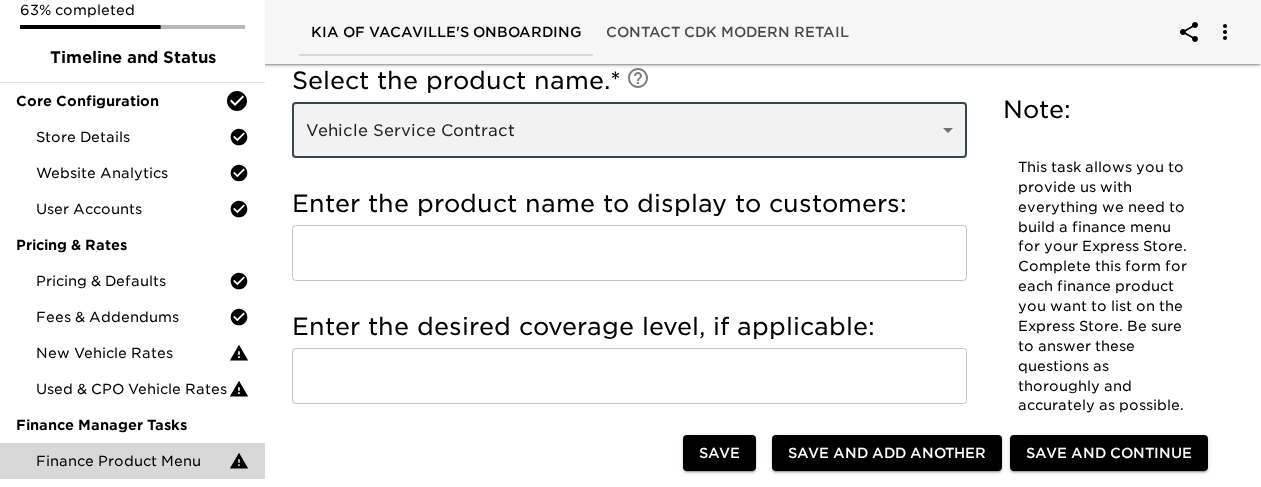 scroll, scrollTop: 195, scrollLeft: 0, axis: vertical 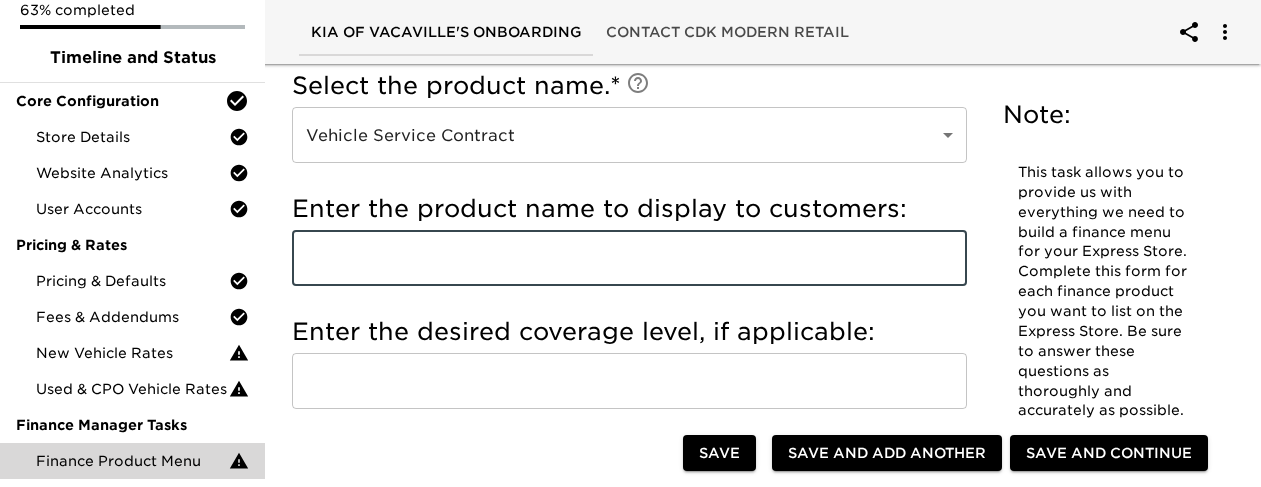 click at bounding box center (629, 258) 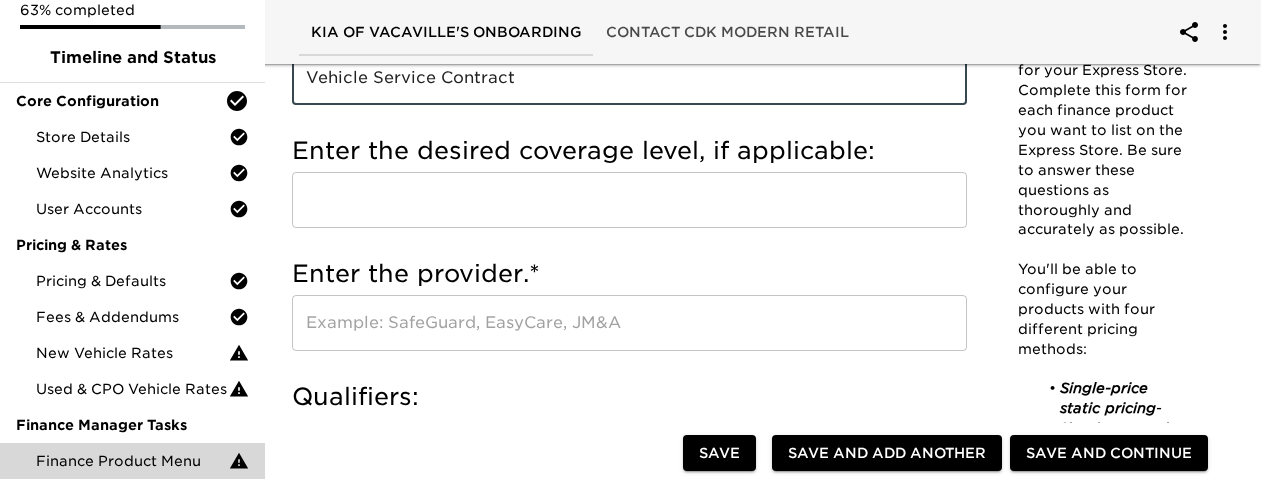 scroll, scrollTop: 395, scrollLeft: 0, axis: vertical 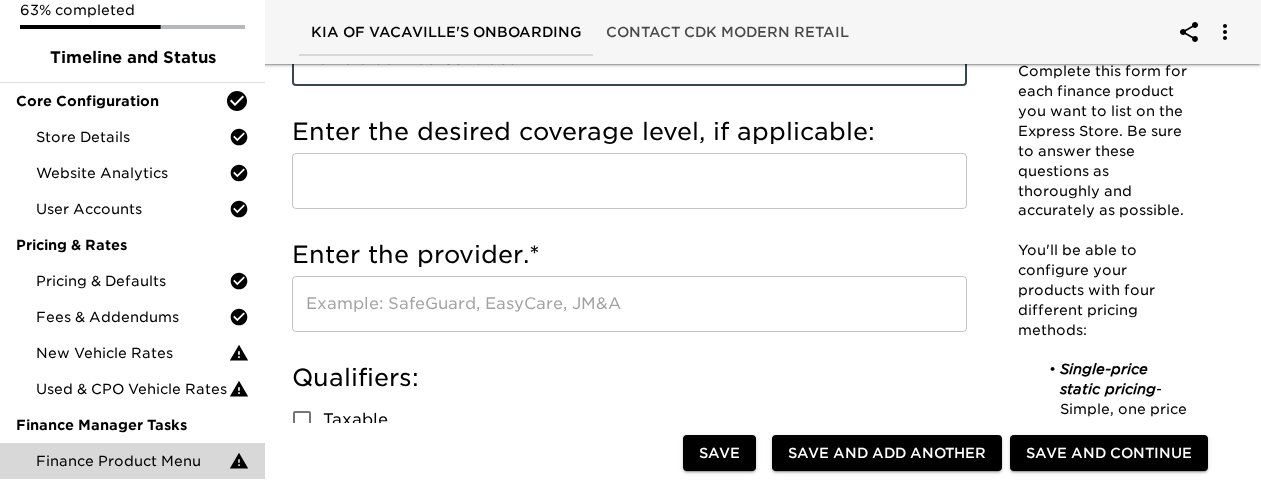 type on "Vehicle Service Contract" 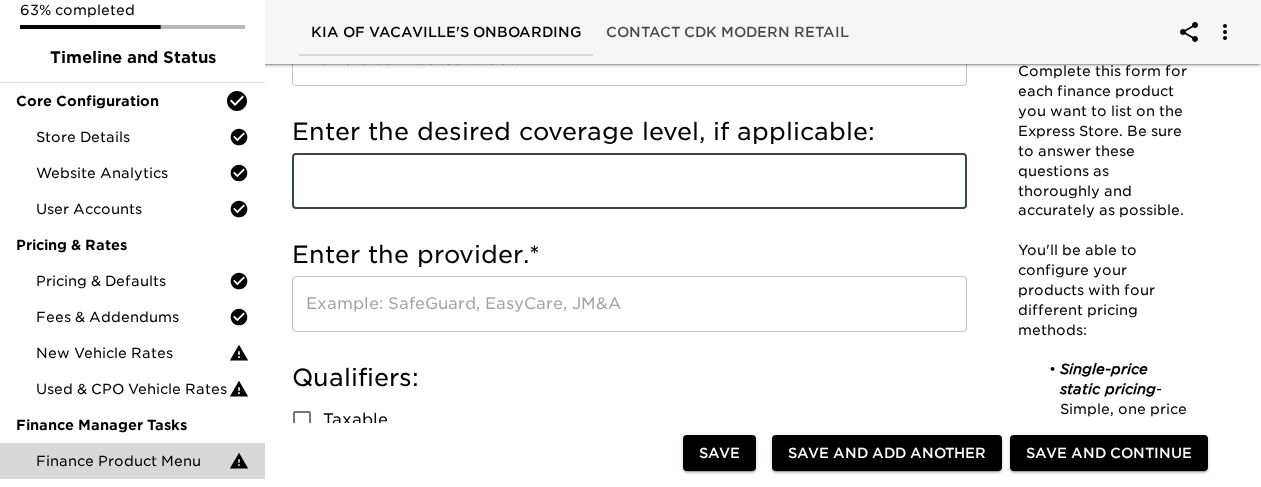 click at bounding box center (629, 181) 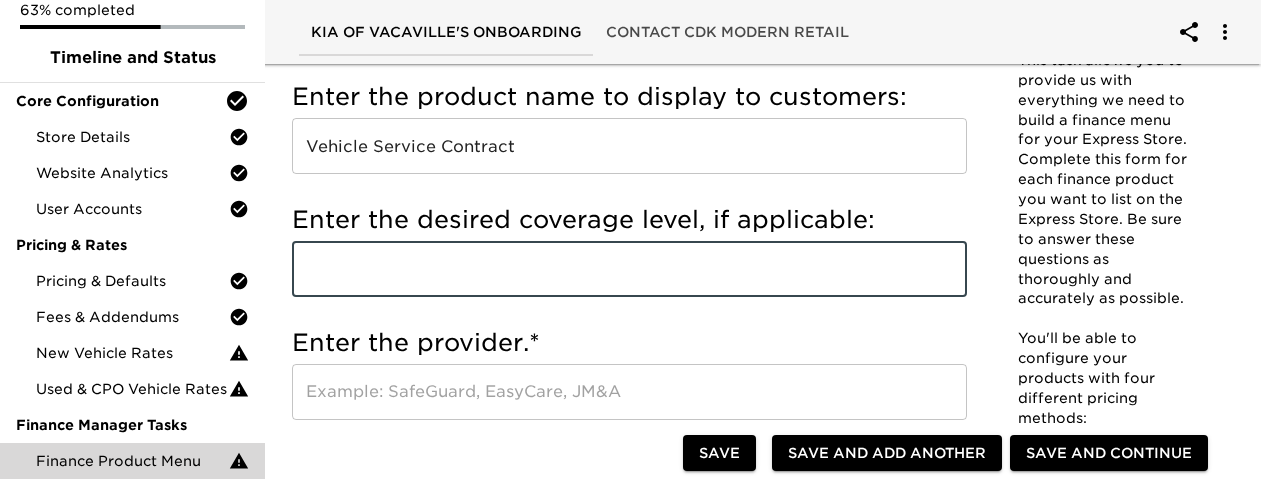scroll, scrollTop: 295, scrollLeft: 0, axis: vertical 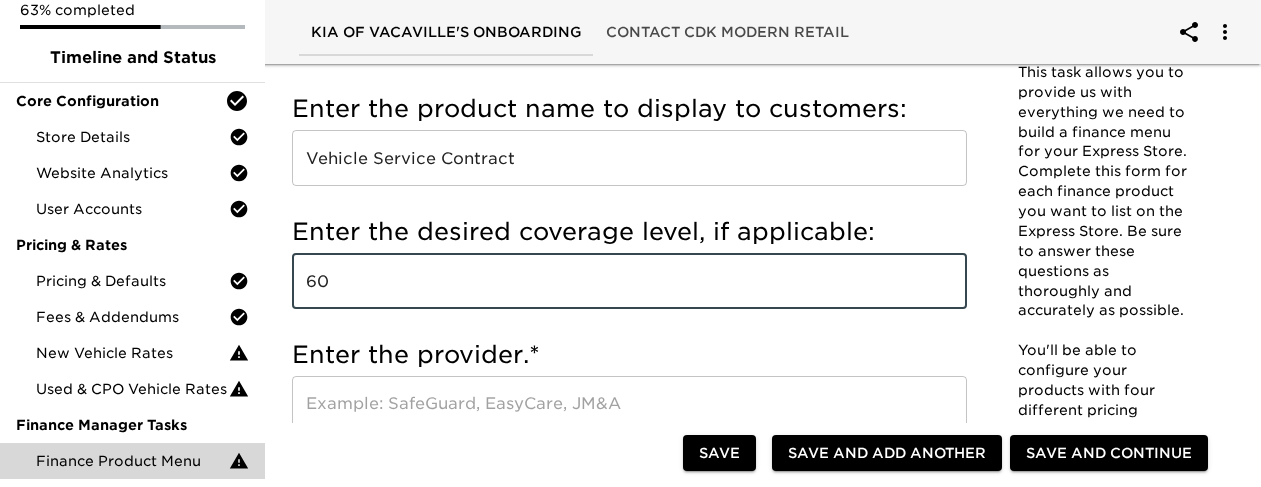 type on "6" 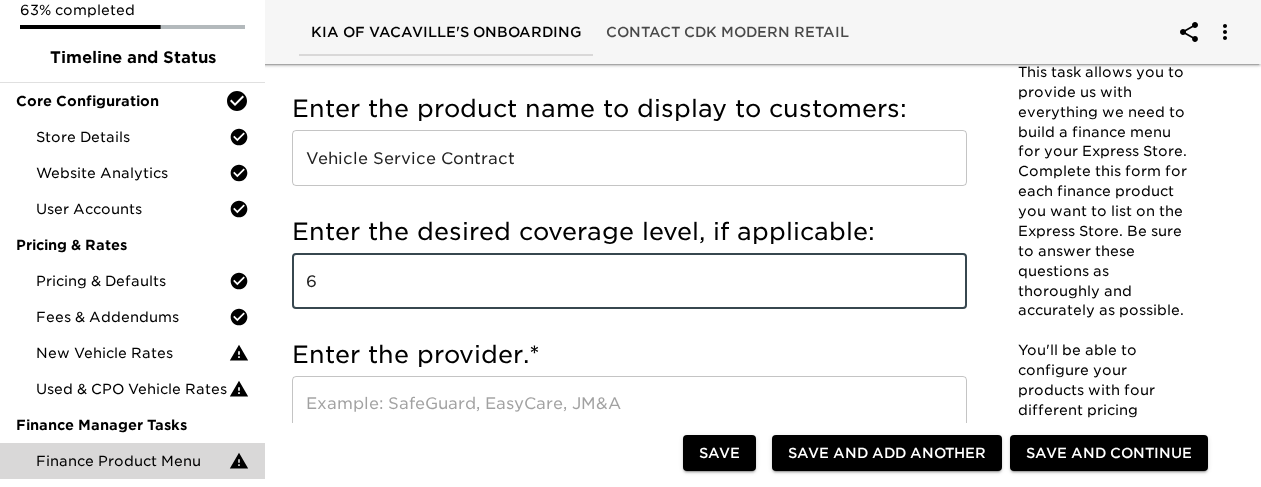 type 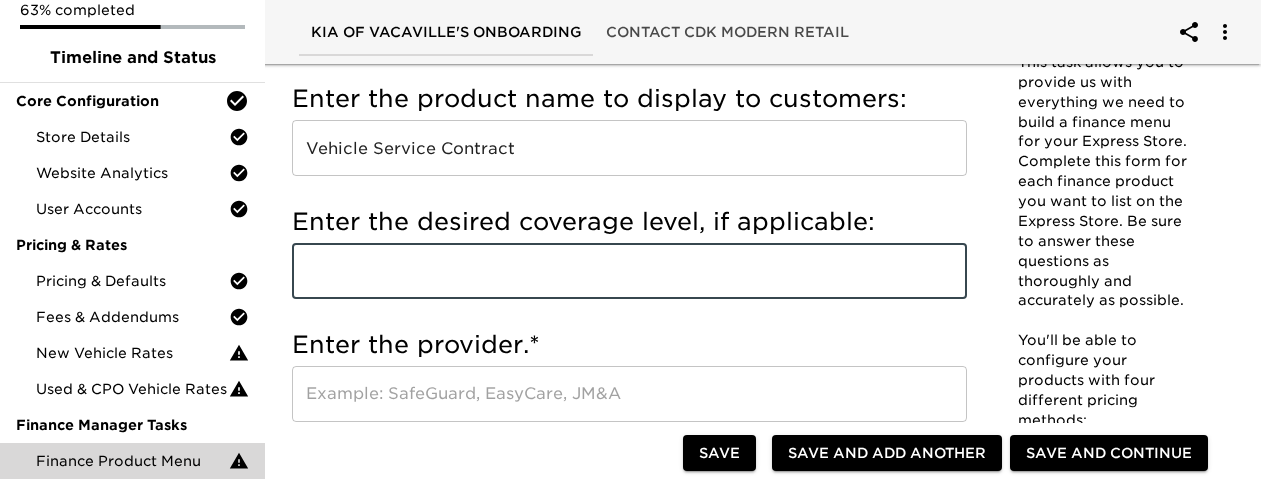 scroll, scrollTop: 395, scrollLeft: 0, axis: vertical 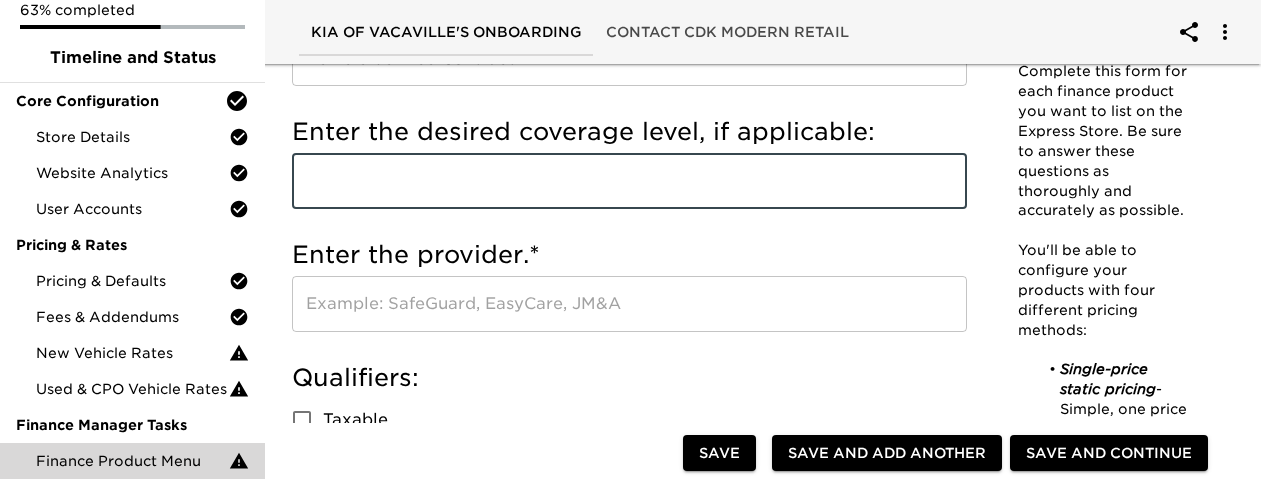 click at bounding box center (629, 304) 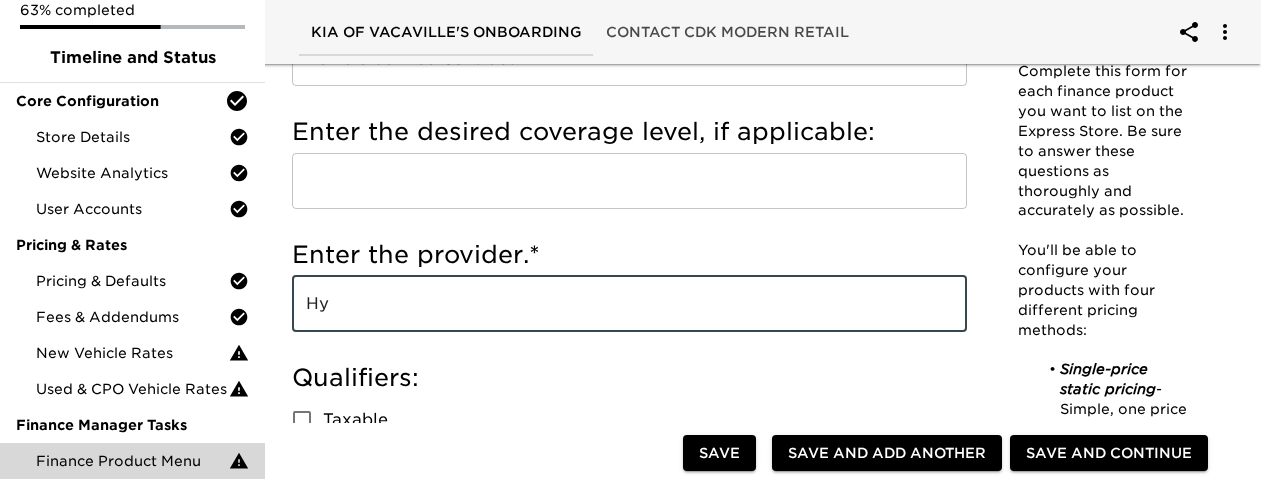 type on "H" 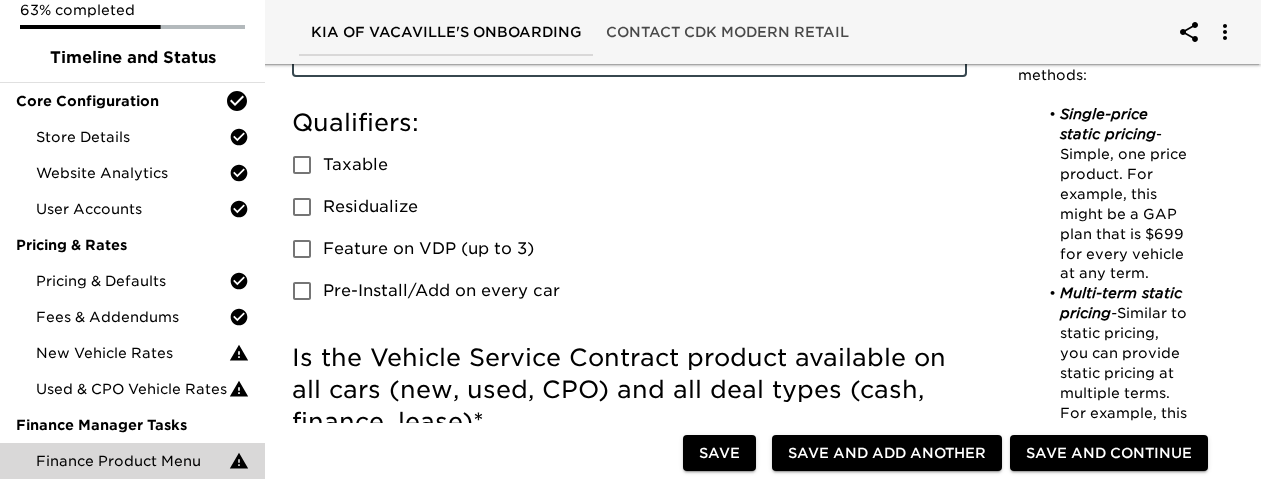 scroll, scrollTop: 595, scrollLeft: 0, axis: vertical 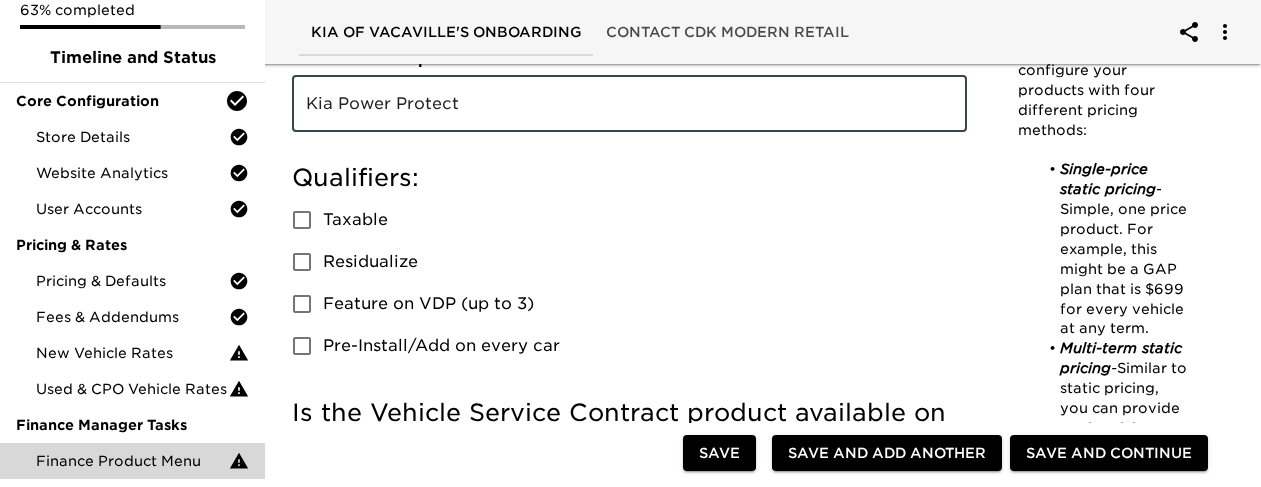 type on "Kia Power Protect" 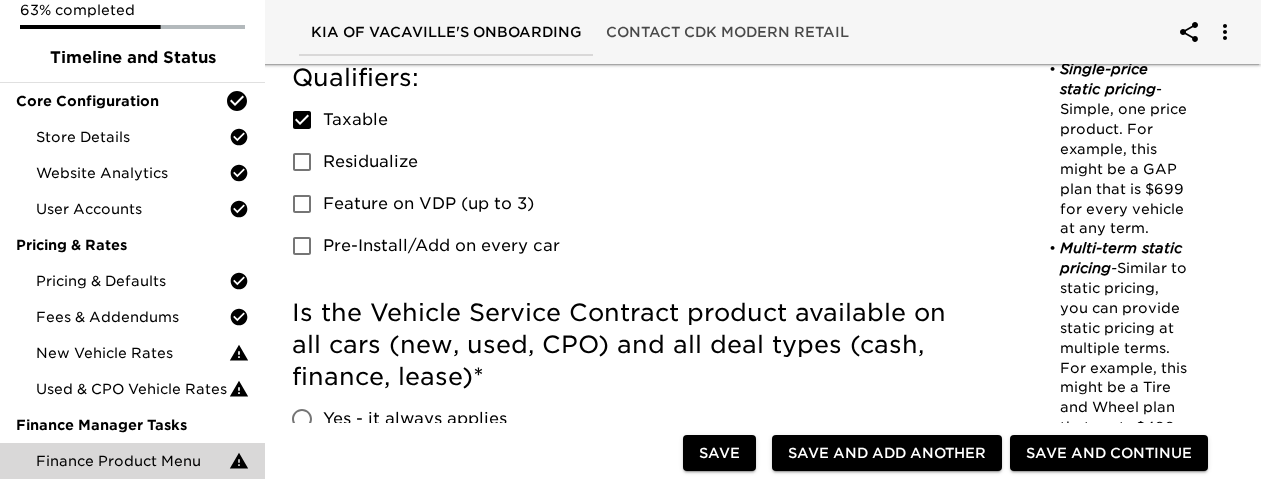 scroll, scrollTop: 795, scrollLeft: 0, axis: vertical 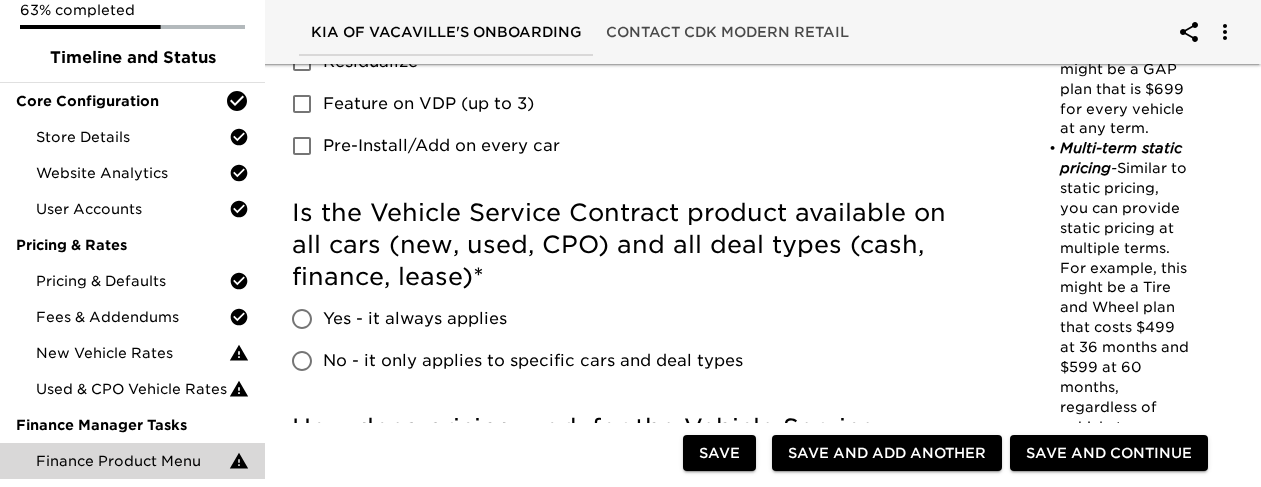 click on "Yes - it always applies" at bounding box center [415, 319] 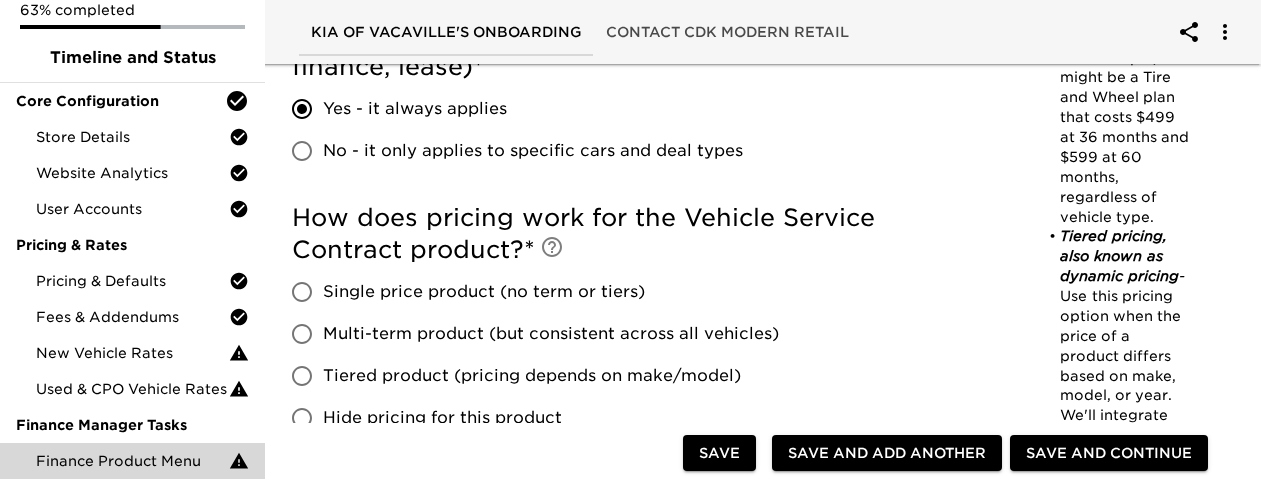 scroll, scrollTop: 1095, scrollLeft: 0, axis: vertical 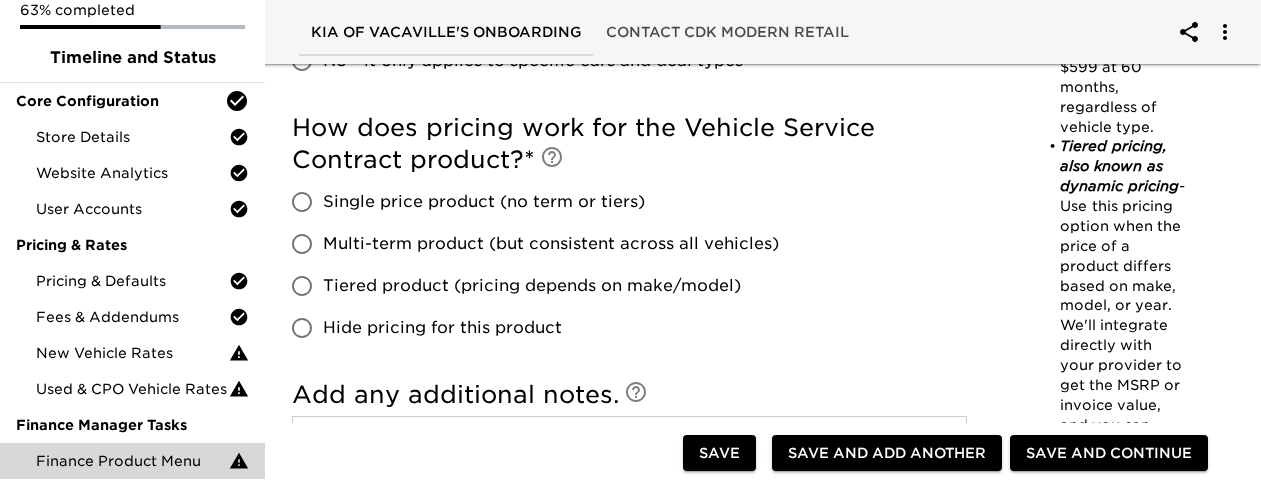 click on "Tiered product (pricing depends on make/model)" at bounding box center [532, 286] 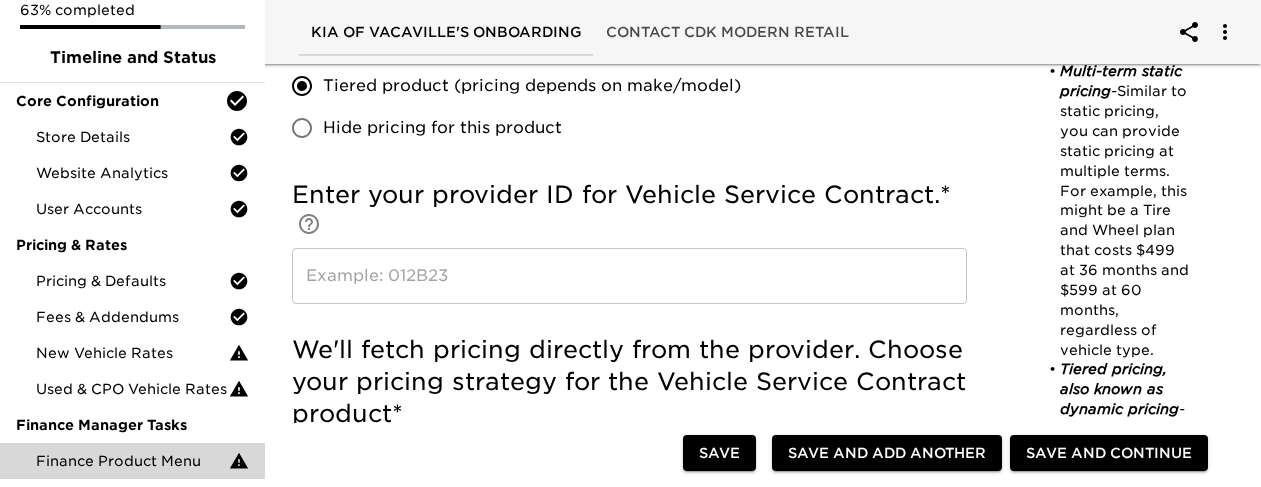 scroll, scrollTop: 1455, scrollLeft: 0, axis: vertical 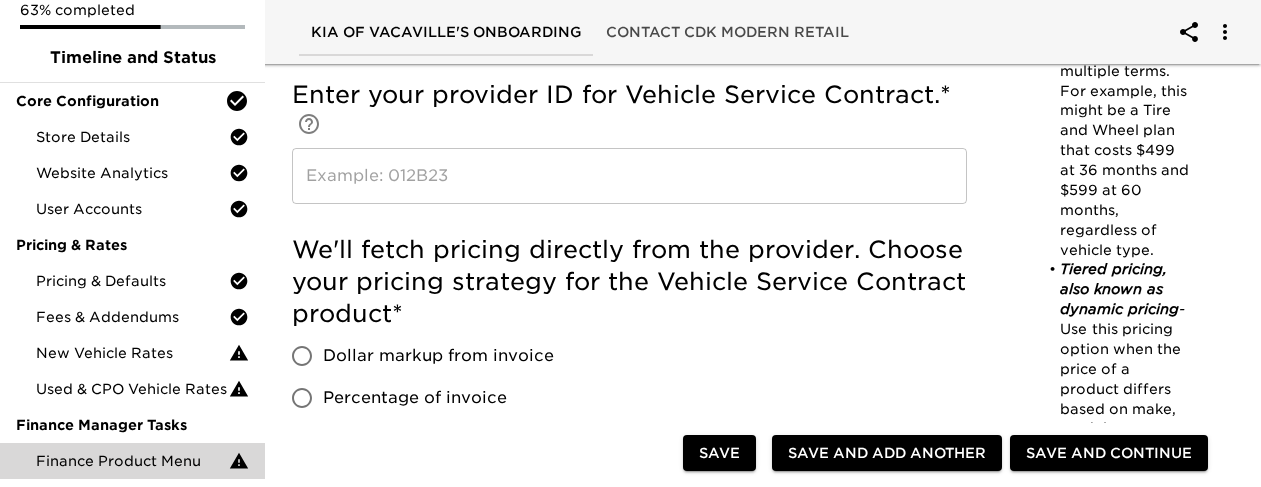 click on "Dollar markup from invoice" at bounding box center (438, 356) 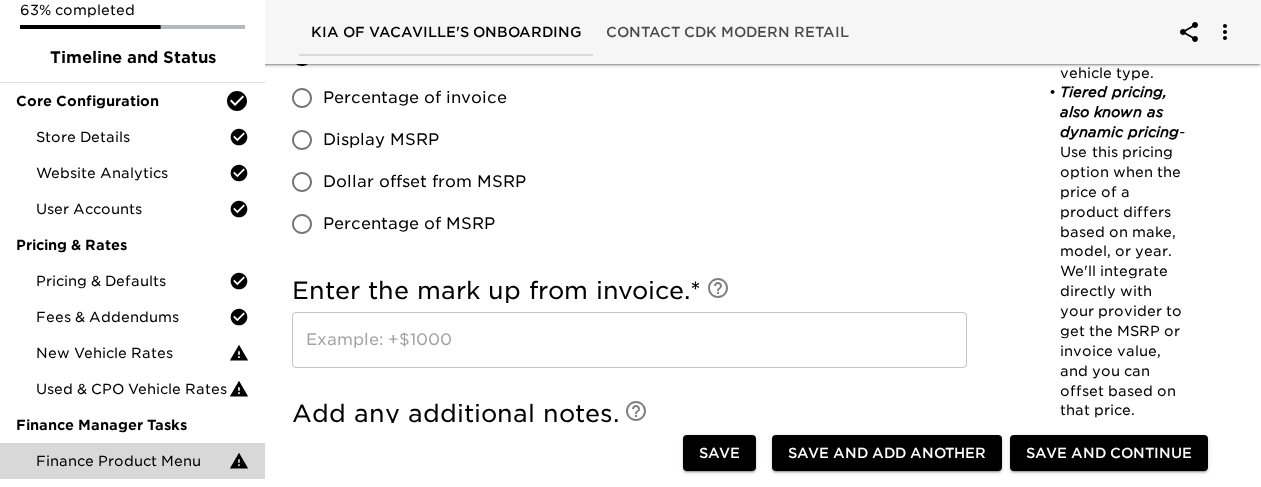 scroll, scrollTop: 1875, scrollLeft: 0, axis: vertical 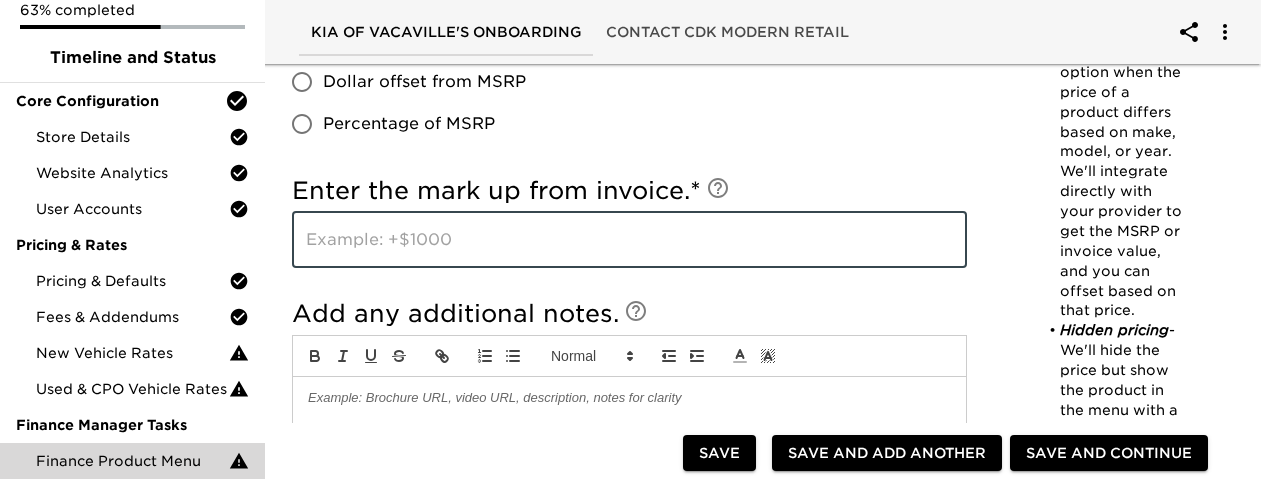 click at bounding box center (629, 240) 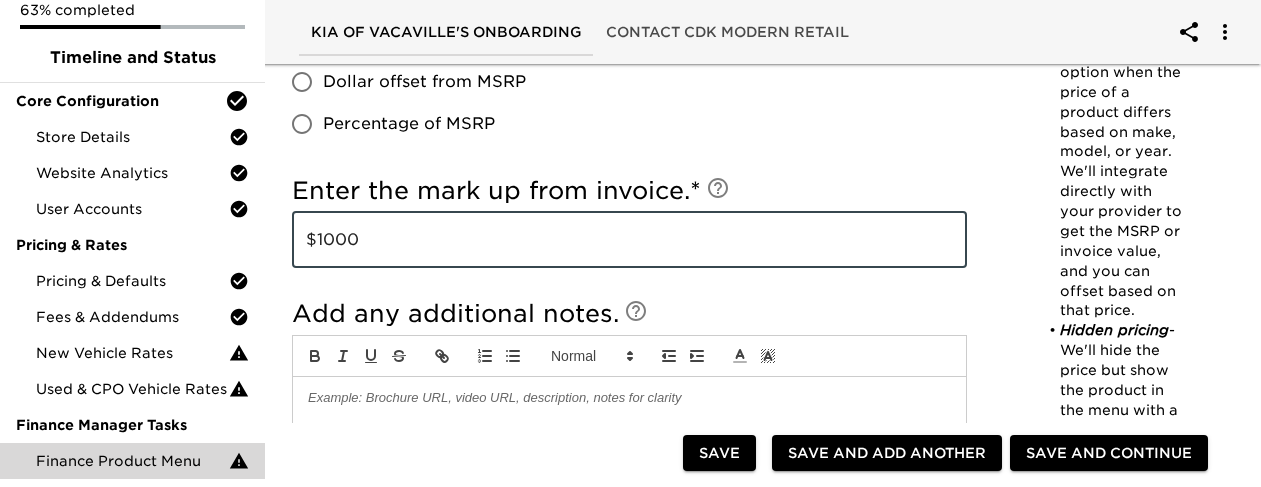 type on "$1000" 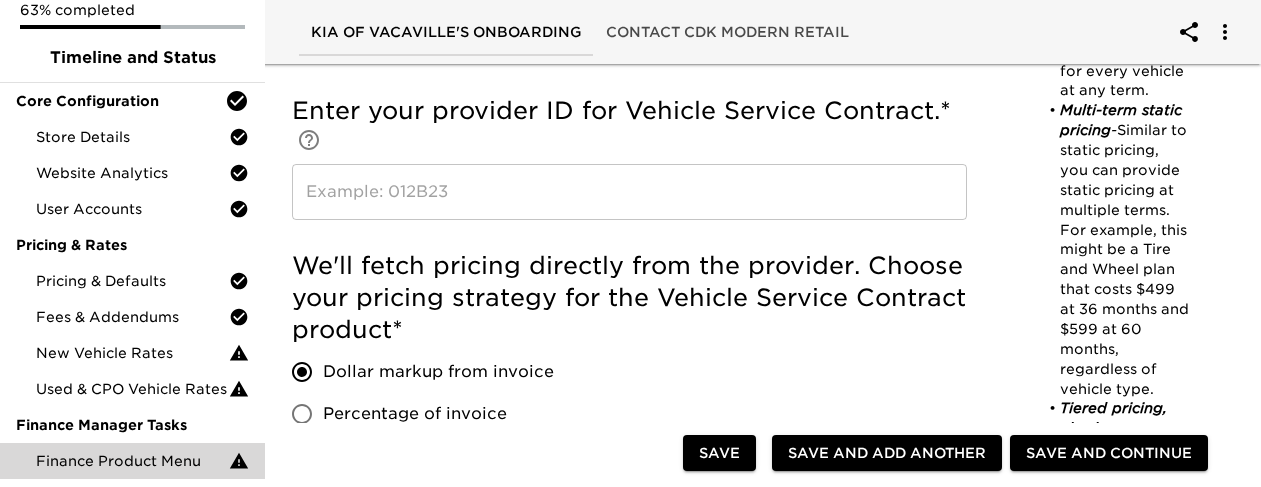 scroll, scrollTop: 1375, scrollLeft: 0, axis: vertical 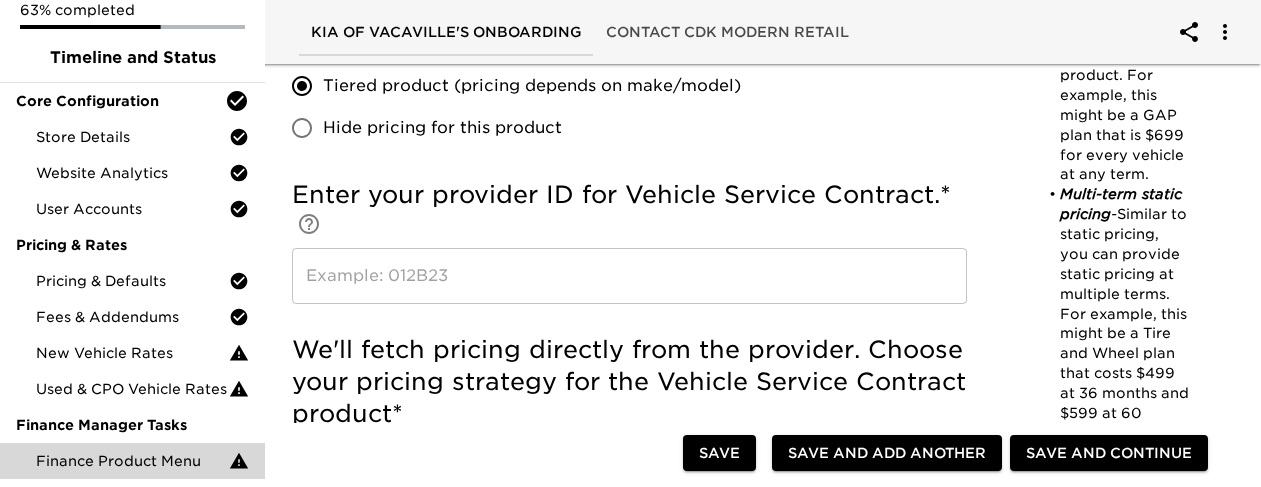 click at bounding box center [629, 276] 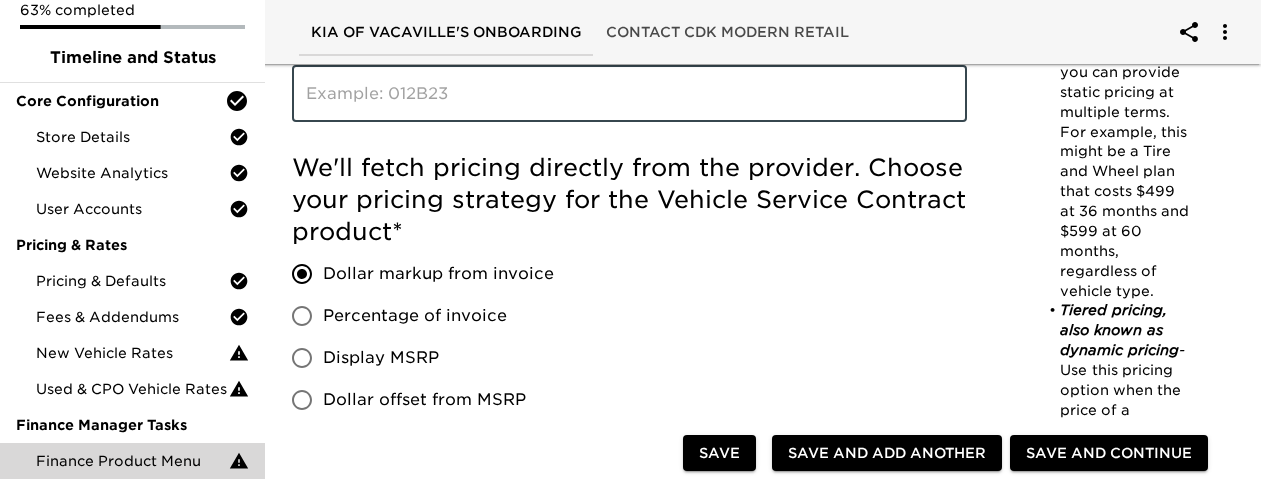 scroll, scrollTop: 1575, scrollLeft: 0, axis: vertical 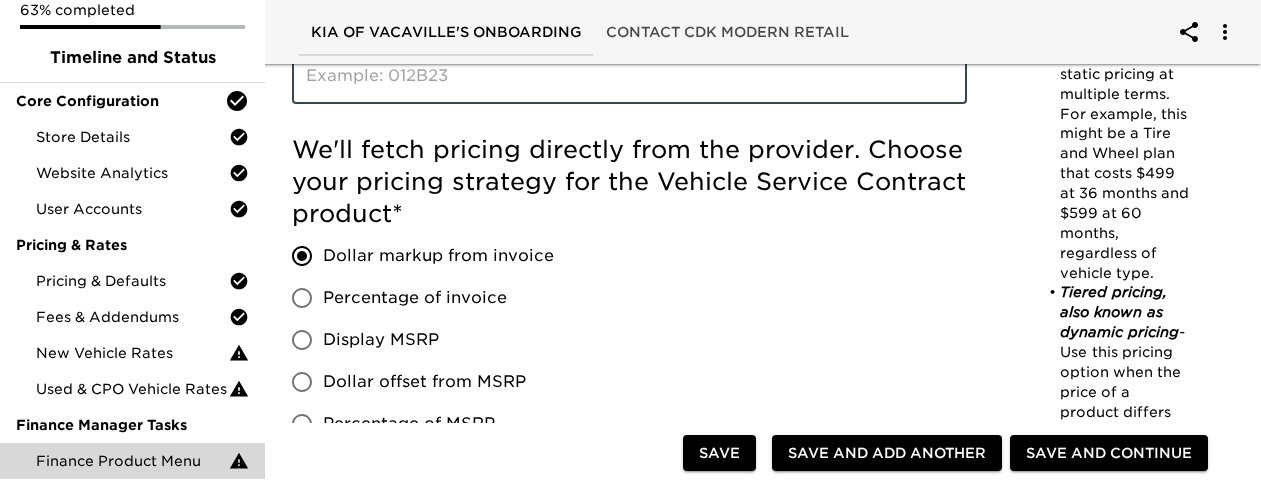 click on "Save" at bounding box center (719, 453) 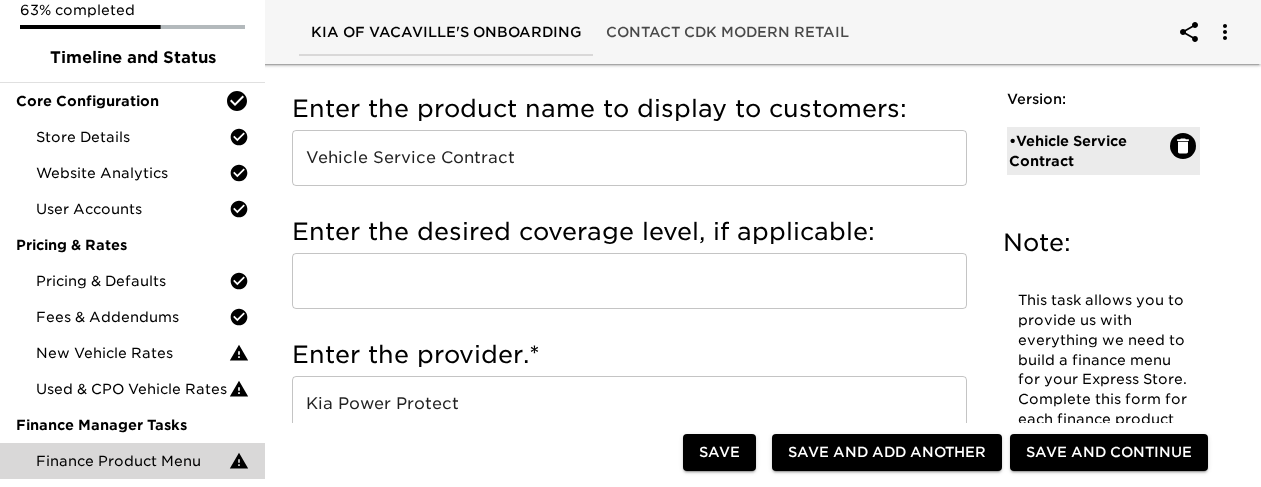 scroll, scrollTop: 135, scrollLeft: 0, axis: vertical 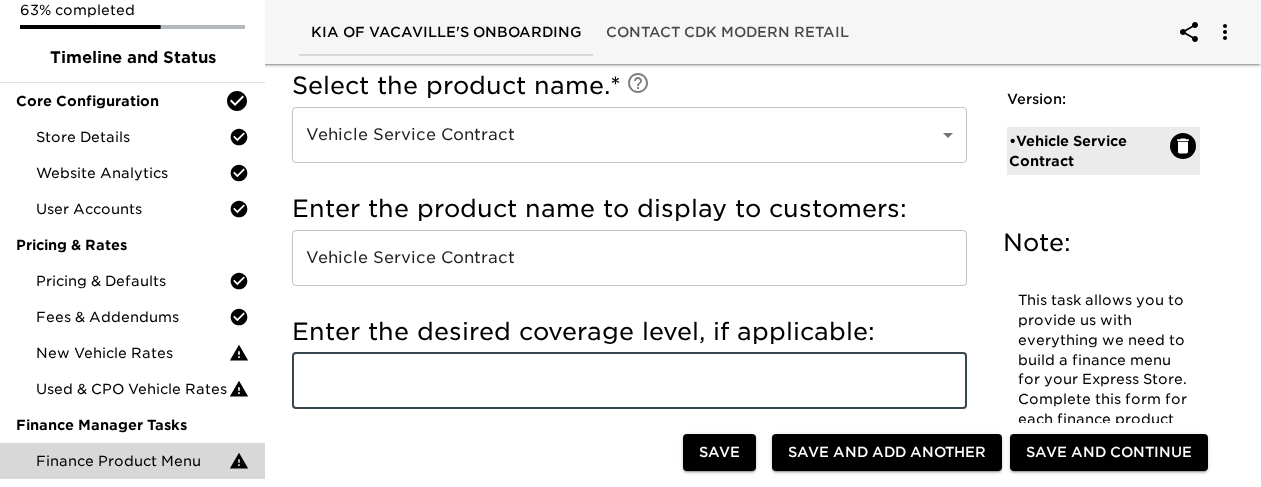 click at bounding box center [629, 381] 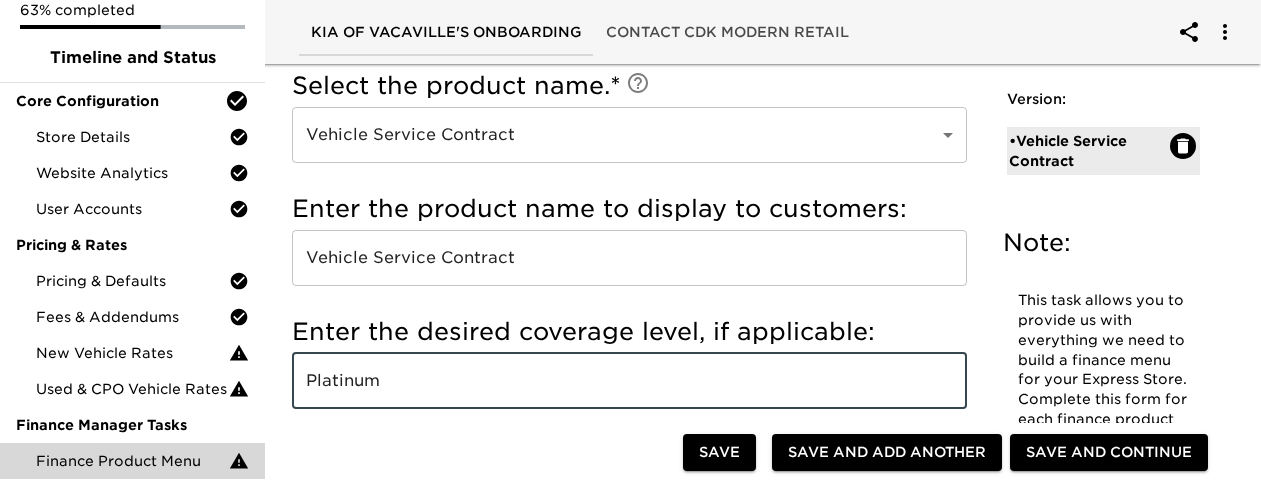 type on "Platinum" 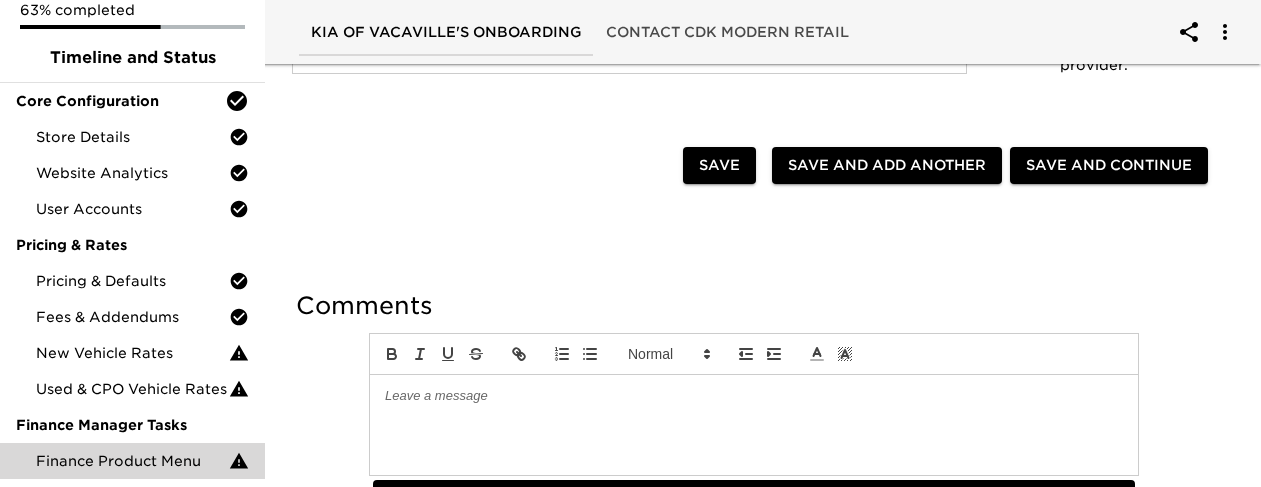 scroll, scrollTop: 1939, scrollLeft: 0, axis: vertical 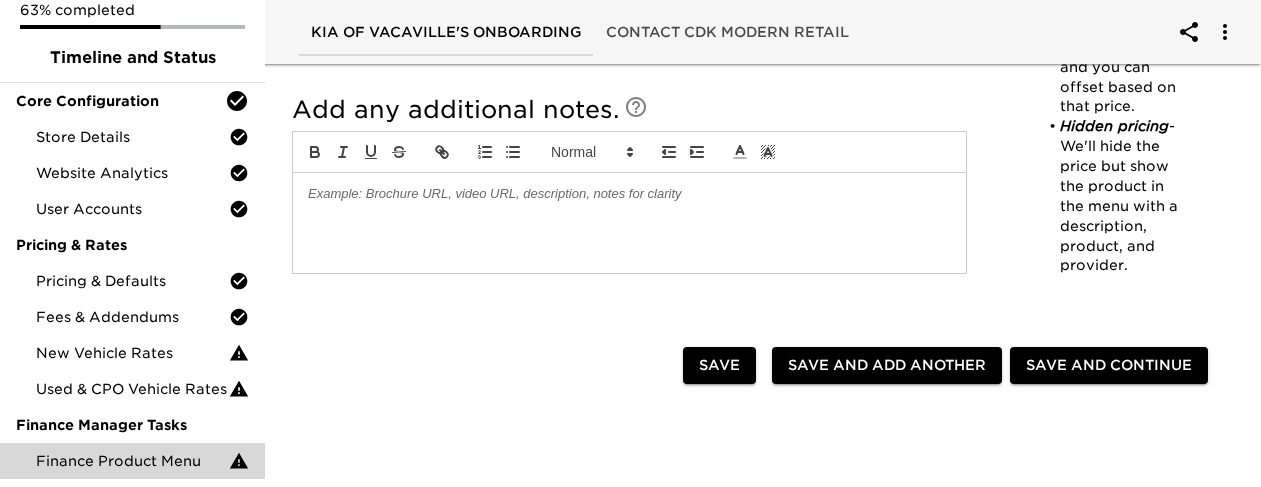 click on "Save and Add Another" at bounding box center [887, 365] 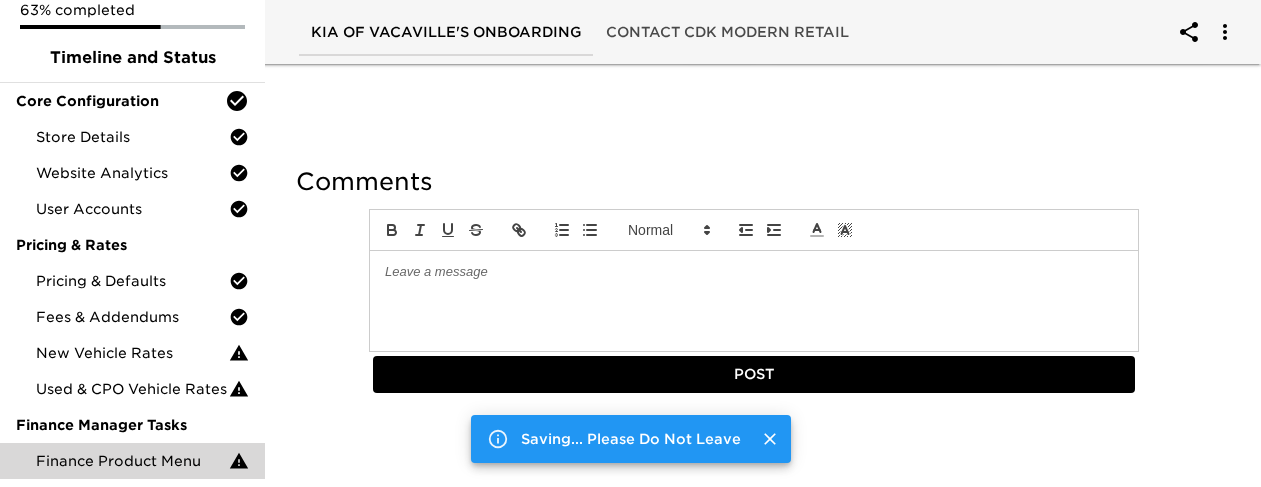 type 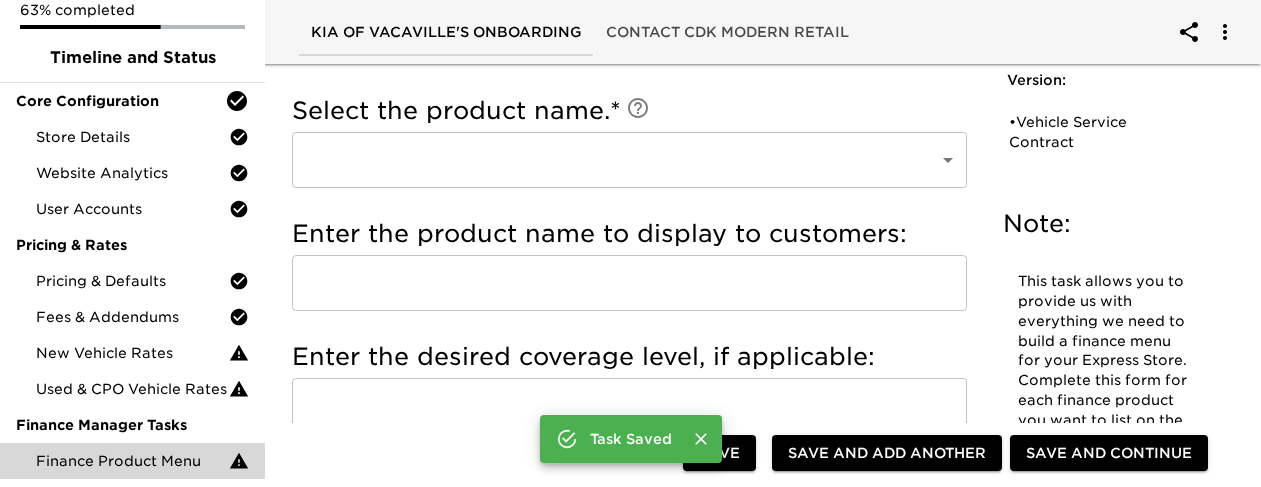 scroll, scrollTop: 0, scrollLeft: 0, axis: both 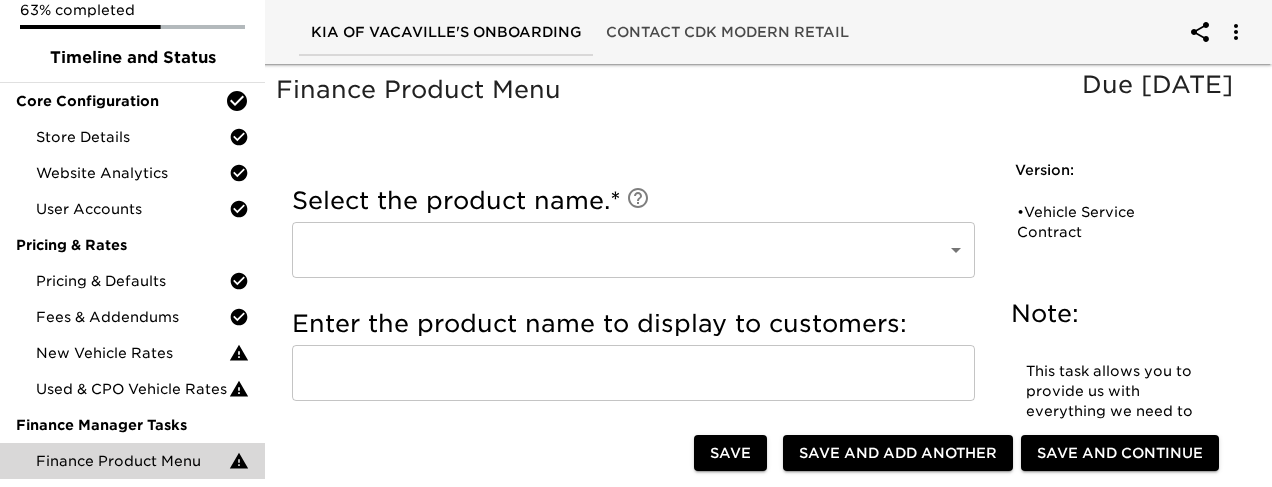 click on "Kia of Vacaville's Onboarding Contact CDK Modern Retail 63% completed Timeline and Status Core Configuration Store Details Website Analytics User Accounts Pricing & Rates Pricing & Defaults Fees & Addendums New Vehicle Rates Used & CPO Vehicle Rates Finance Manager Tasks Finance Product Menu Finance Product Menu  Due [DATE] Note: This task allows you to provide us with everything we need to build a finance menu for your Express Store. Complete this form for each finance product you want to list on the Express Store. Be sure to answer these questions as thoroughly and accurately as possible.  You'll be able to configure your products with four different pricing methods: Single-price static pricing  - Simple, one price product. For example, this might be a GAP plan that is $699 for every vehicle at any term. Multi-term static pricing  -  Tiered pricing, also known as dynamic pricing  -  Use   Hidden pricing  - We'll hide the price but show the product in the menu with a description, product, and provider." at bounding box center [636, 1134] 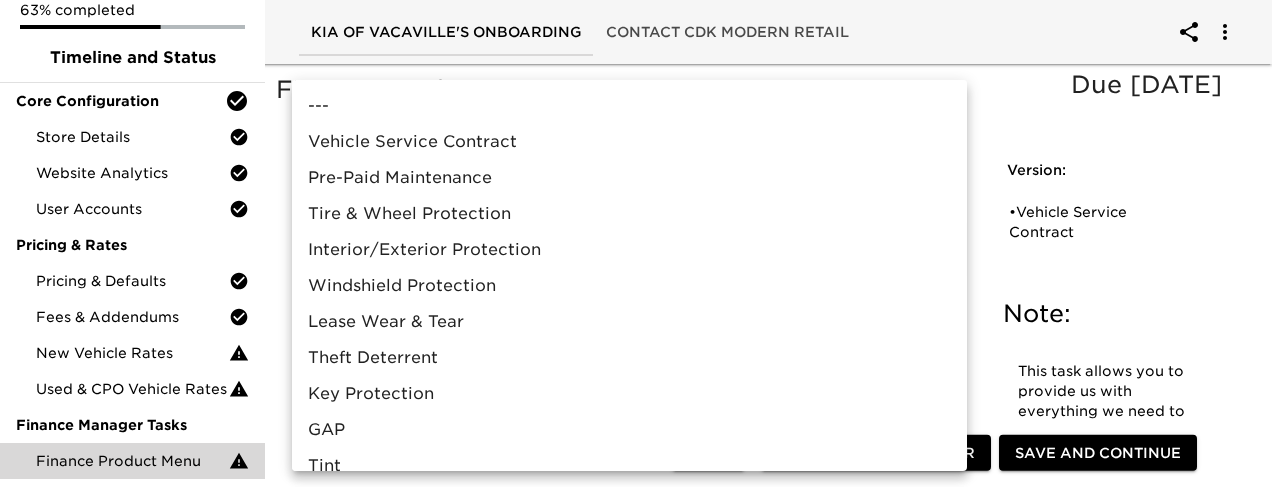 click on "Pre-Paid Maintenance" at bounding box center [629, 178] 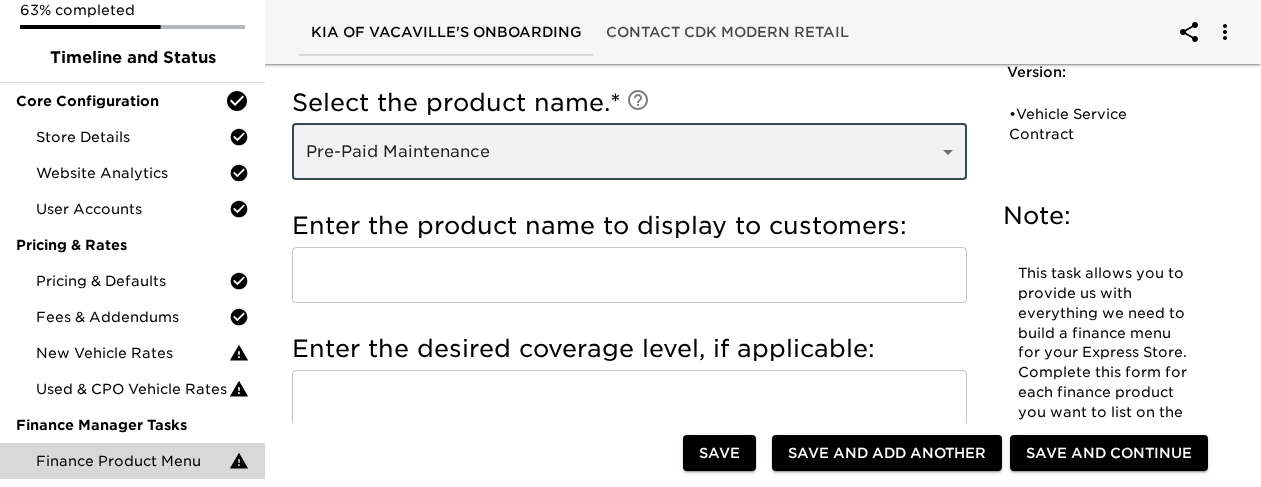 scroll, scrollTop: 100, scrollLeft: 0, axis: vertical 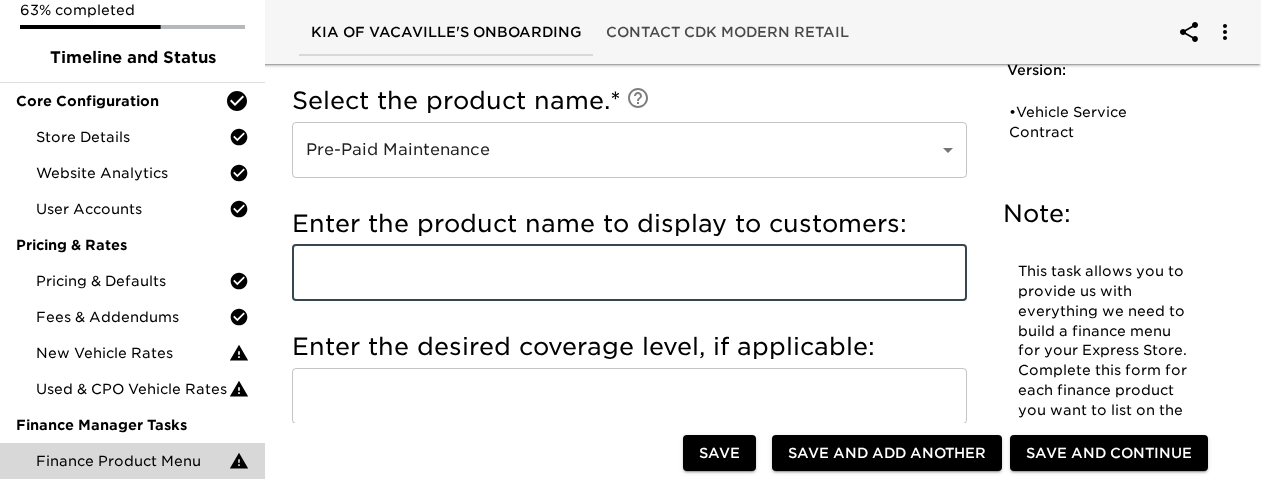 click at bounding box center (629, 273) 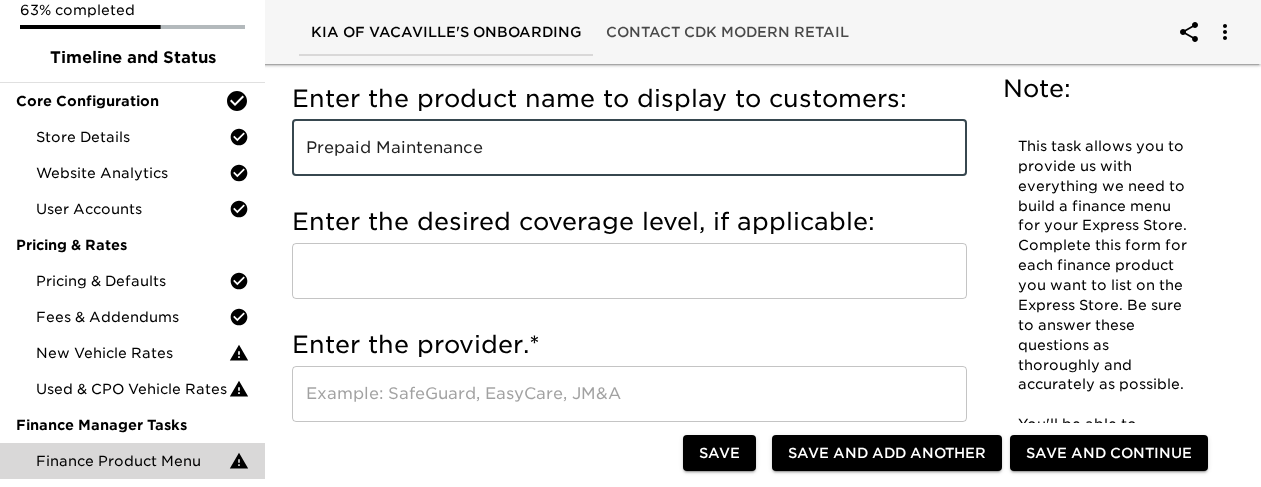 scroll, scrollTop: 300, scrollLeft: 0, axis: vertical 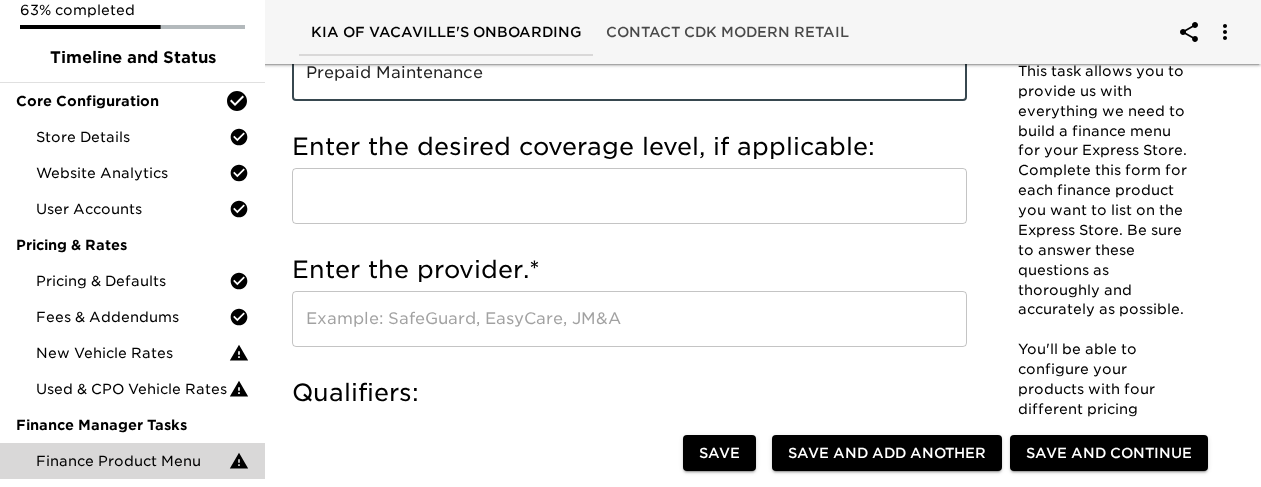type on "Prepaid Maintenance" 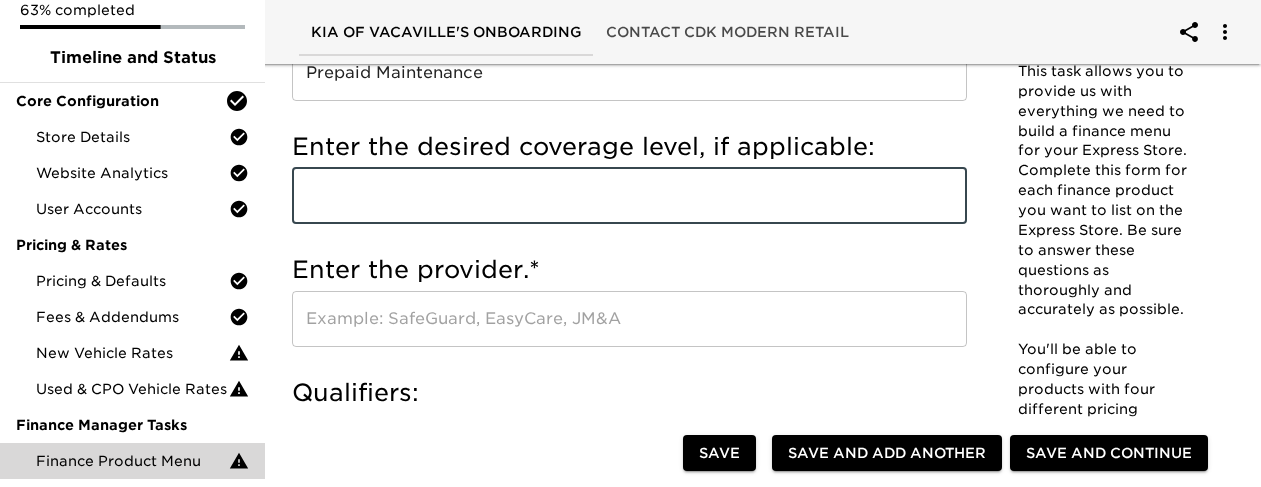 click at bounding box center [629, 196] 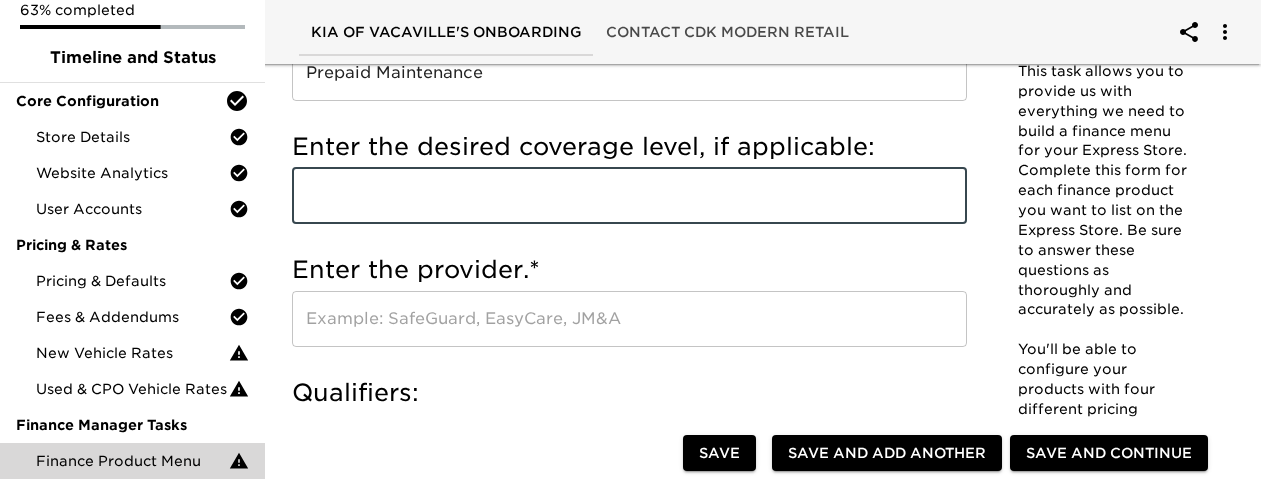 click at bounding box center (629, 319) 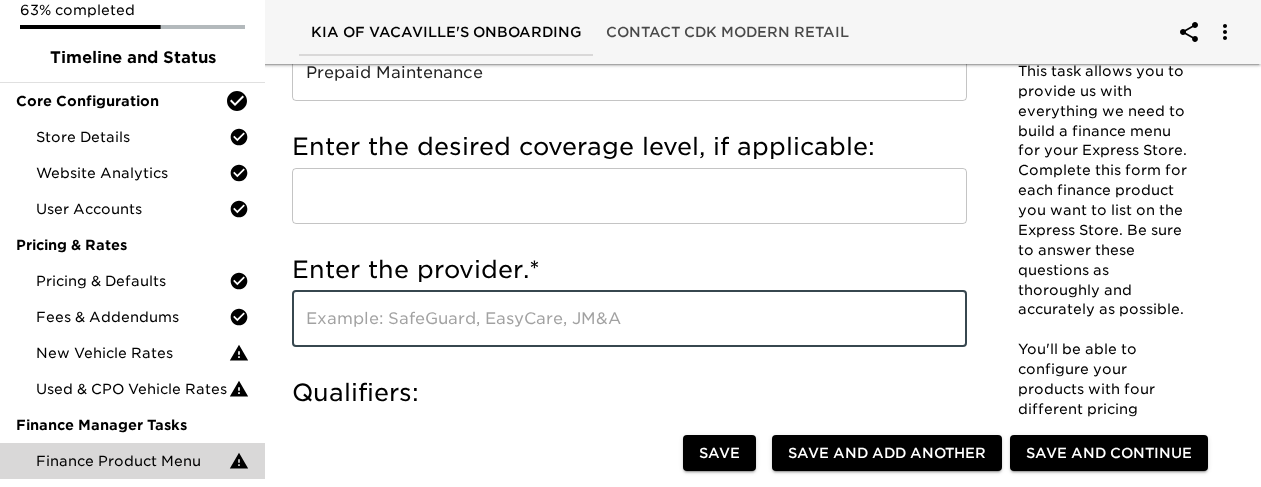 click at bounding box center (629, 196) 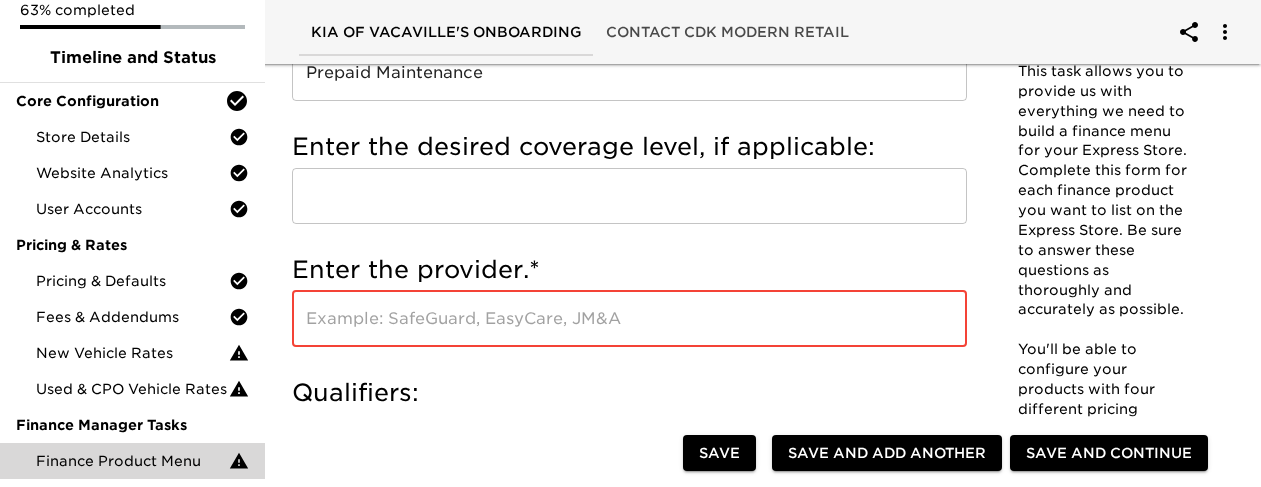 click at bounding box center [629, 319] 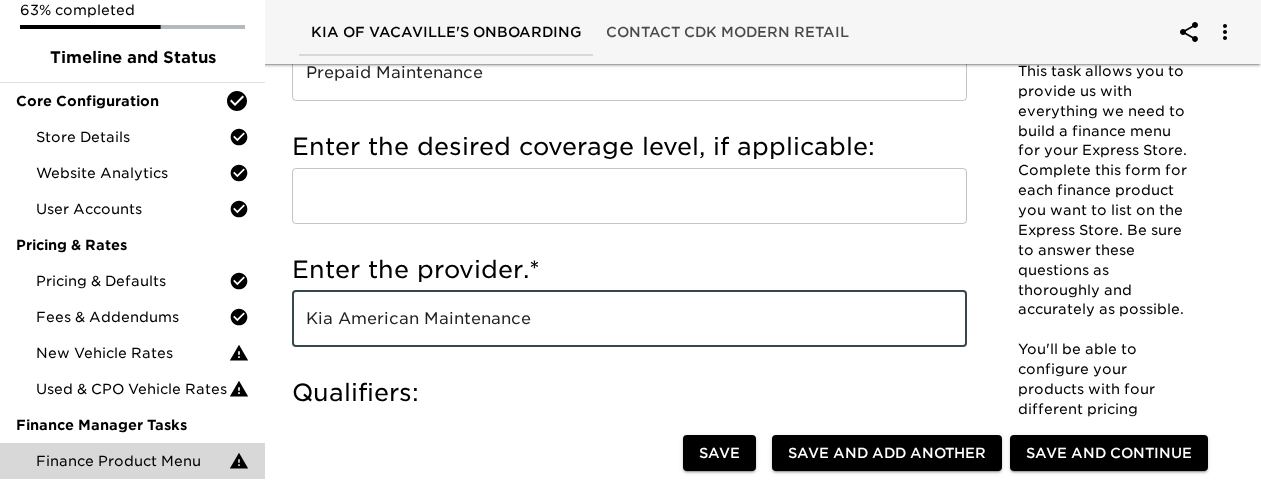 type on "Kia American Maintenance" 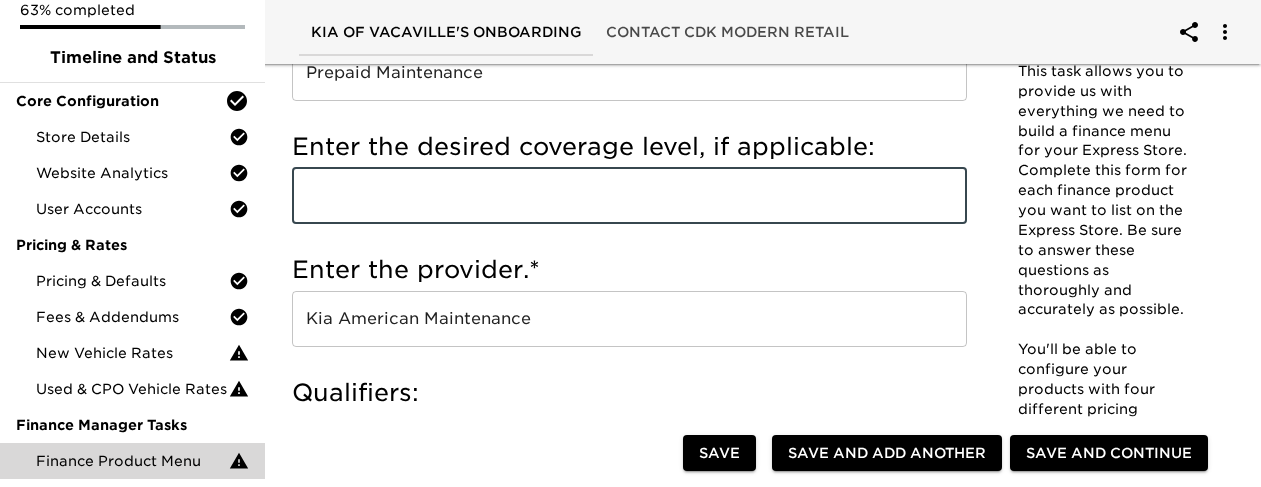 click at bounding box center [629, 196] 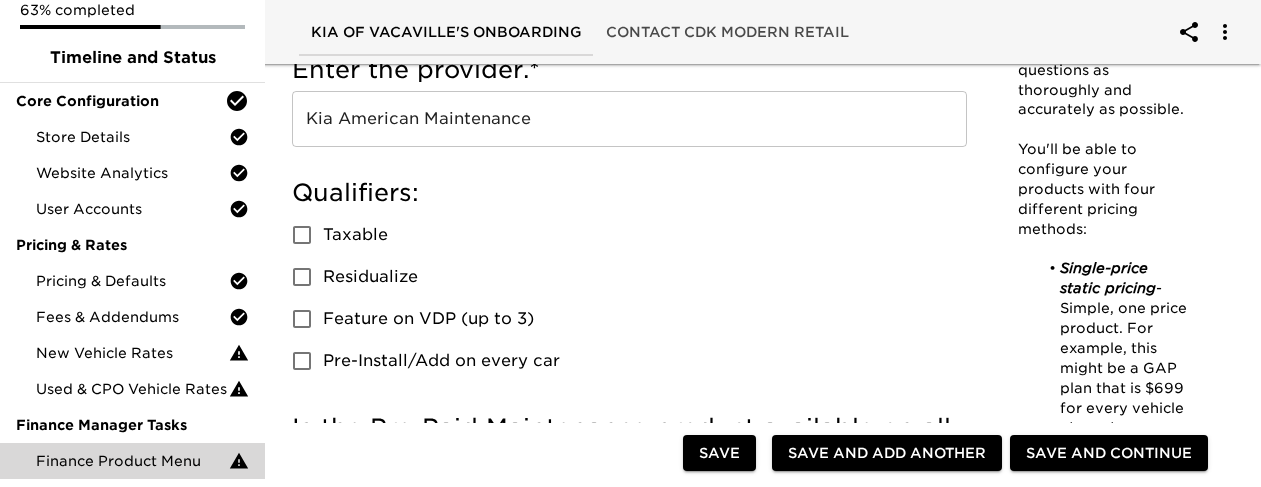 scroll, scrollTop: 600, scrollLeft: 0, axis: vertical 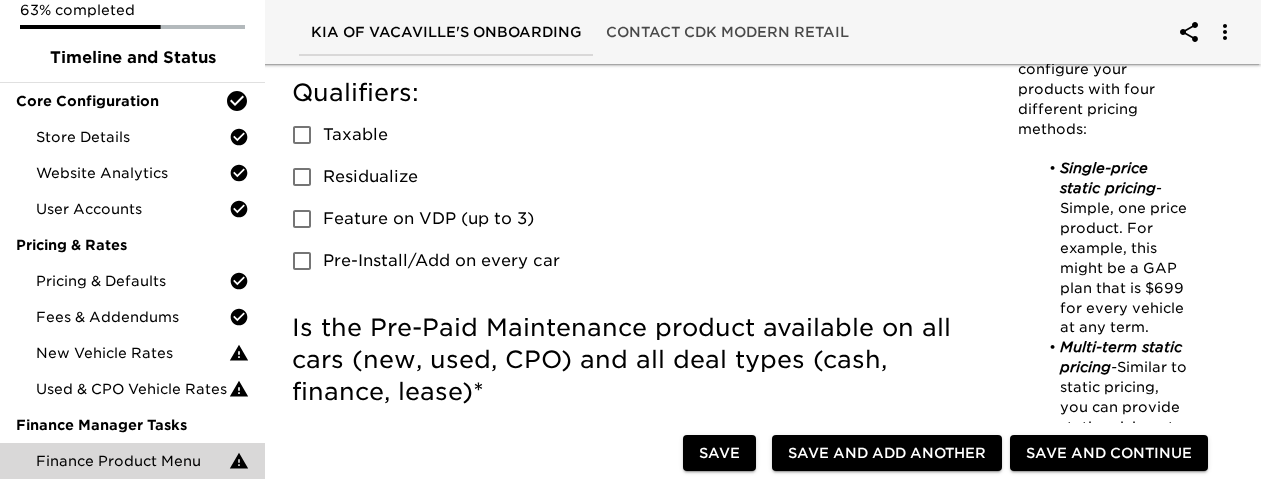 click on "Taxable" at bounding box center (355, 135) 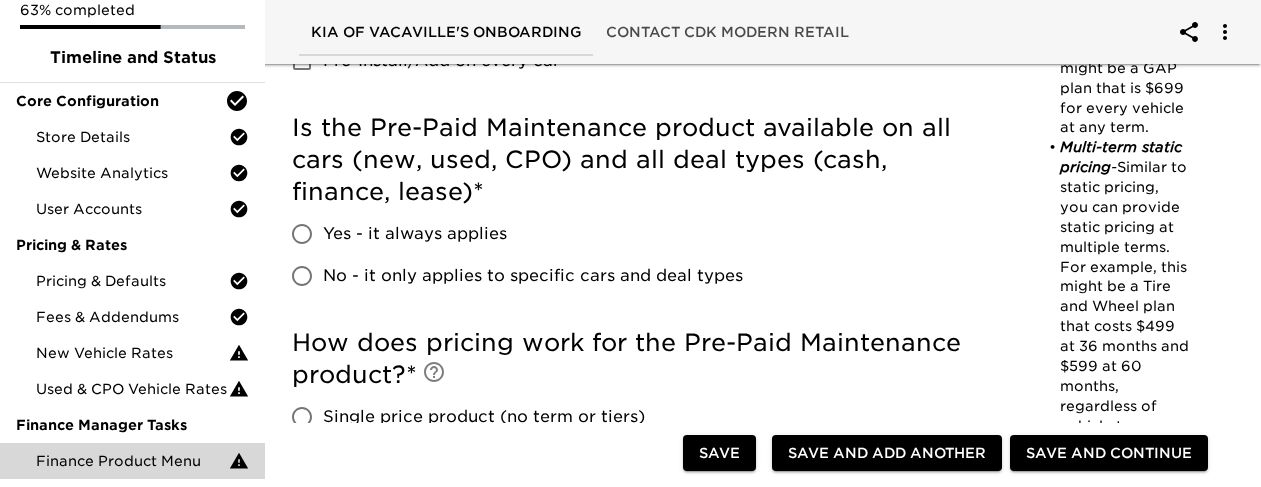 scroll, scrollTop: 900, scrollLeft: 0, axis: vertical 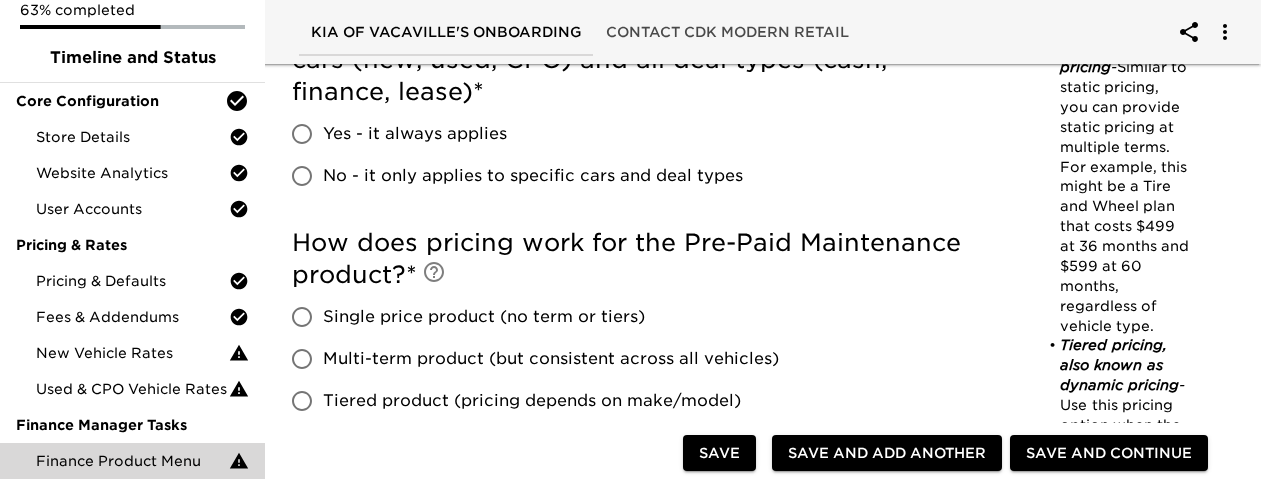 click on "Yes - it always applies" at bounding box center (415, 134) 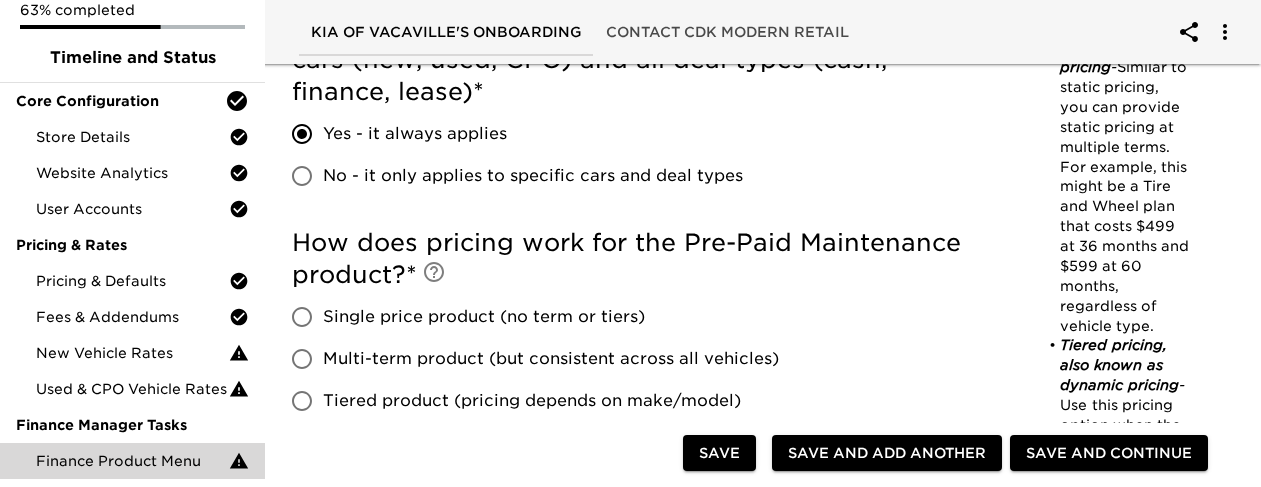 click on "Tiered product (pricing depends on make/model)" at bounding box center (532, 401) 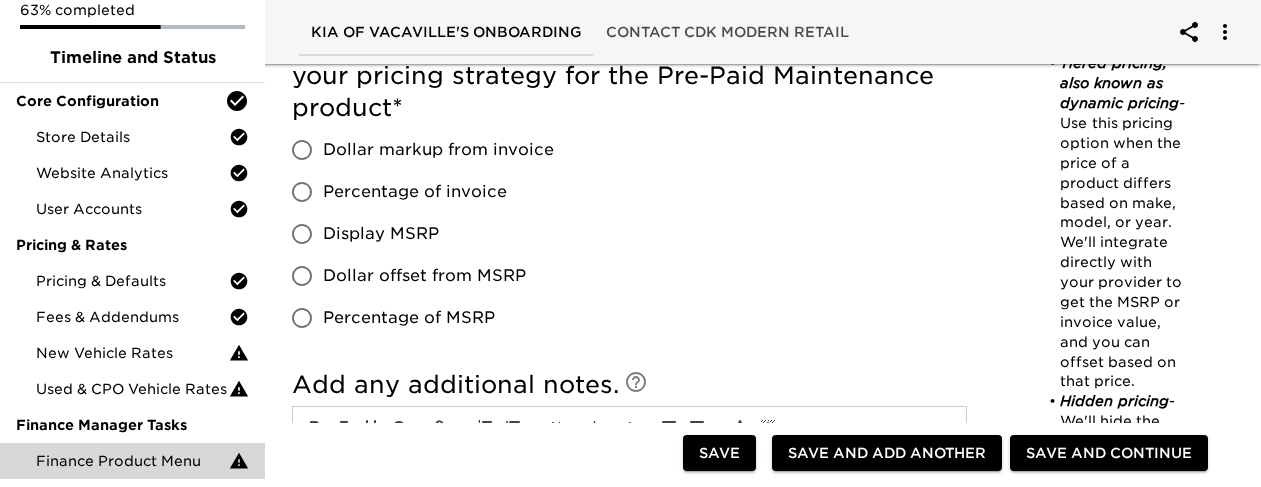 scroll, scrollTop: 1400, scrollLeft: 0, axis: vertical 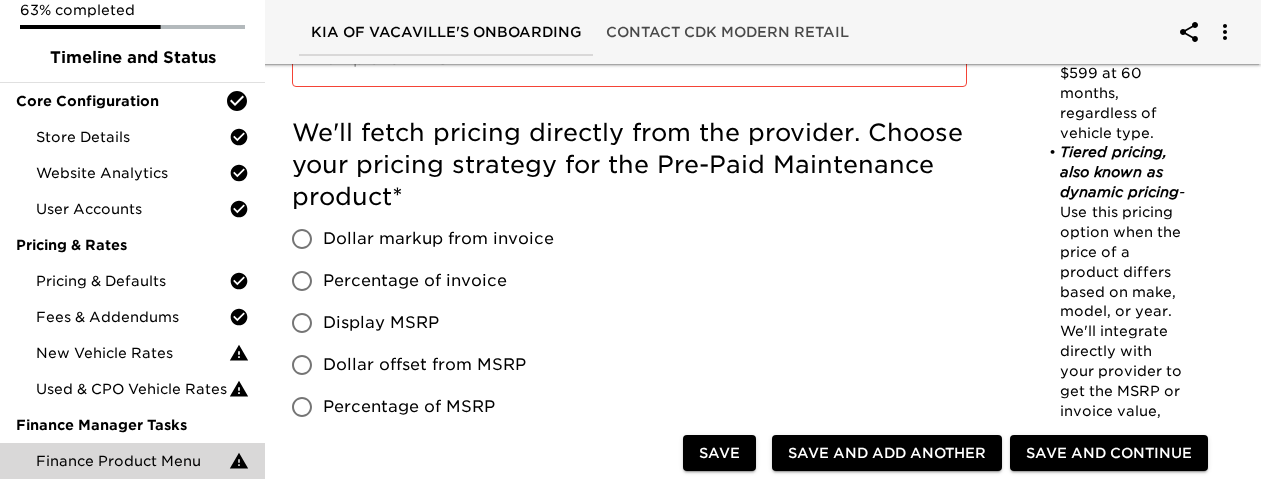 click on "Dollar markup from invoice" at bounding box center [438, 239] 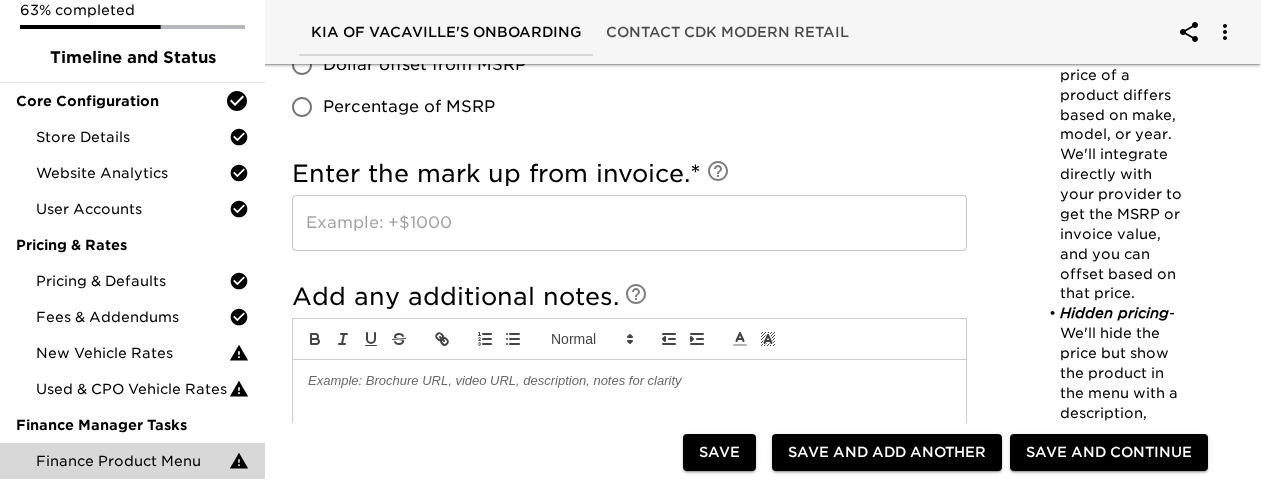 scroll, scrollTop: 1800, scrollLeft: 0, axis: vertical 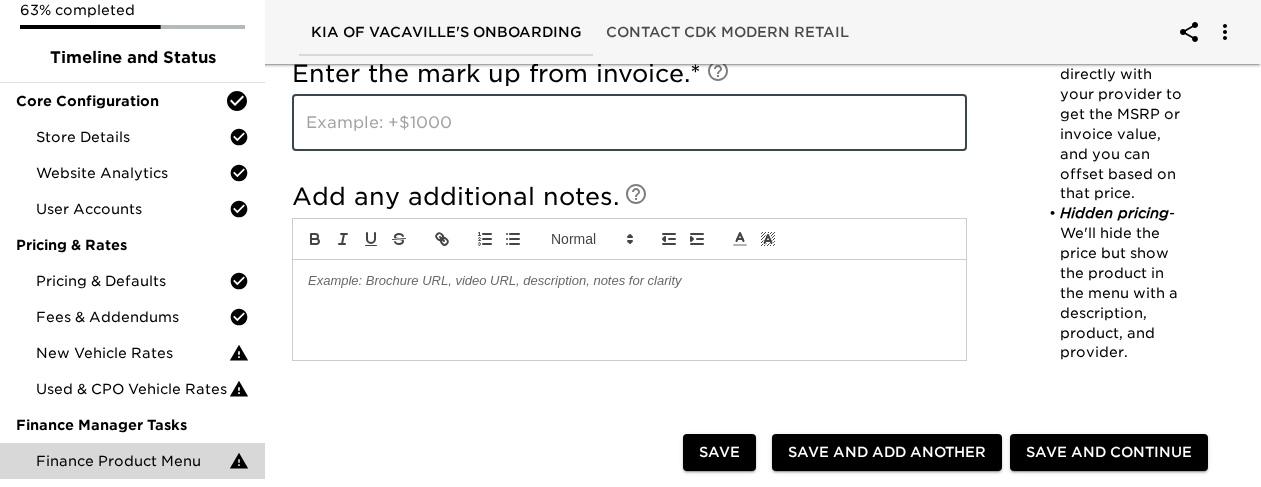 click at bounding box center [629, 123] 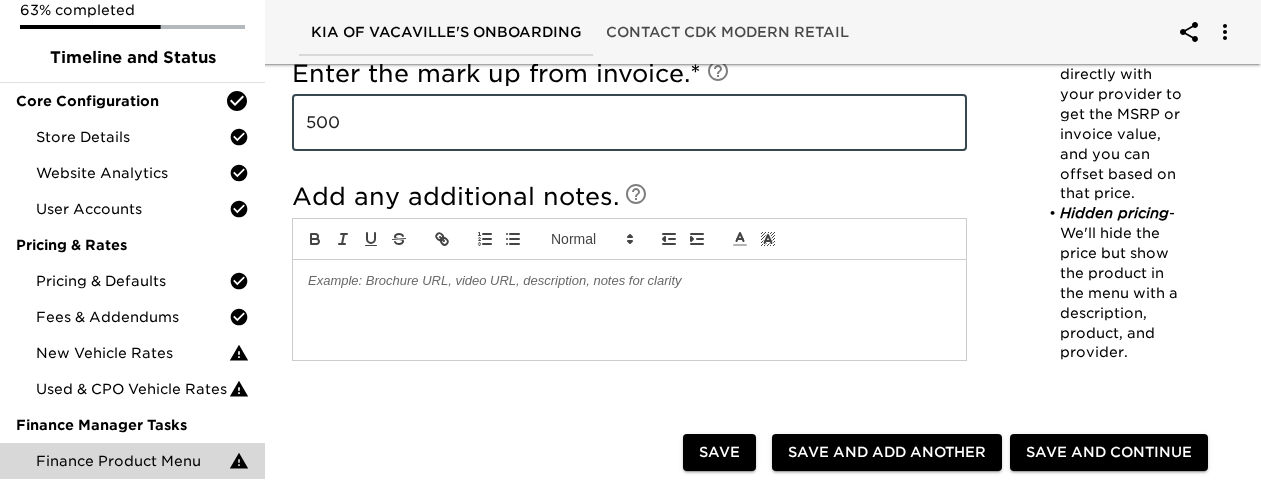 type on "500" 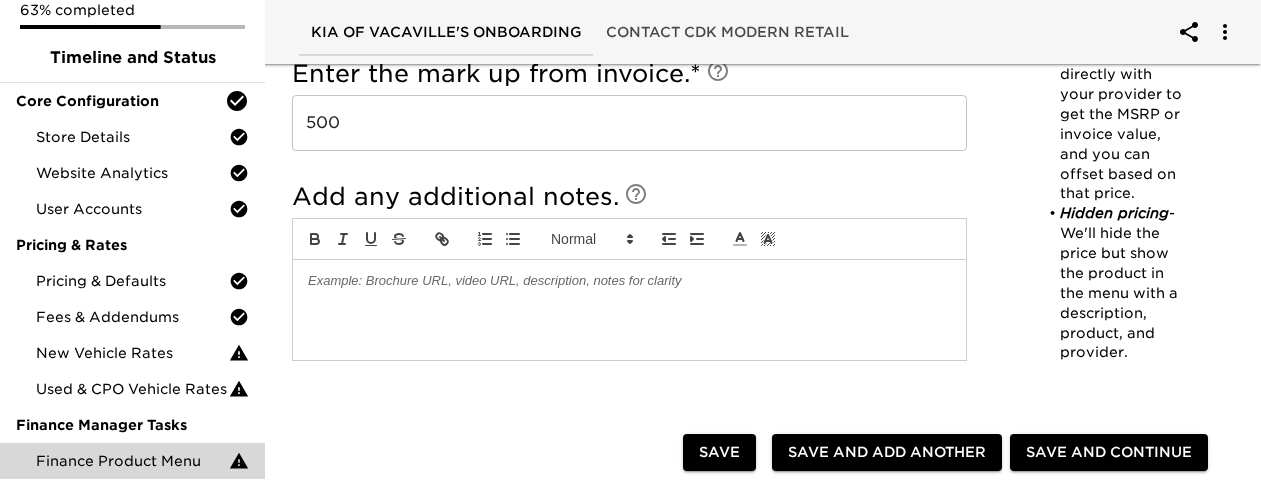 click on "Add any additional notes." at bounding box center (629, 276) 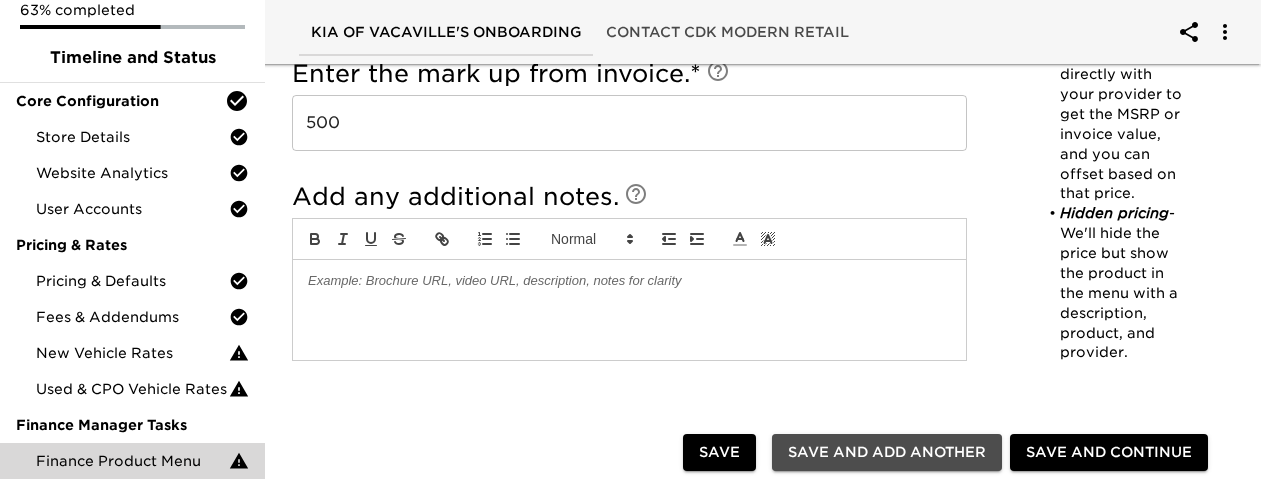 click on "Save and Add Another" at bounding box center (887, 452) 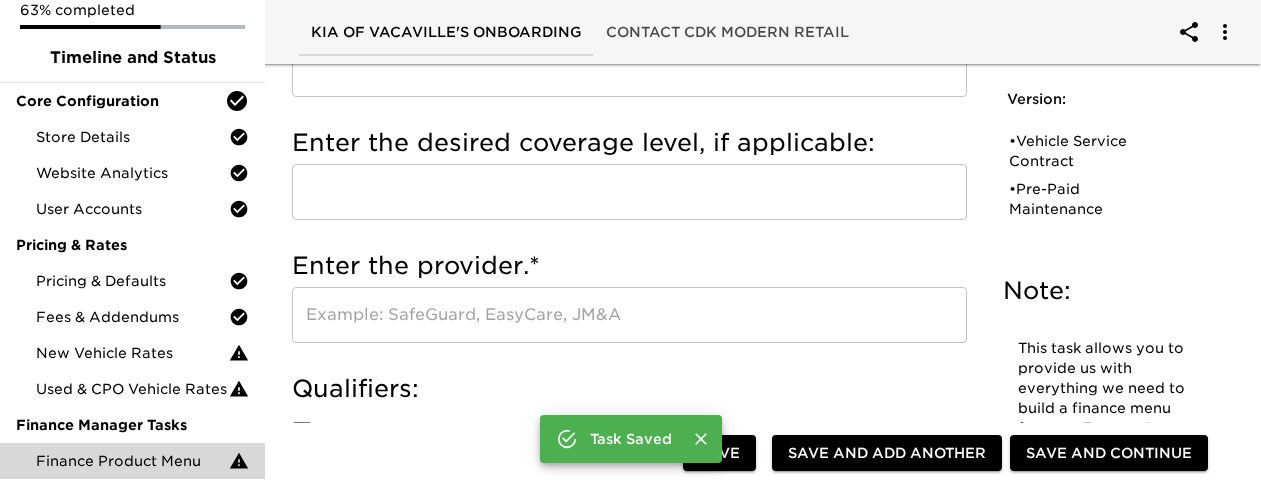 scroll, scrollTop: 0, scrollLeft: 0, axis: both 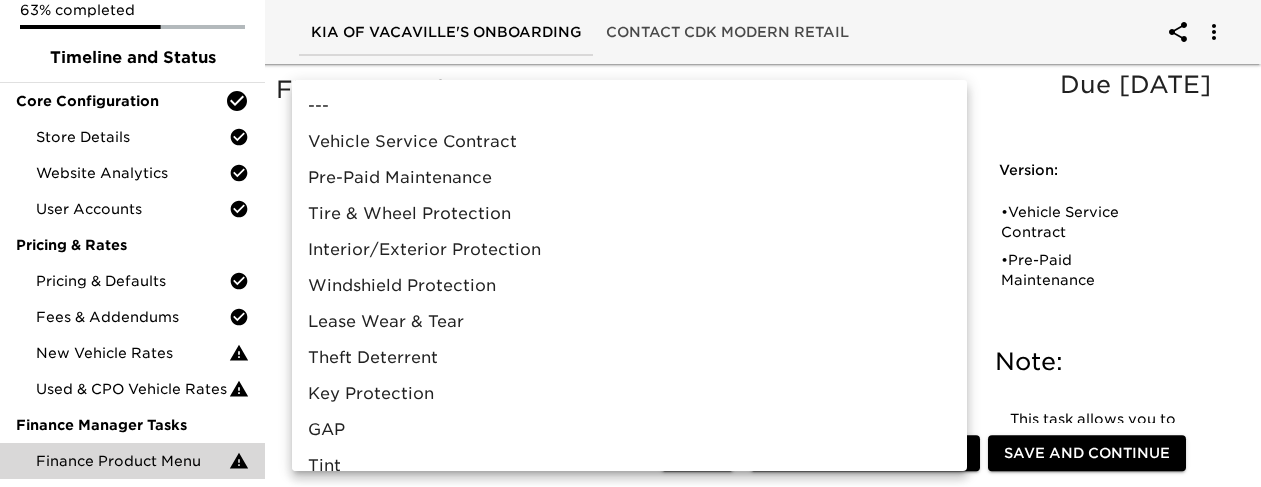 click on "Kia of Vacaville's Onboarding Contact CDK Modern Retail 63% completed Timeline and Status Core Configuration Store Details Website Analytics User Accounts Pricing & Rates Pricing & Defaults Fees & Addendums New Vehicle Rates Used & CPO Vehicle Rates Finance Manager Tasks Finance Product Menu Finance Product Menu  Due [DATE] Note: This task allows you to provide us with everything we need to build a finance menu for your Express Store. Complete this form for each finance product you want to list on the Express Store. Be sure to answer these questions as thoroughly and accurately as possible.  You'll be able to configure your products with four different pricing methods: Single-price static pricing  - Simple, one price product. For example, this might be a GAP plan that is $699 for every vehicle at any term. Multi-term static pricing  -  Tiered pricing, also known as dynamic pricing  -  Use   Hidden pricing  - We'll hide the price but show the product in the menu with a description, product, and provider." at bounding box center (630, 1300) 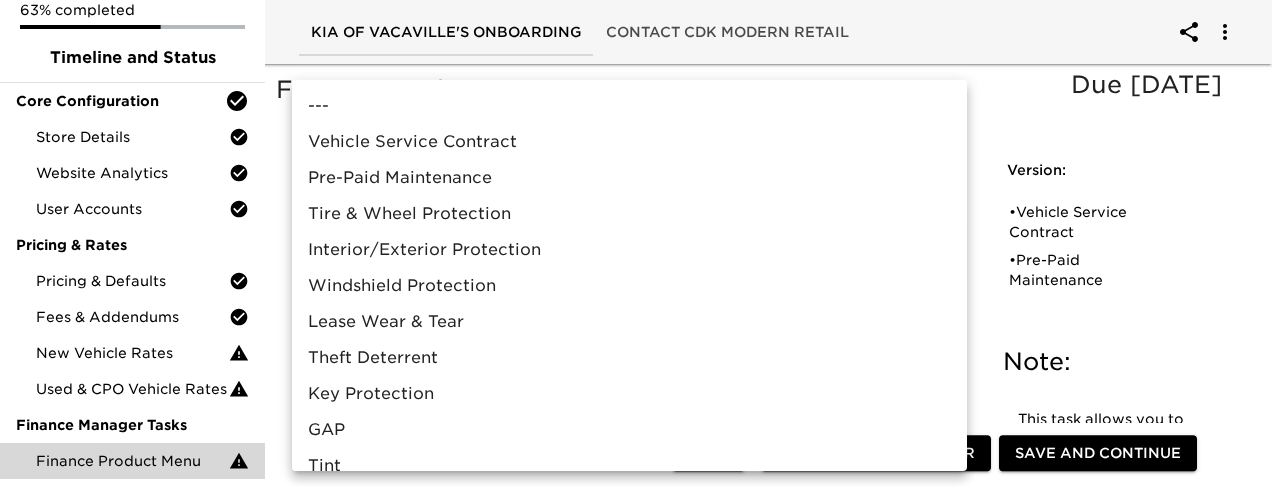 click on "Tire & Wheel Protection" at bounding box center [629, 214] 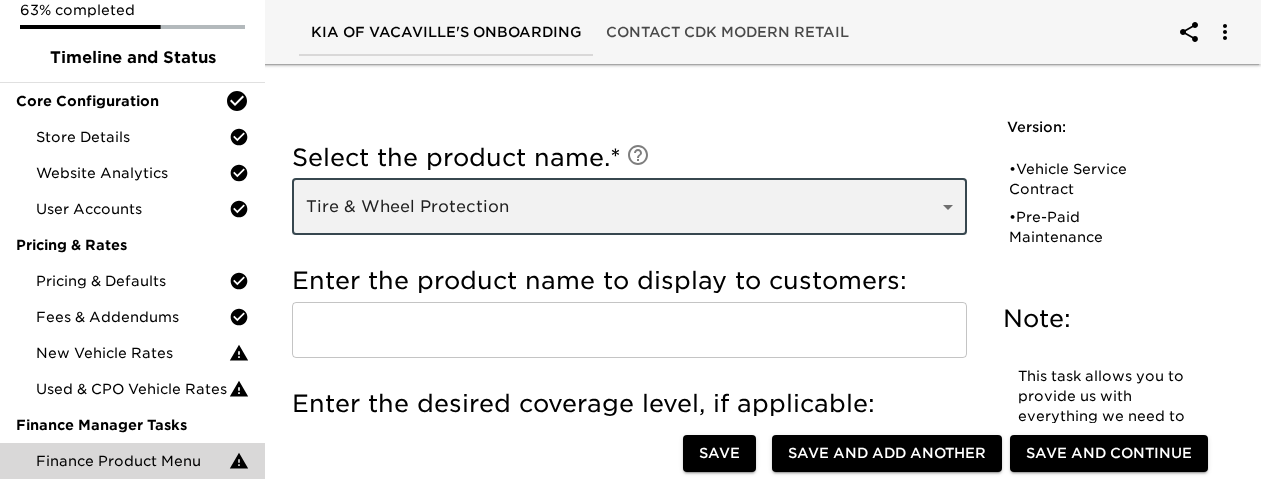 scroll, scrollTop: 100, scrollLeft: 0, axis: vertical 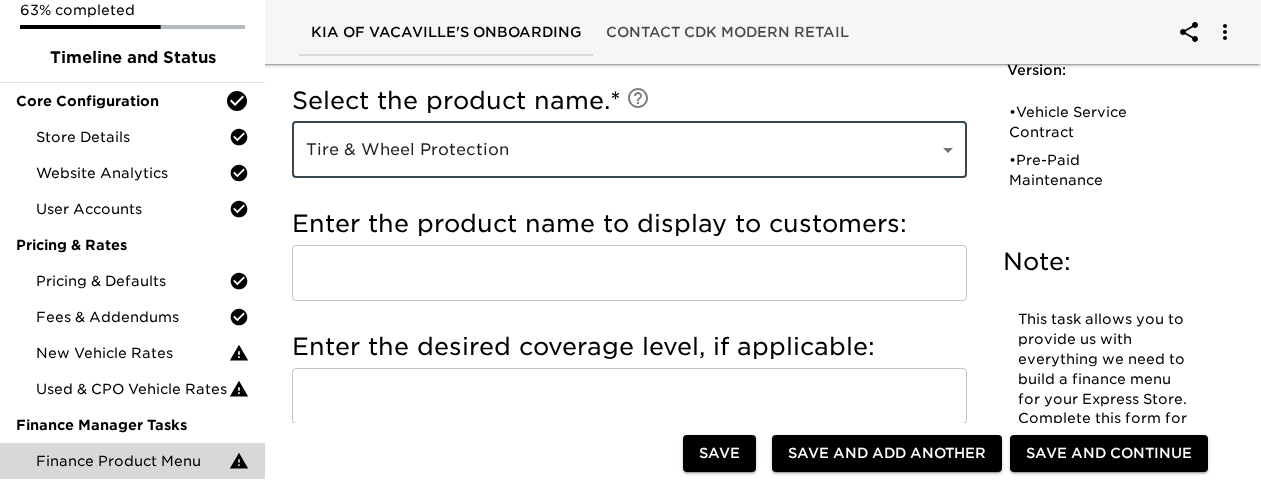 click at bounding box center [629, 273] 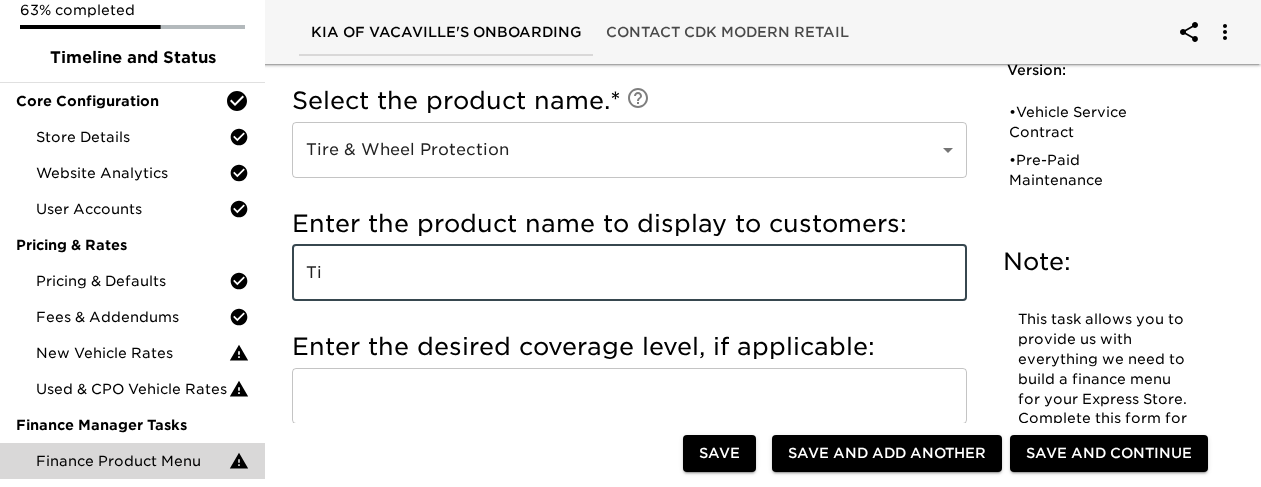 type on "T" 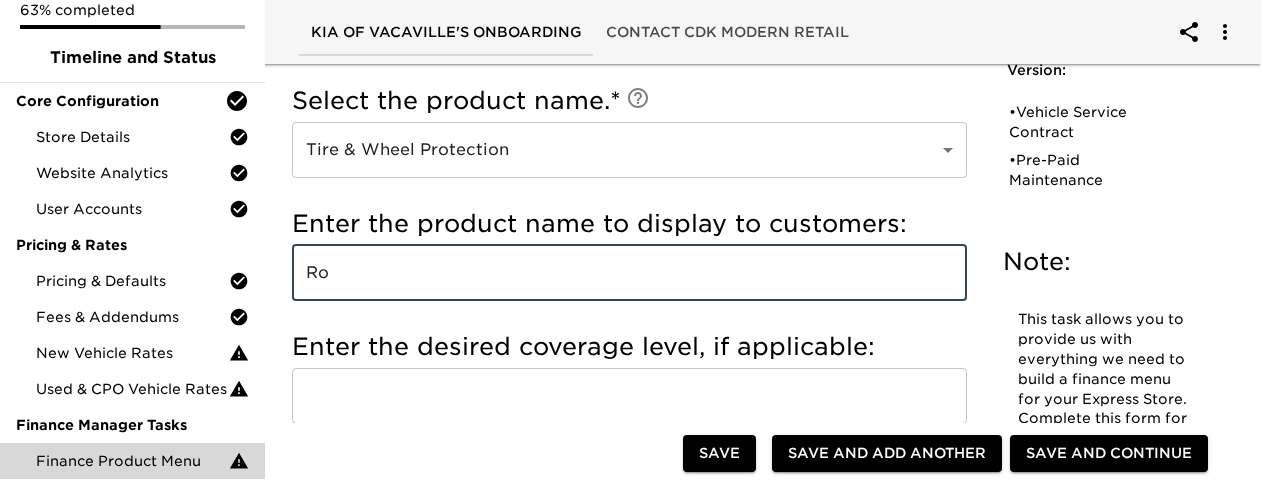 type on "R" 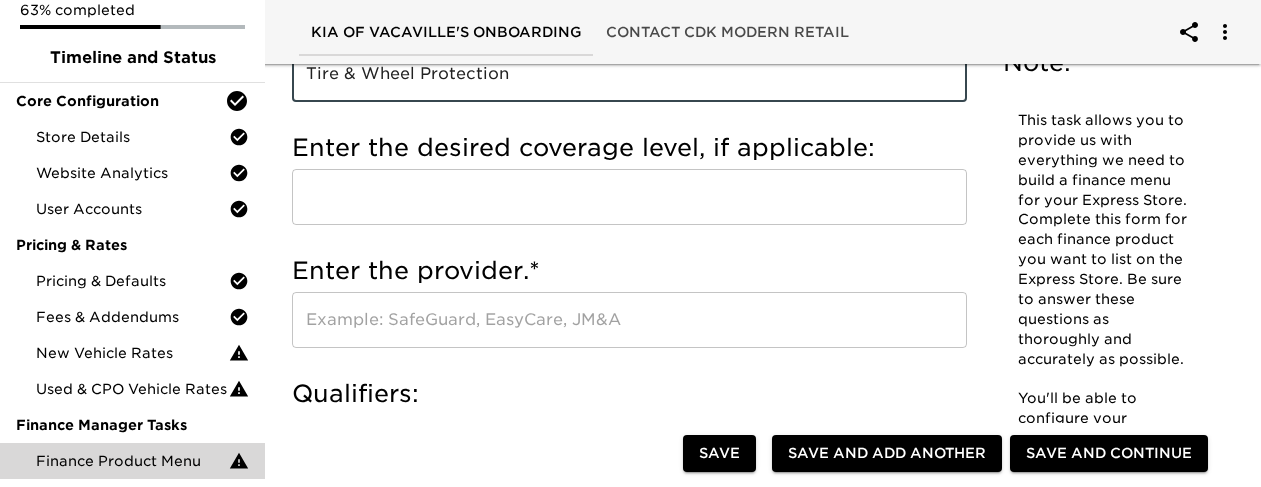 scroll, scrollTop: 300, scrollLeft: 0, axis: vertical 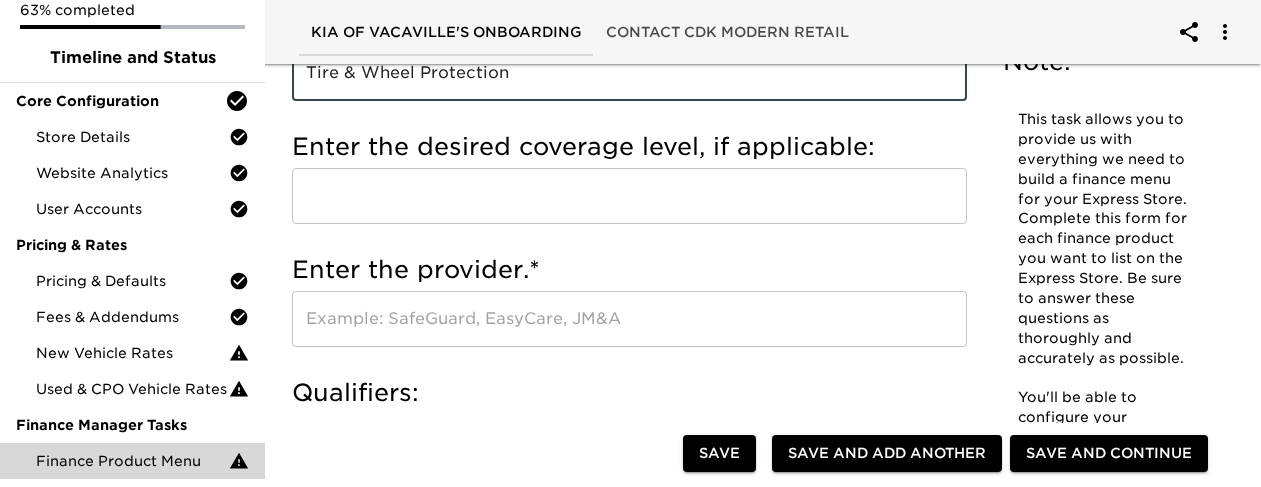 type on "Tire & Wheel Protection" 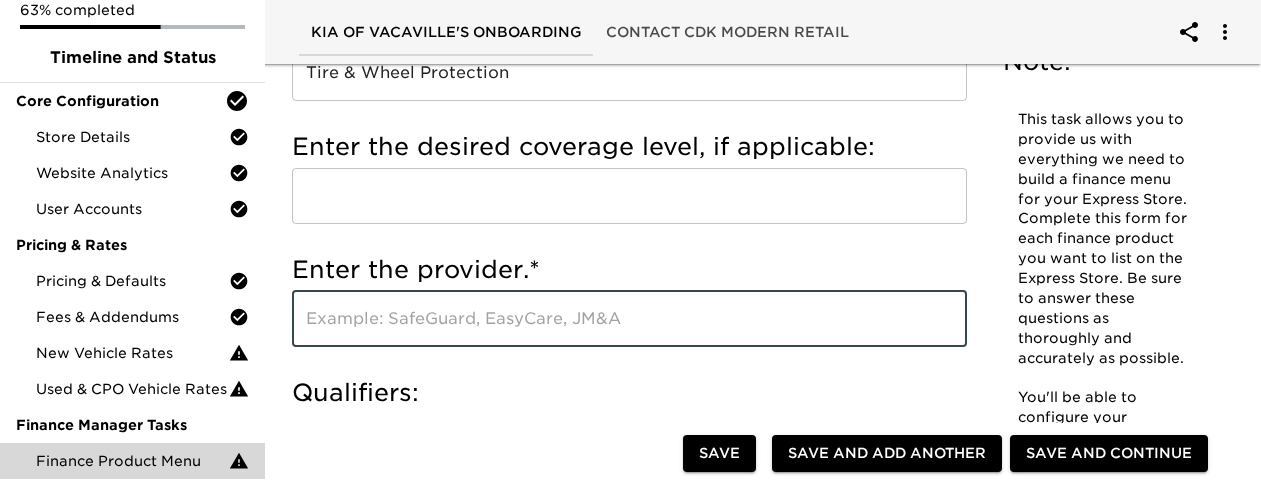 click at bounding box center (629, 319) 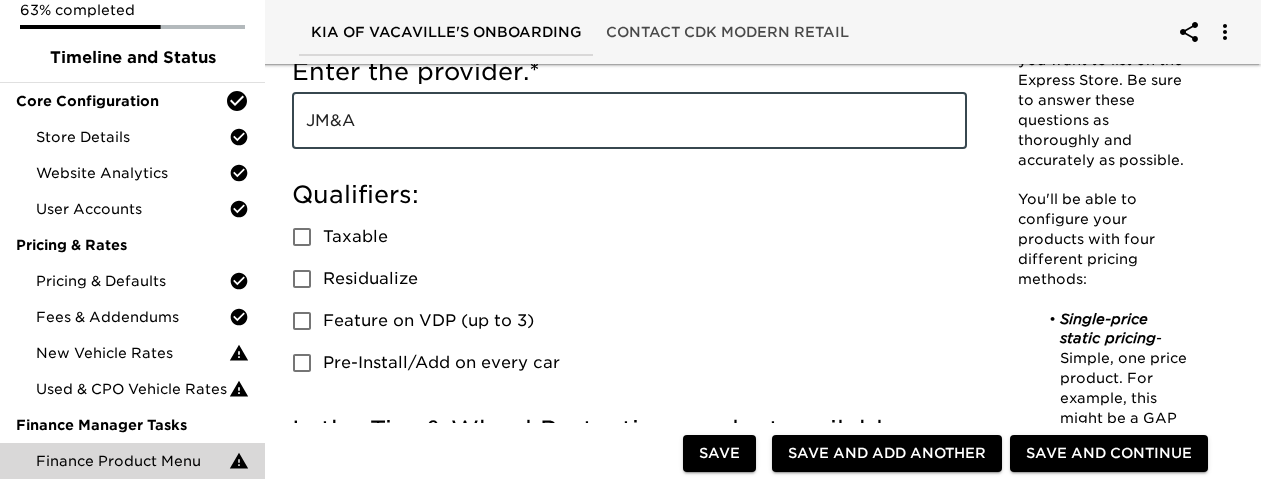 scroll, scrollTop: 500, scrollLeft: 0, axis: vertical 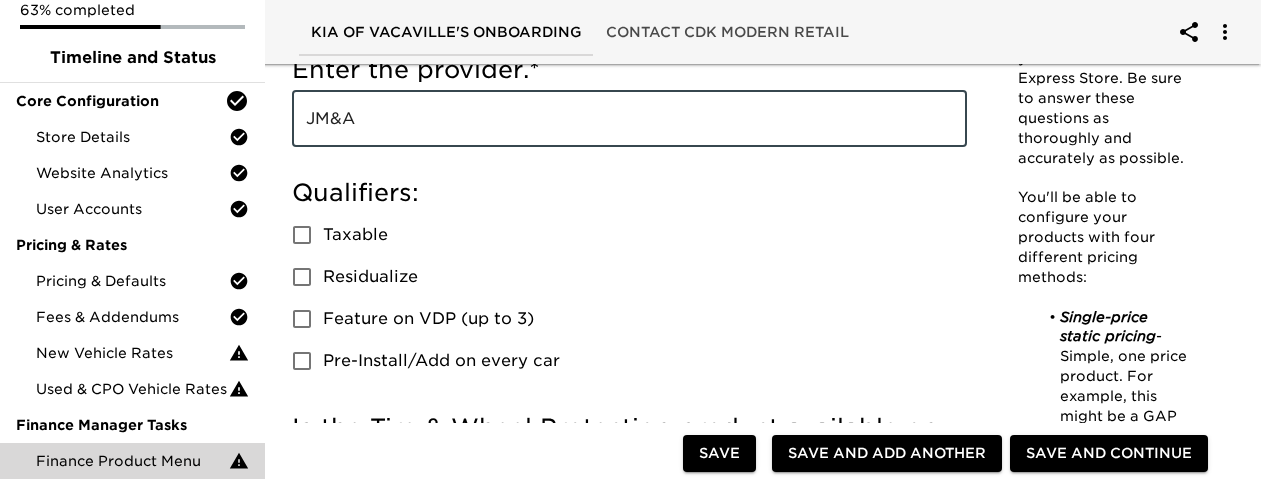 type on "JM&A" 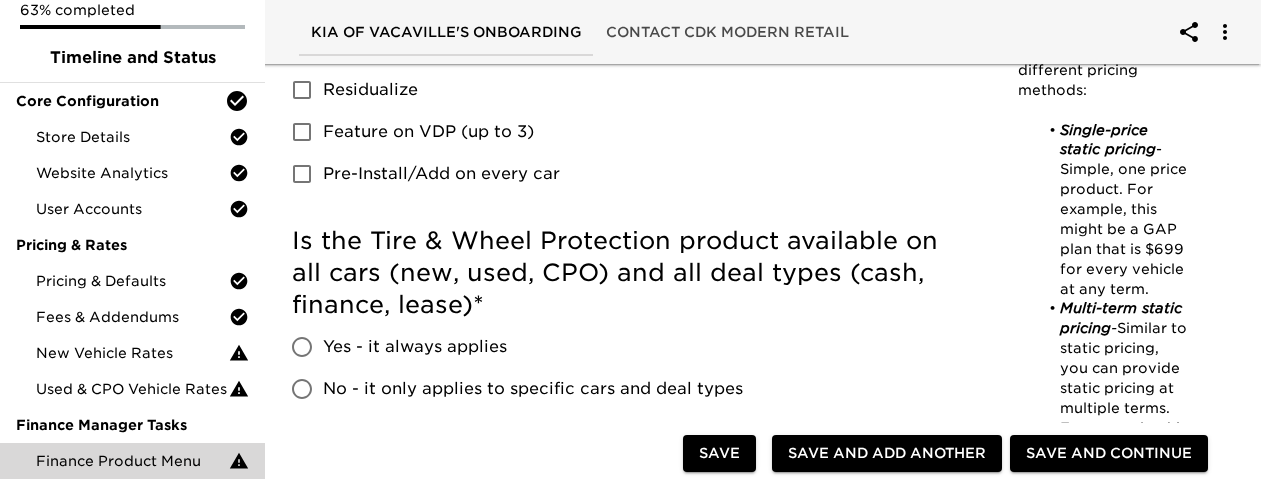 scroll, scrollTop: 700, scrollLeft: 0, axis: vertical 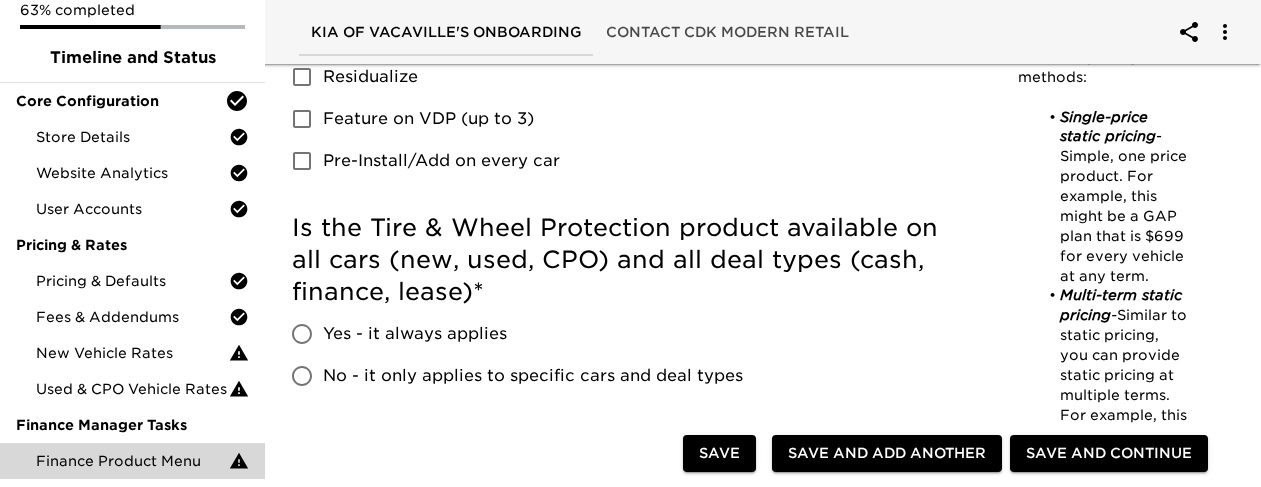 click on "Yes - it always applies" at bounding box center (415, 334) 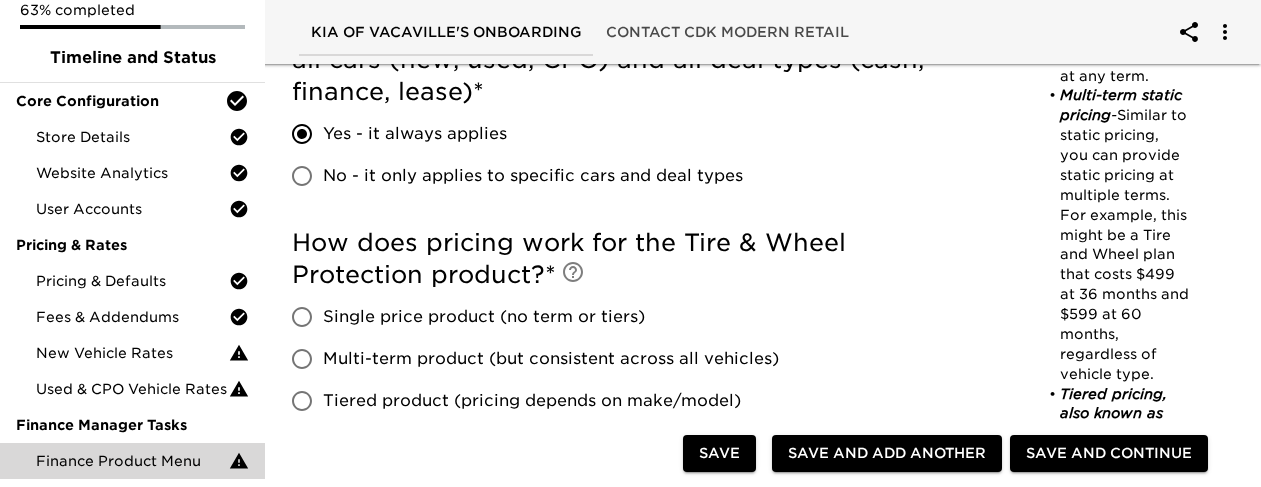scroll, scrollTop: 1000, scrollLeft: 0, axis: vertical 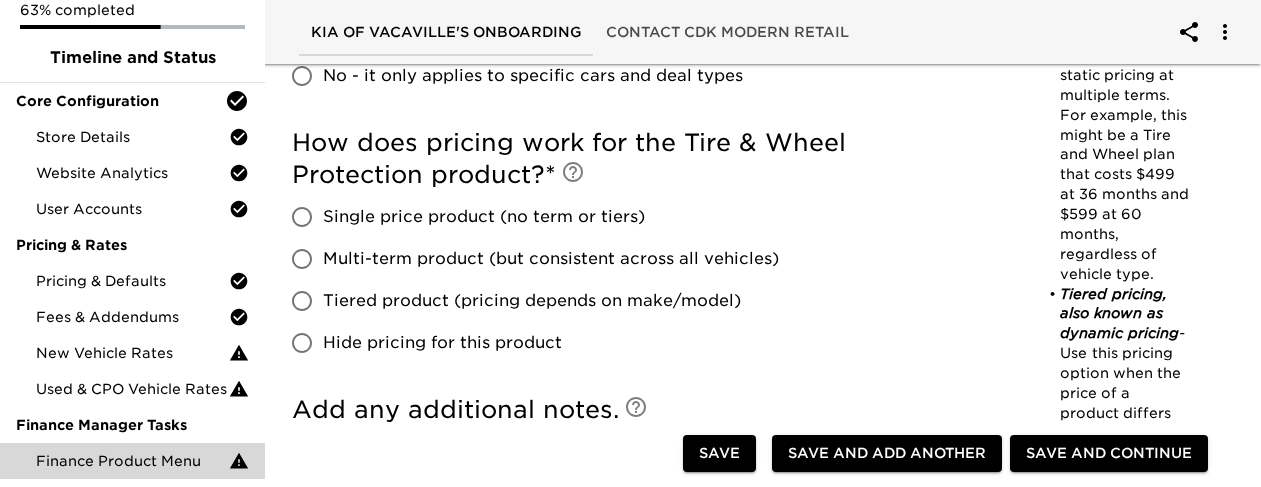 click on "Tiered product (pricing depends on make/model)" at bounding box center [532, 301] 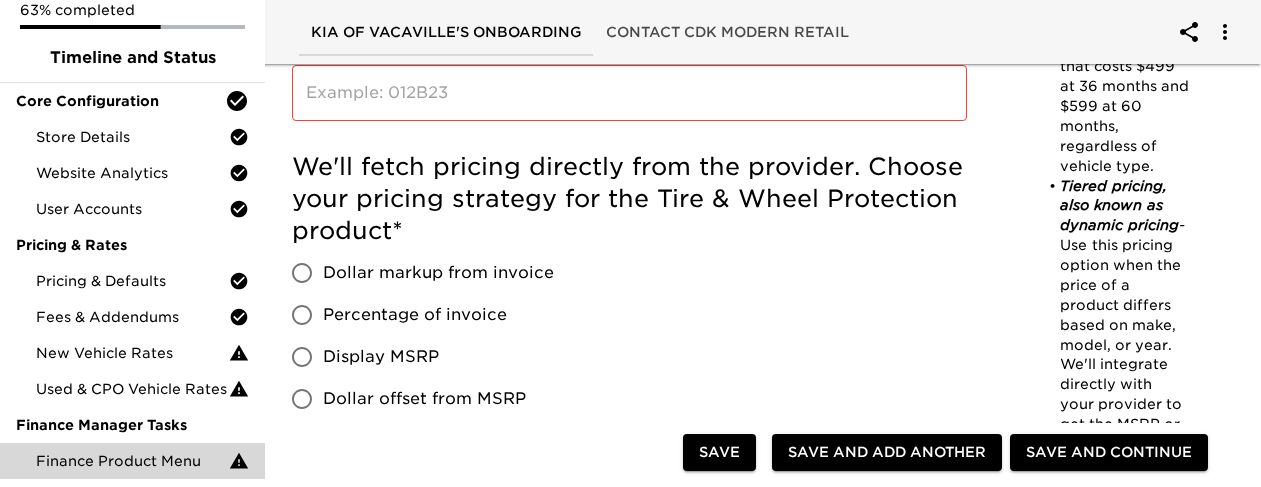 scroll, scrollTop: 1400, scrollLeft: 0, axis: vertical 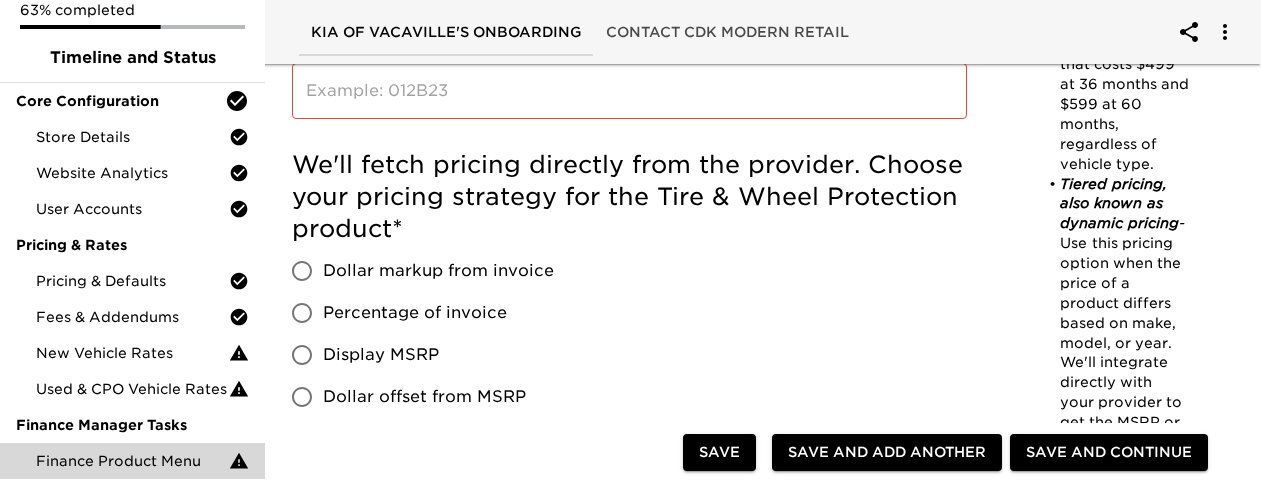 click on "Dollar markup from invoice" at bounding box center [438, 271] 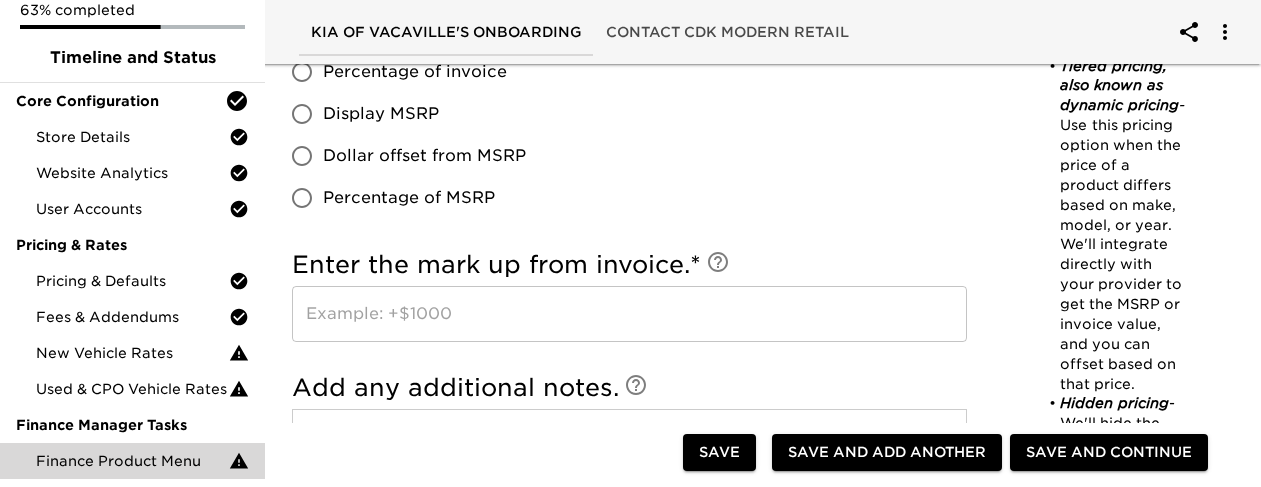 scroll, scrollTop: 1700, scrollLeft: 0, axis: vertical 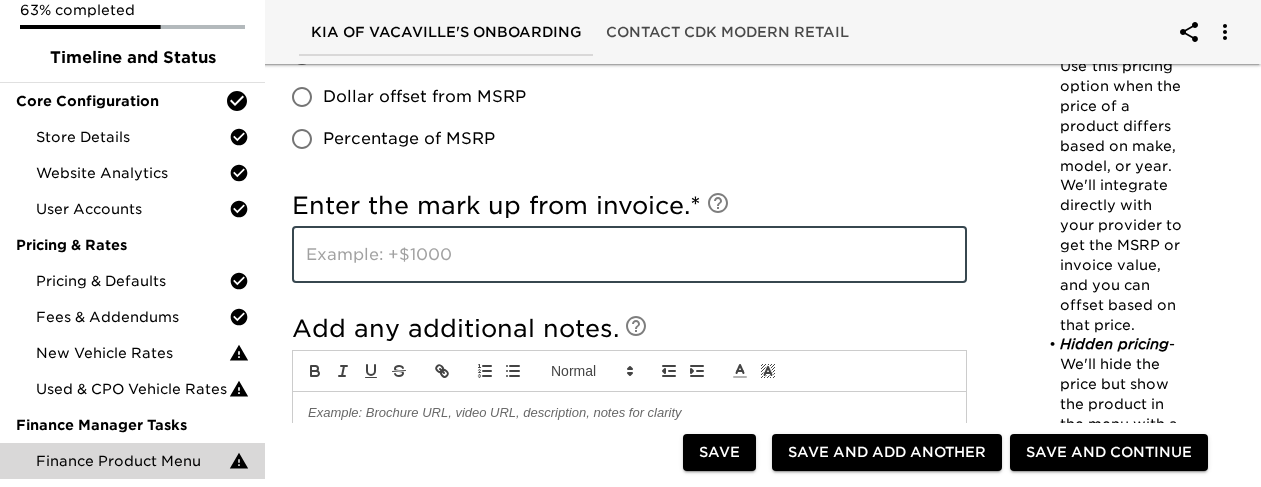 click at bounding box center (629, 255) 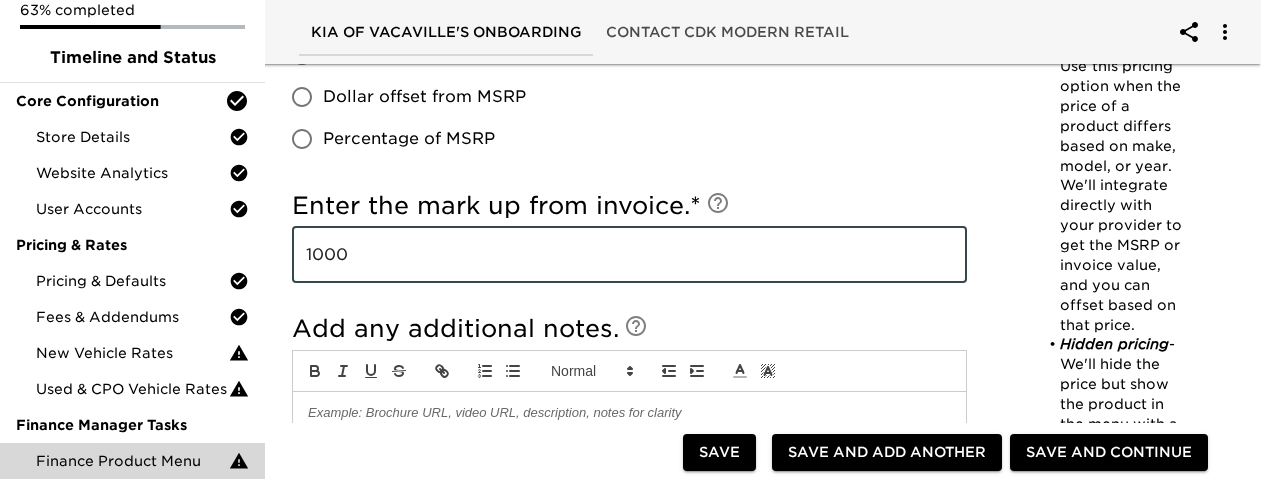 type on "1000" 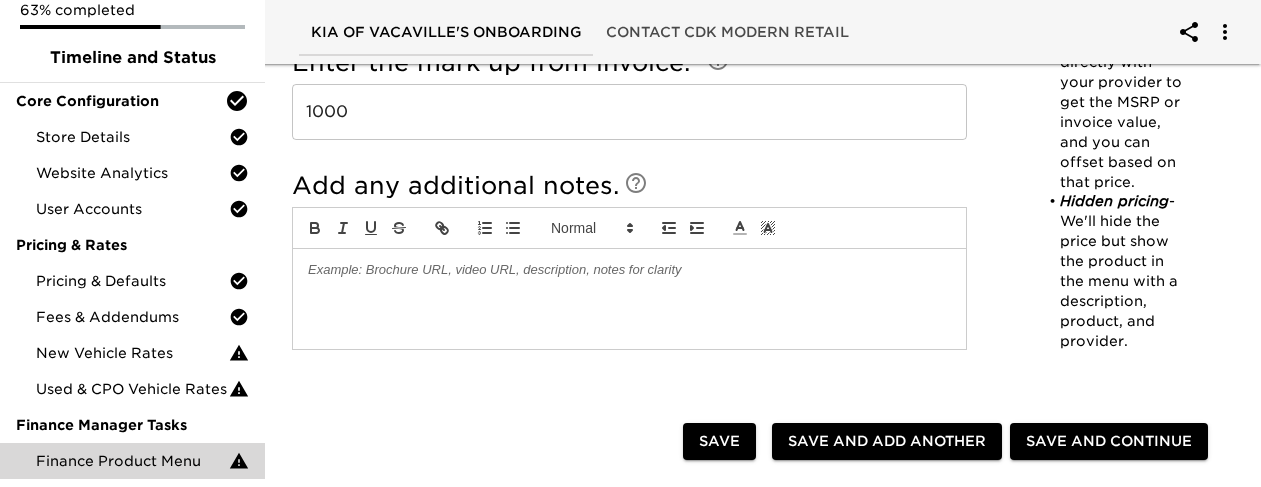 scroll, scrollTop: 1943, scrollLeft: 0, axis: vertical 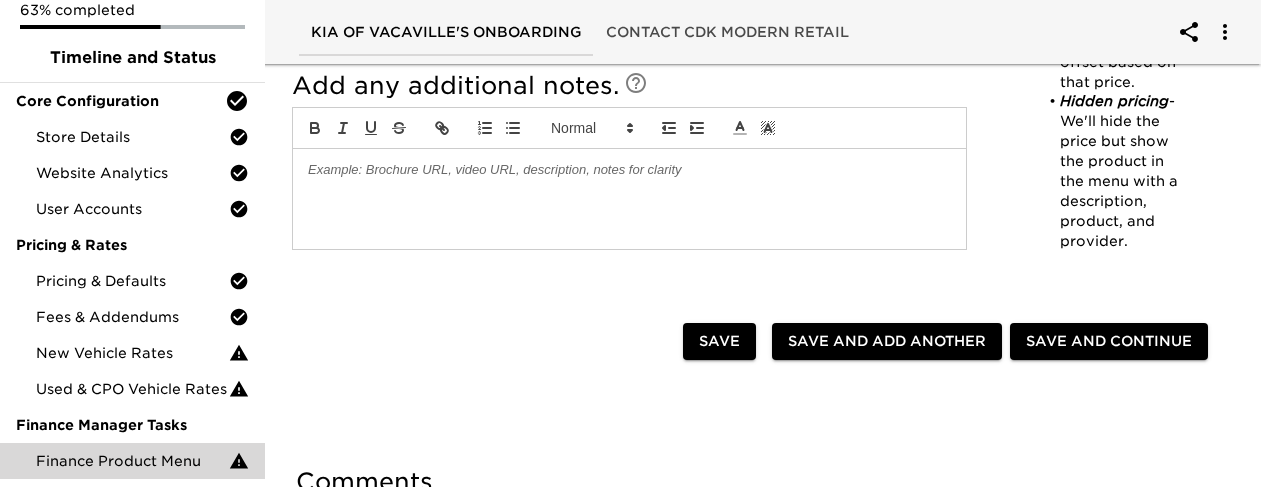 click on "Save and Add Another" at bounding box center [887, 341] 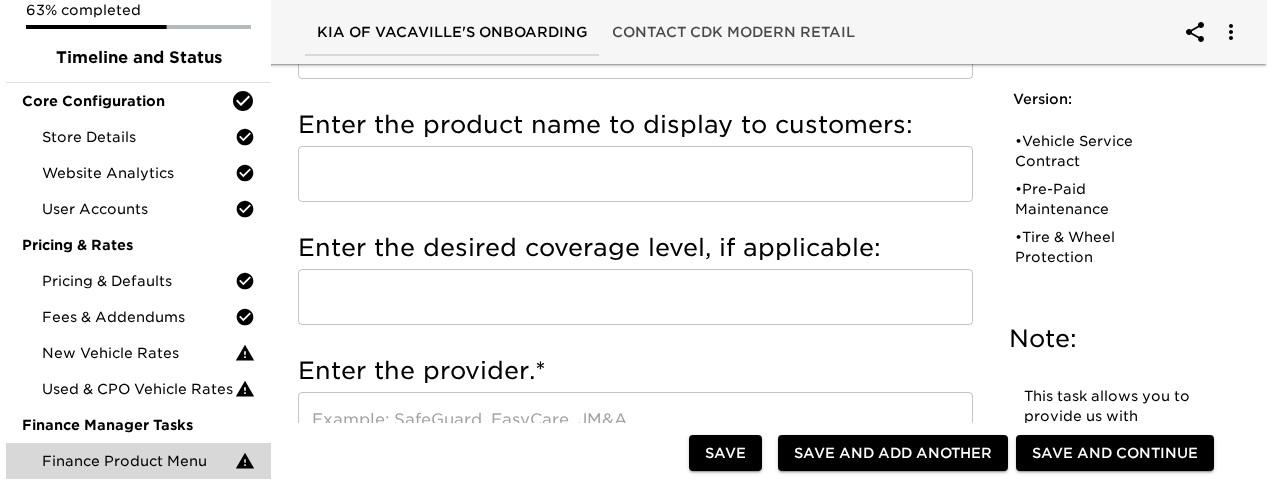 scroll, scrollTop: 0, scrollLeft: 0, axis: both 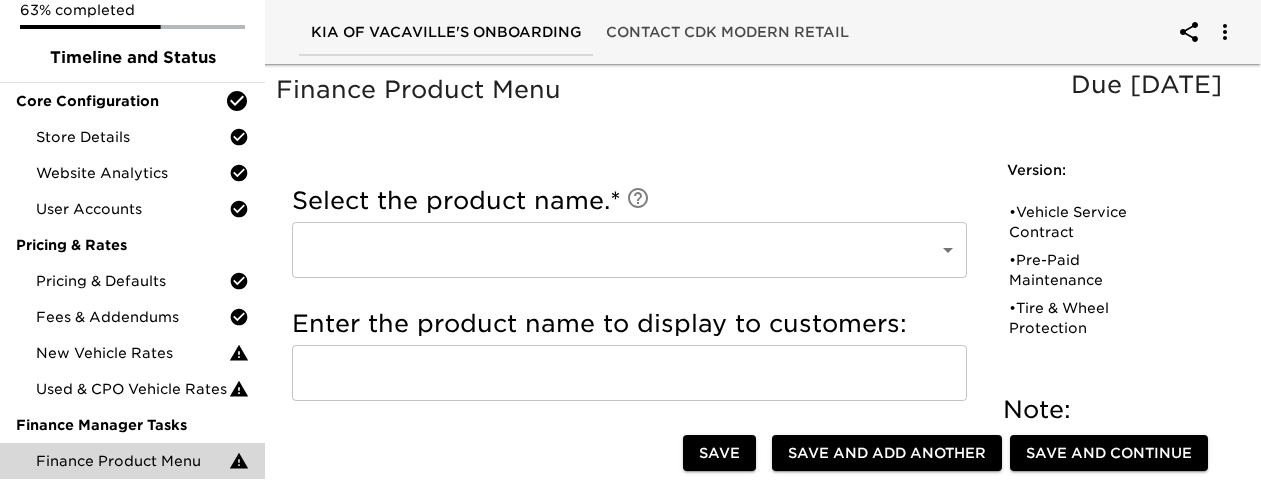 click on "Kia of Vacaville's Onboarding Contact CDK Modern Retail 63% completed Timeline and Status Core Configuration Store Details Website Analytics User Accounts Pricing & Rates Pricing & Defaults Fees & Addendums New Vehicle Rates Used & CPO Vehicle Rates Finance Manager Tasks Finance Product Menu Finance Product Menu  Due [DATE] Note: This task allows you to provide us with everything we need to build a finance menu for your Express Store. Complete this form for each finance product you want to list on the Express Store. Be sure to answer these questions as thoroughly and accurately as possible.  You'll be able to configure your products with four different pricing methods: Single-price static pricing  - Simple, one price product. For example, this might be a GAP plan that is $699 for every vehicle at any term. Multi-term static pricing  -  Tiered pricing, also known as dynamic pricing  -  Use   Hidden pricing  - We'll hide the price but show the product in the menu with a description, product, and provider." at bounding box center (630, 1300) 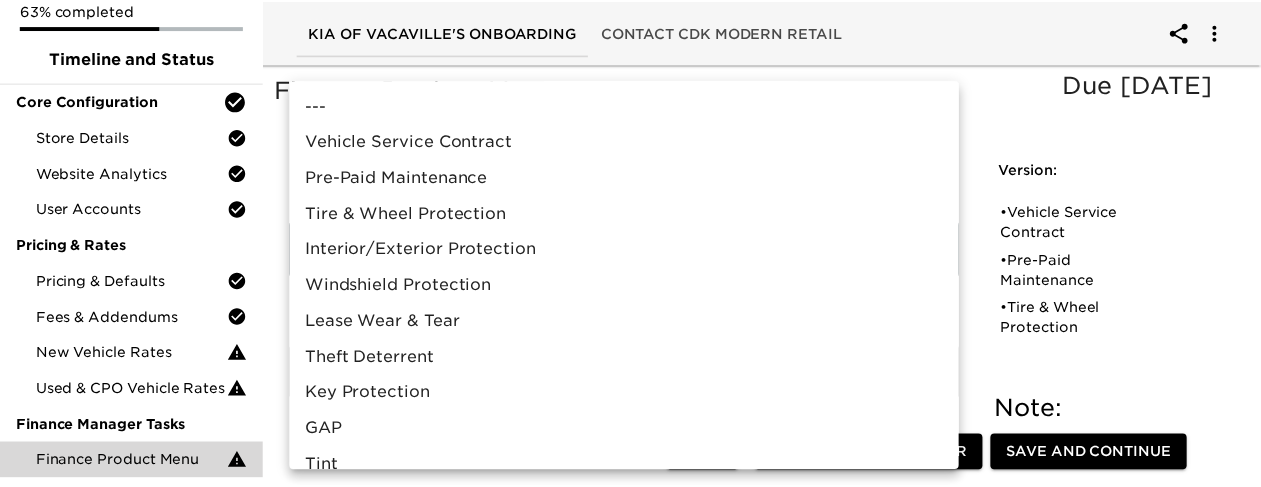 scroll, scrollTop: 93, scrollLeft: 0, axis: vertical 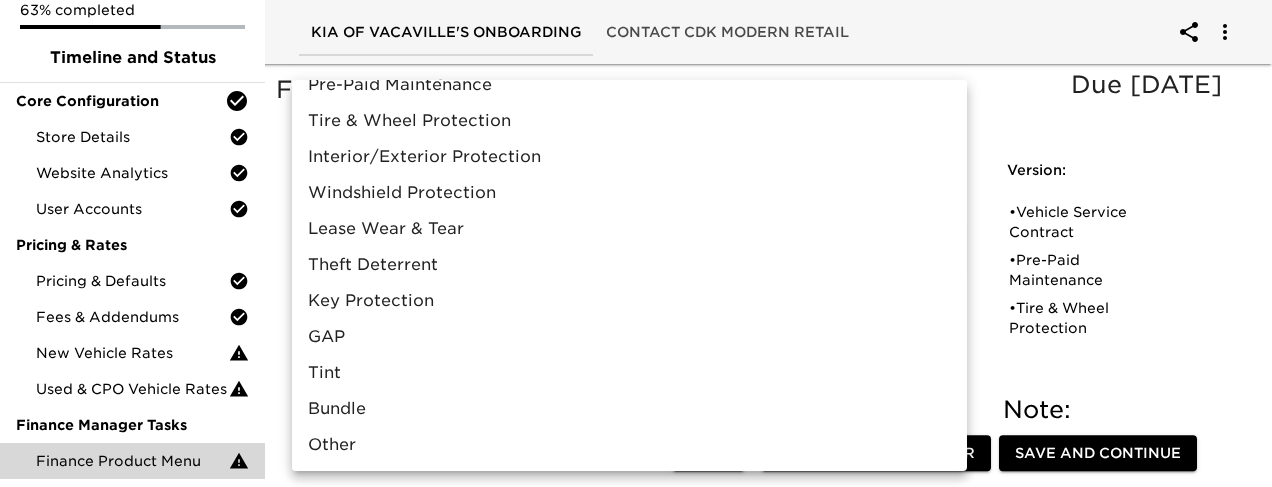 click on "GAP" at bounding box center [629, 337] 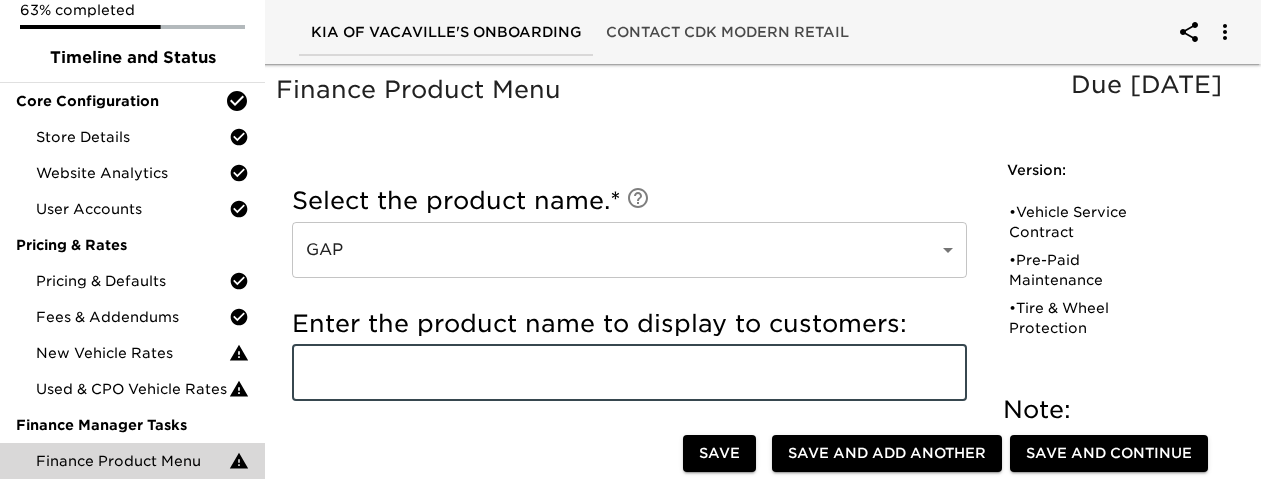 click at bounding box center [629, 373] 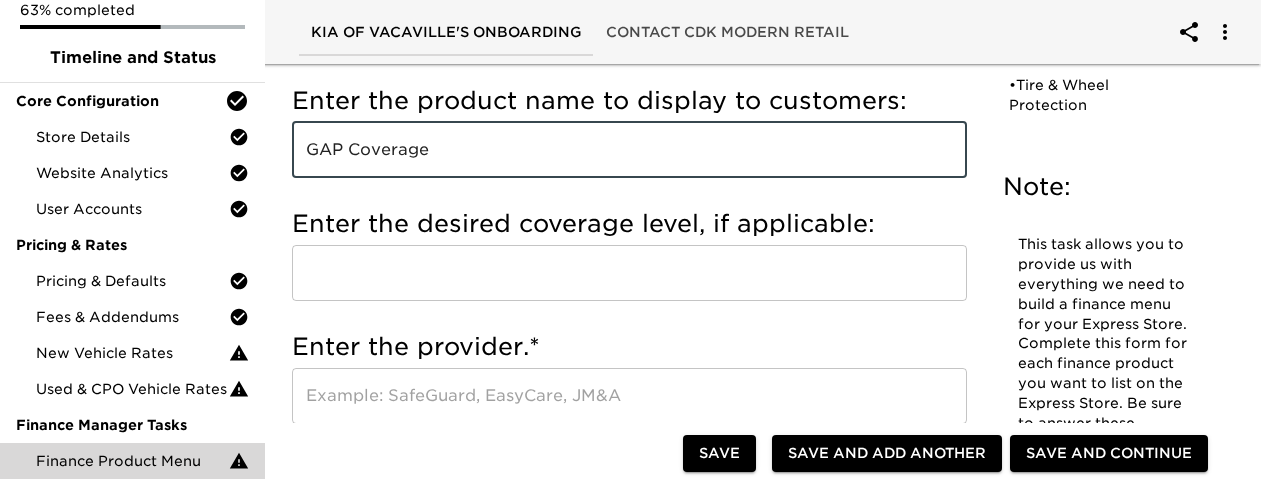 scroll, scrollTop: 400, scrollLeft: 0, axis: vertical 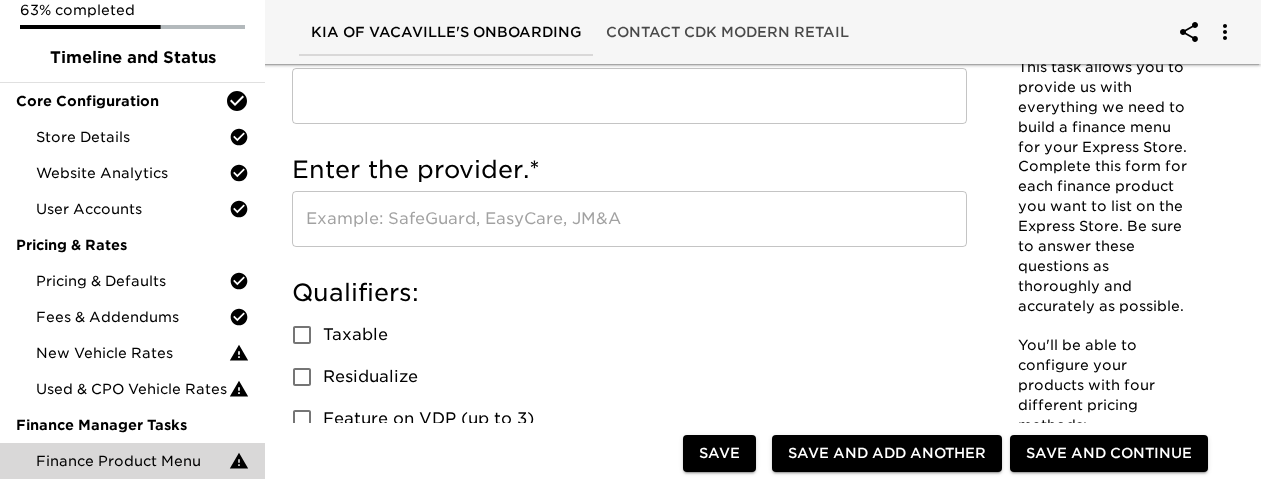 type on "GAP Coverage" 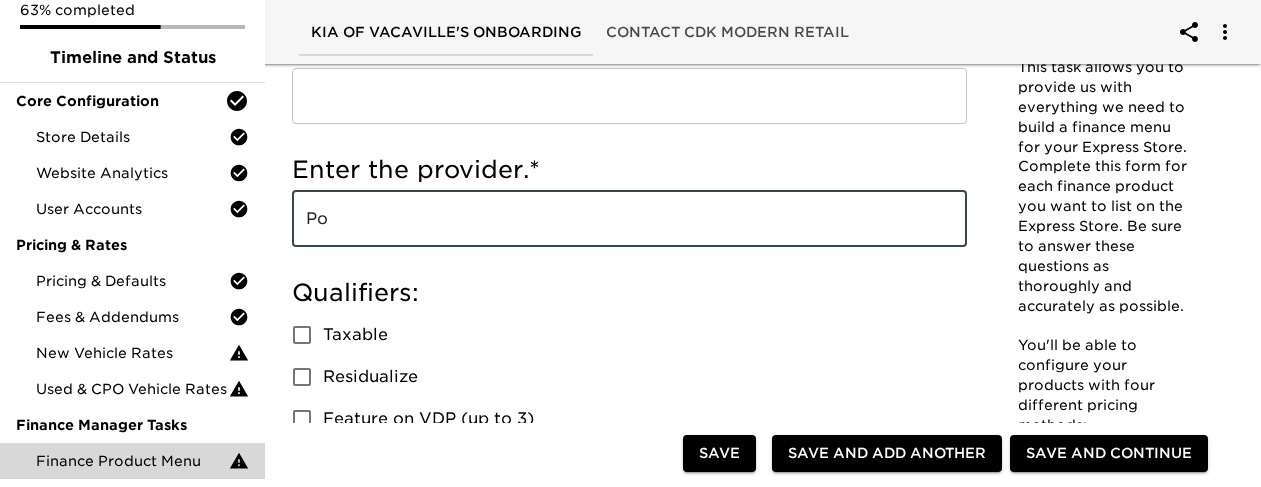 type on "P" 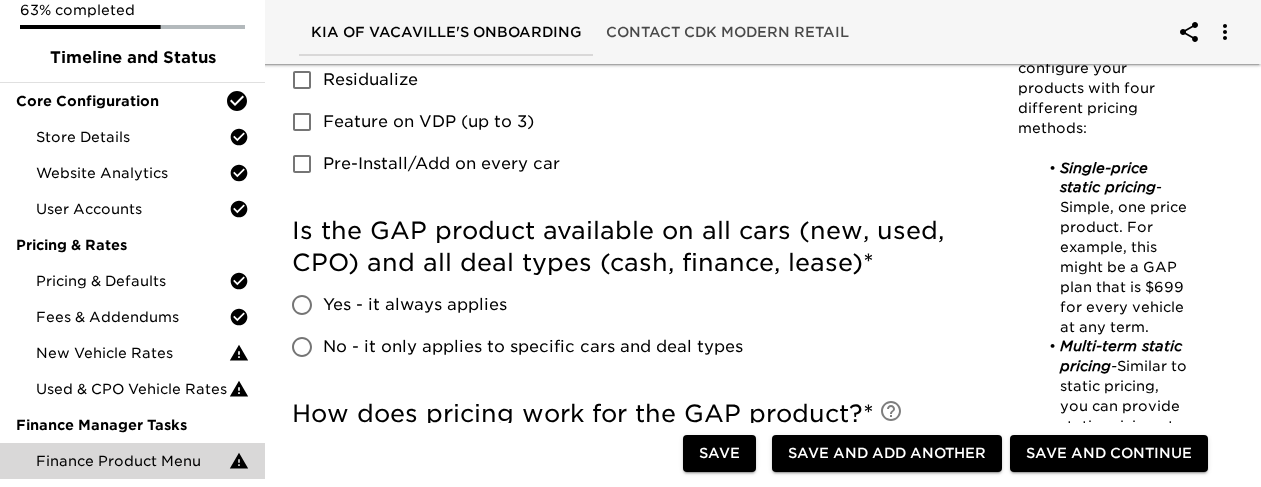 scroll, scrollTop: 700, scrollLeft: 0, axis: vertical 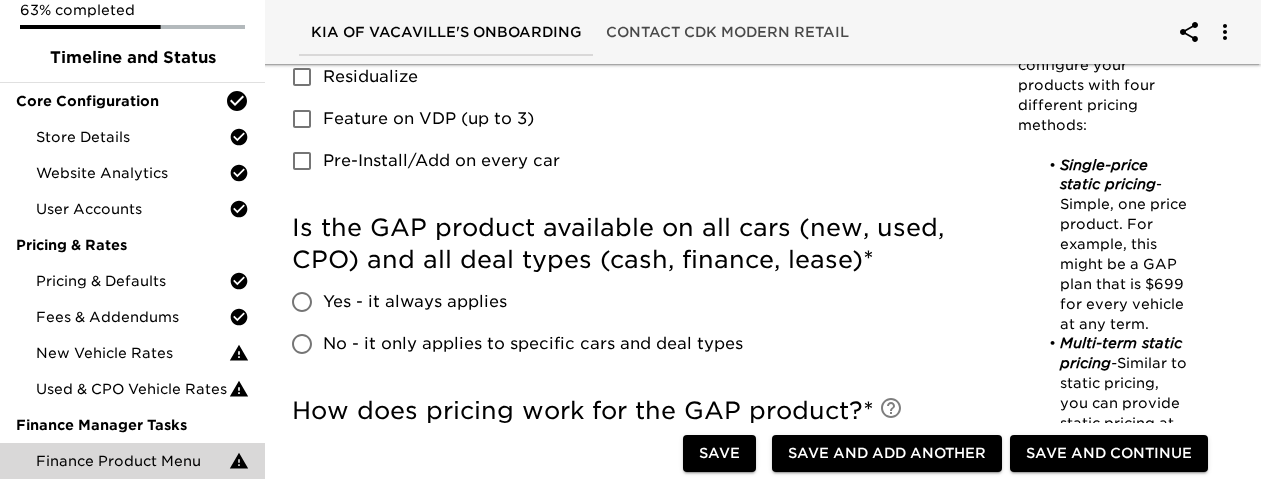 type on "Kia Power Protect" 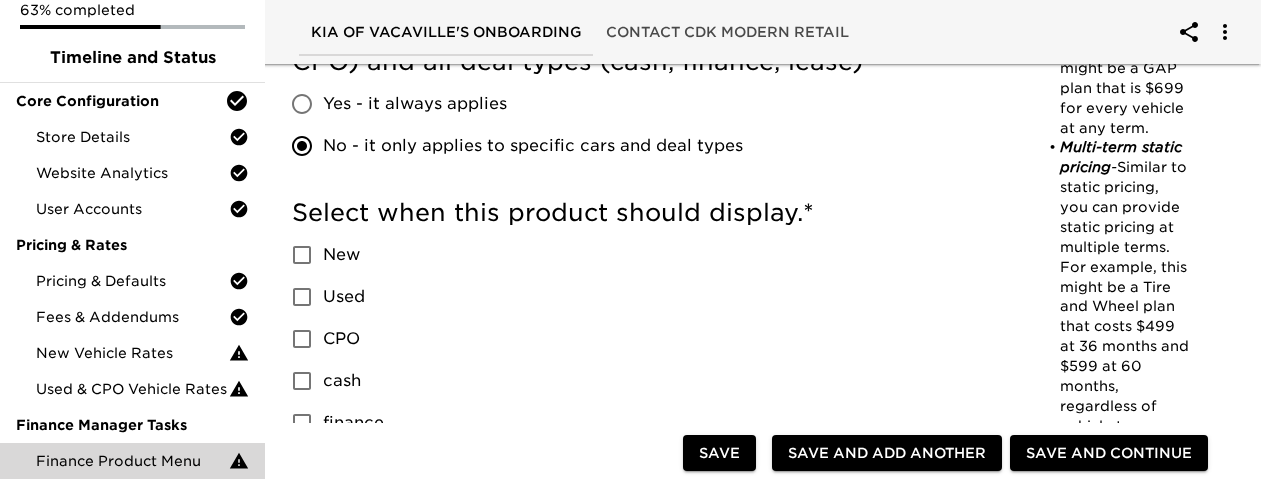 scroll, scrollTop: 900, scrollLeft: 0, axis: vertical 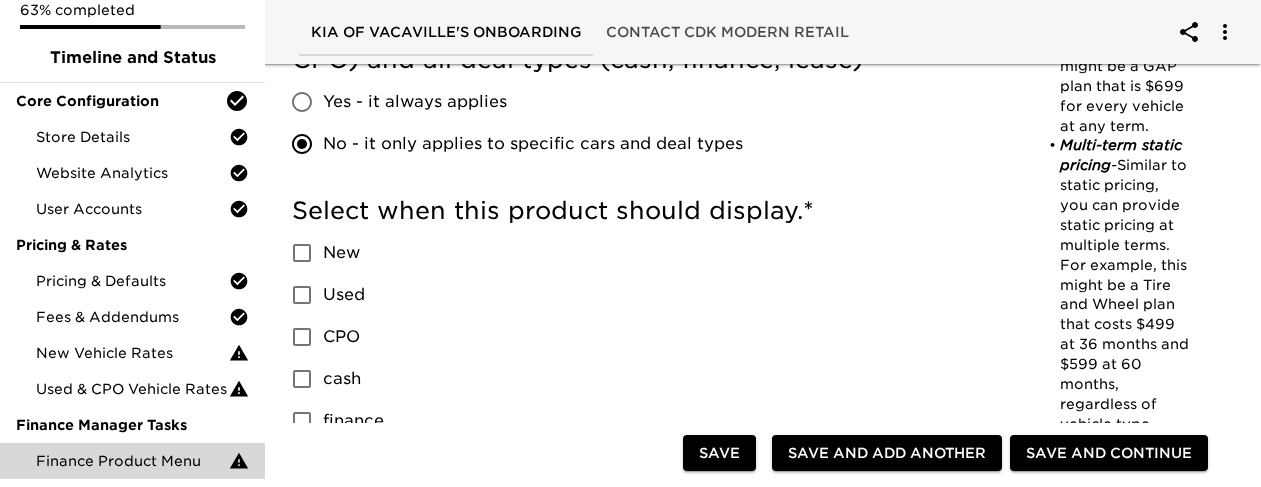 click on "New" at bounding box center [341, 253] 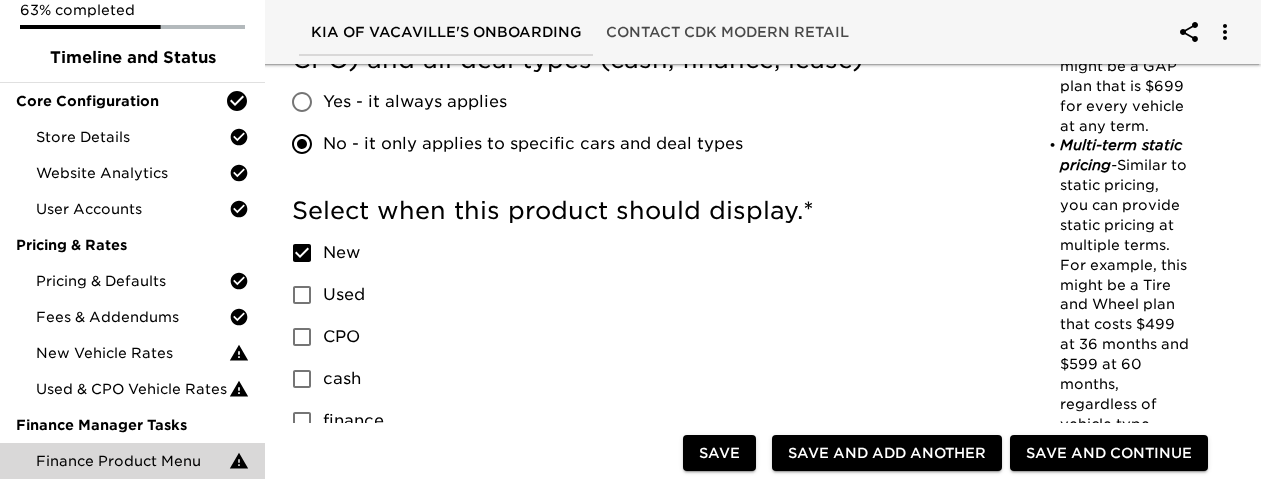 click on "Used" at bounding box center (332, 295) 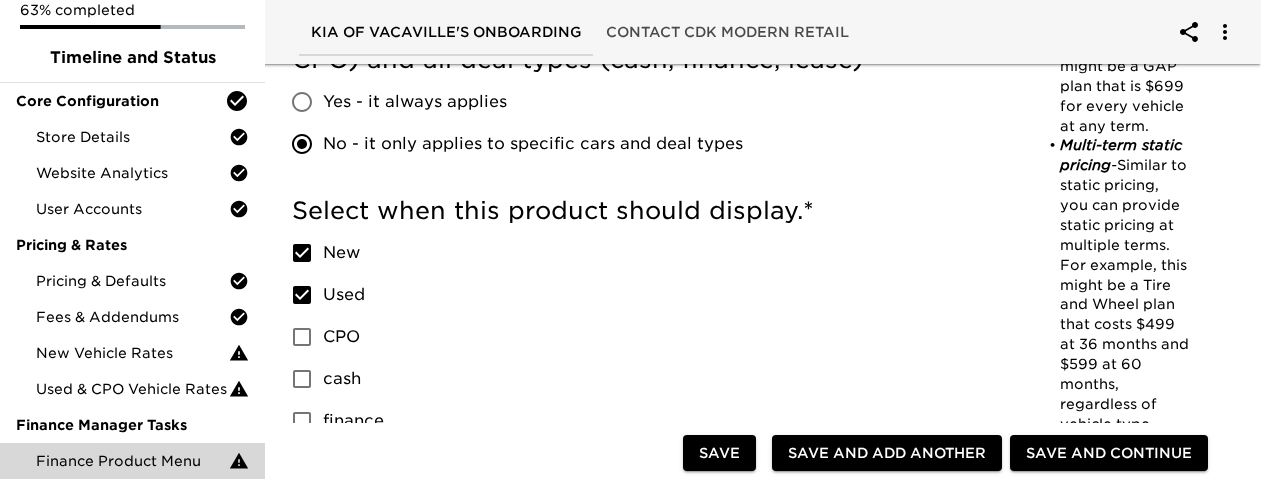 click on "CPO" at bounding box center (341, 337) 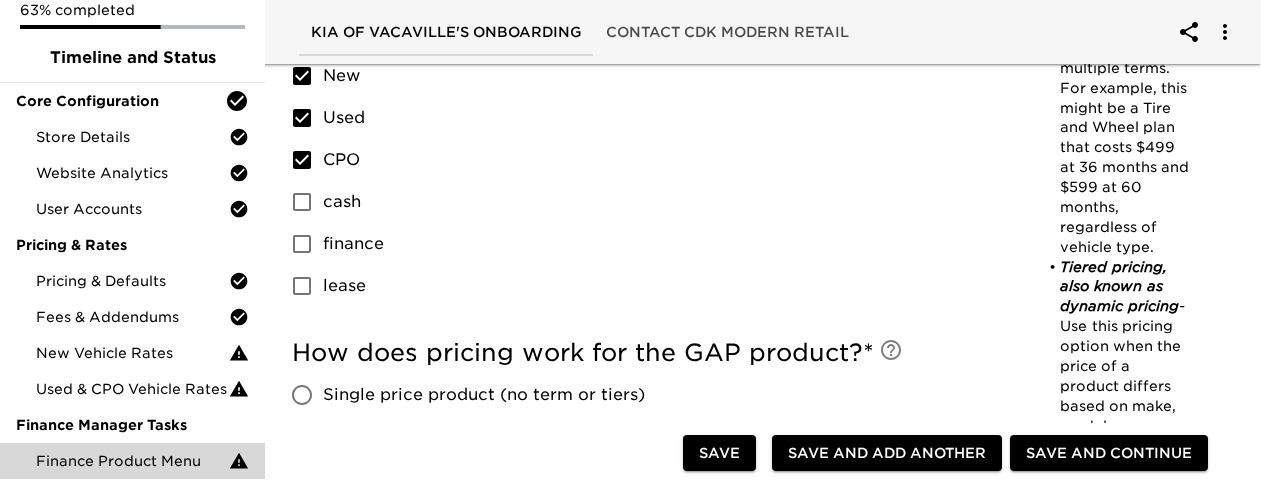 scroll, scrollTop: 1100, scrollLeft: 0, axis: vertical 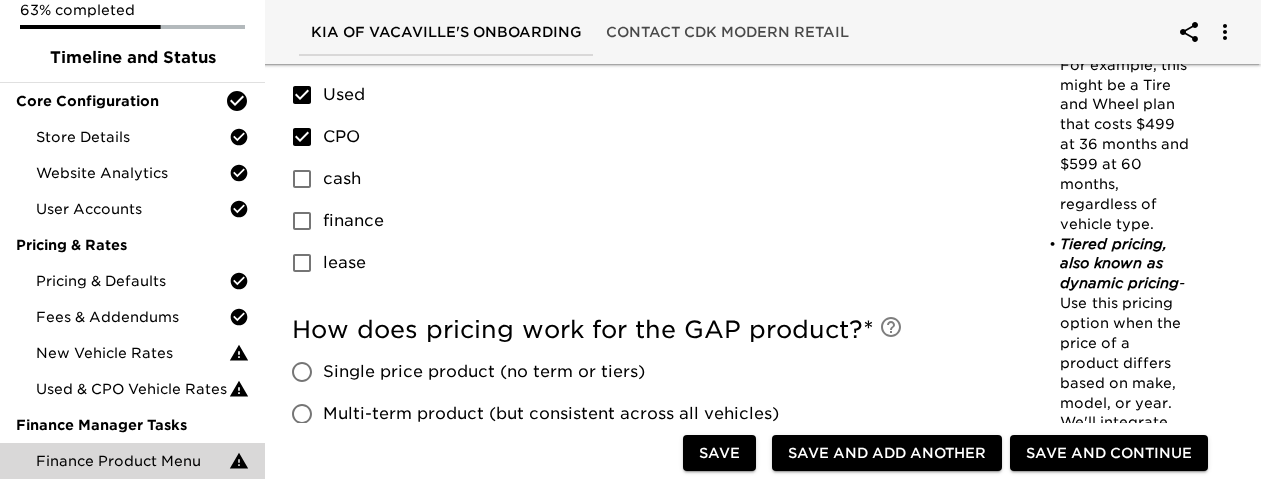 click on "finance" at bounding box center (332, 221) 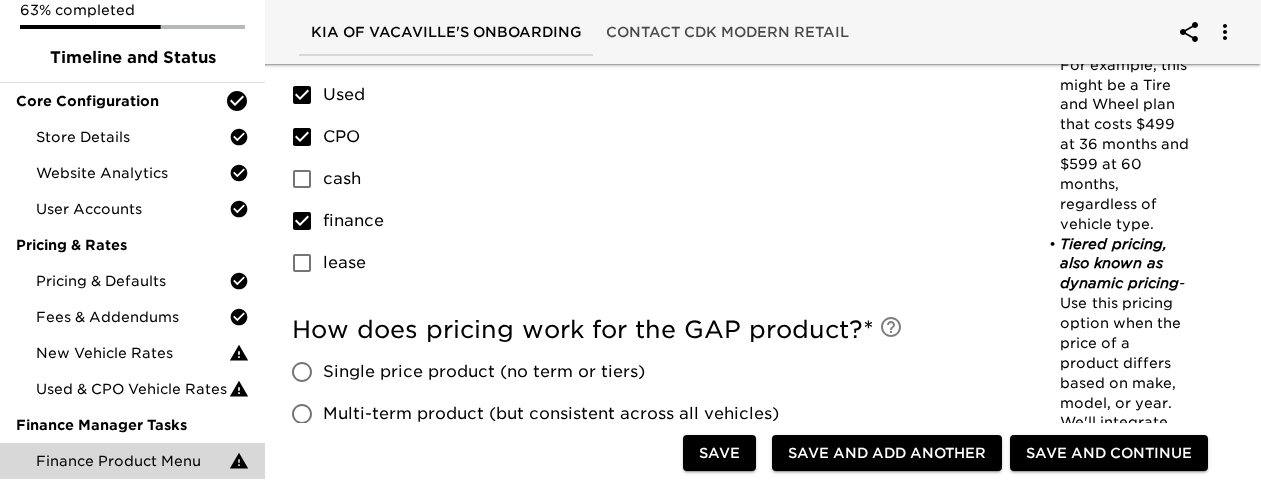 click on "lease" at bounding box center (344, 263) 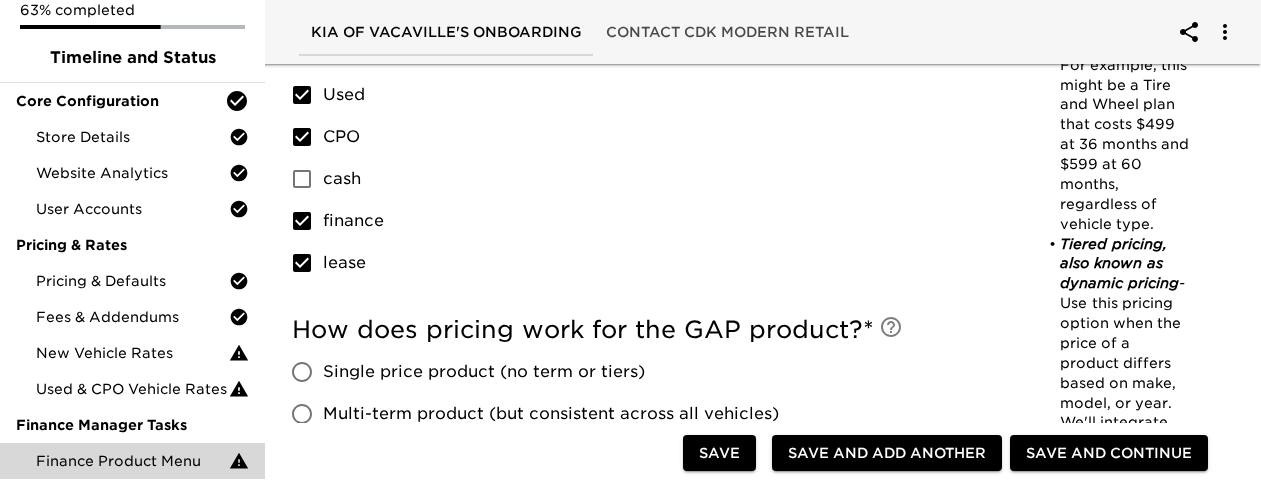scroll, scrollTop: 1200, scrollLeft: 0, axis: vertical 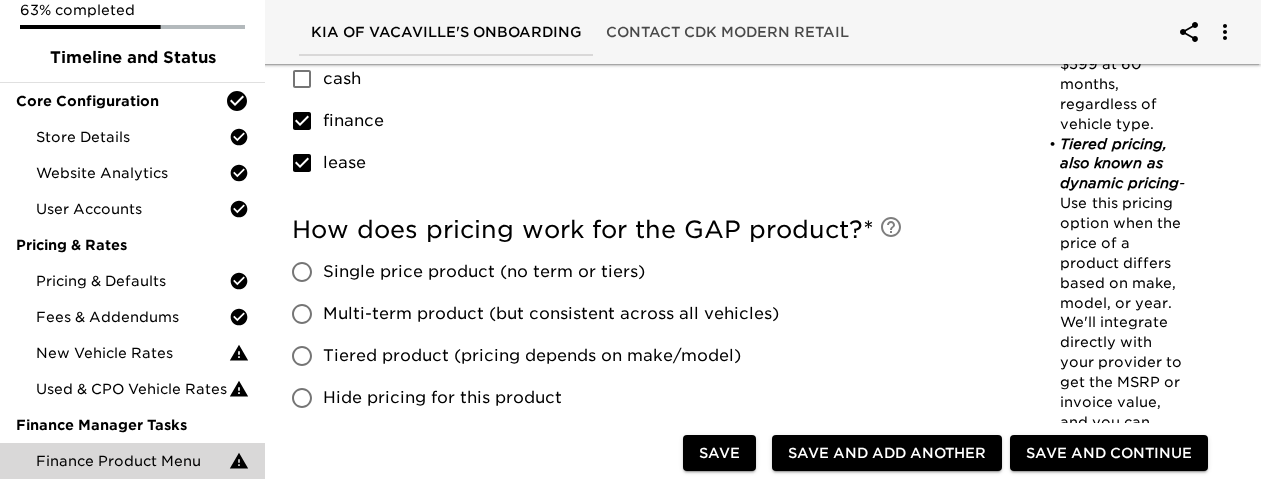 click on "lease" at bounding box center (344, 163) 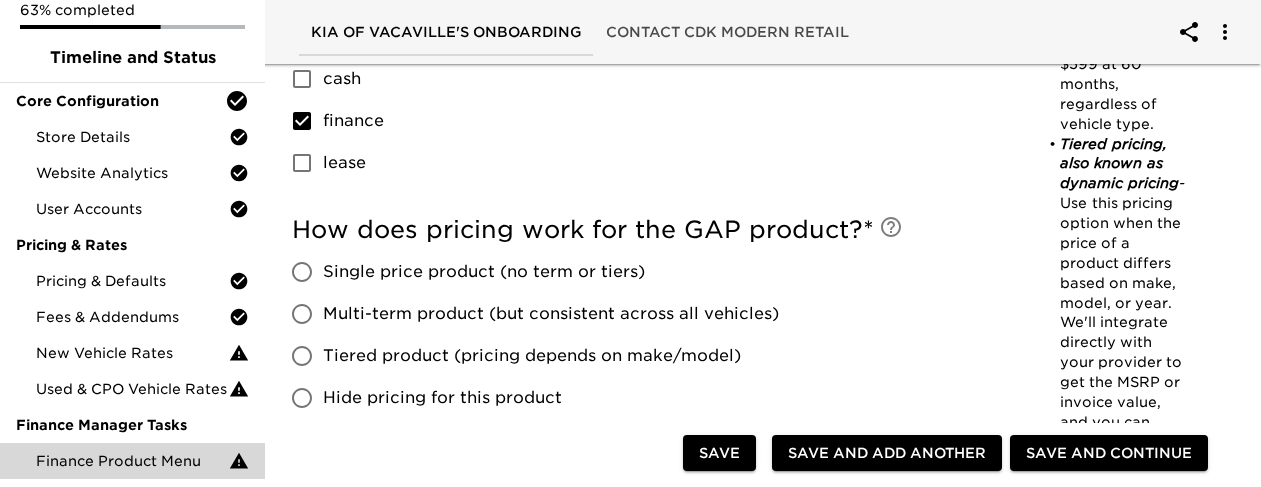 click on "Single price product (no term or tiers)" at bounding box center (484, 272) 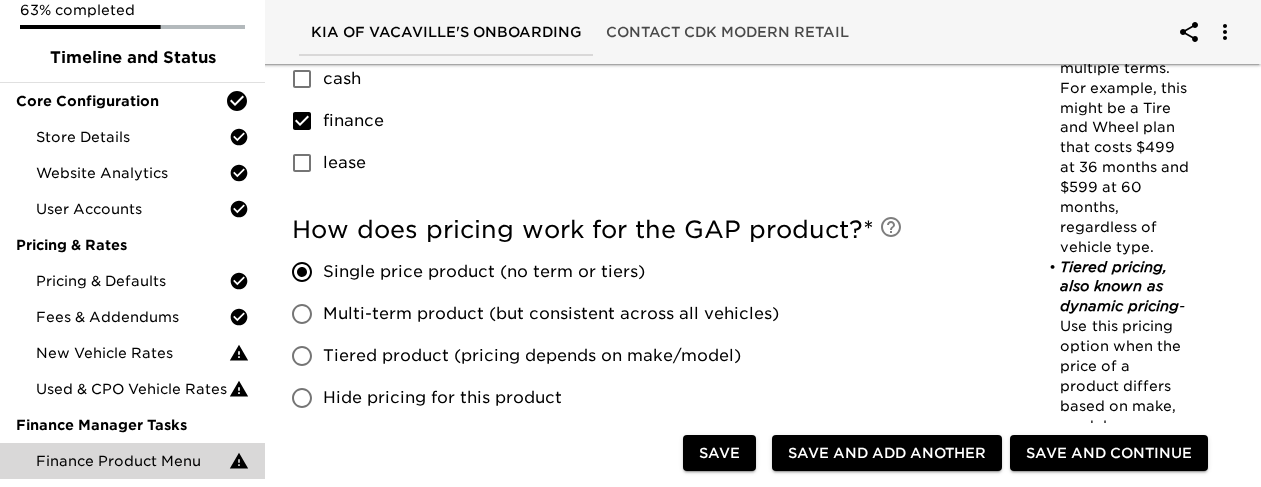 click on "Multi-term product (but consistent across all vehicles)" at bounding box center [551, 314] 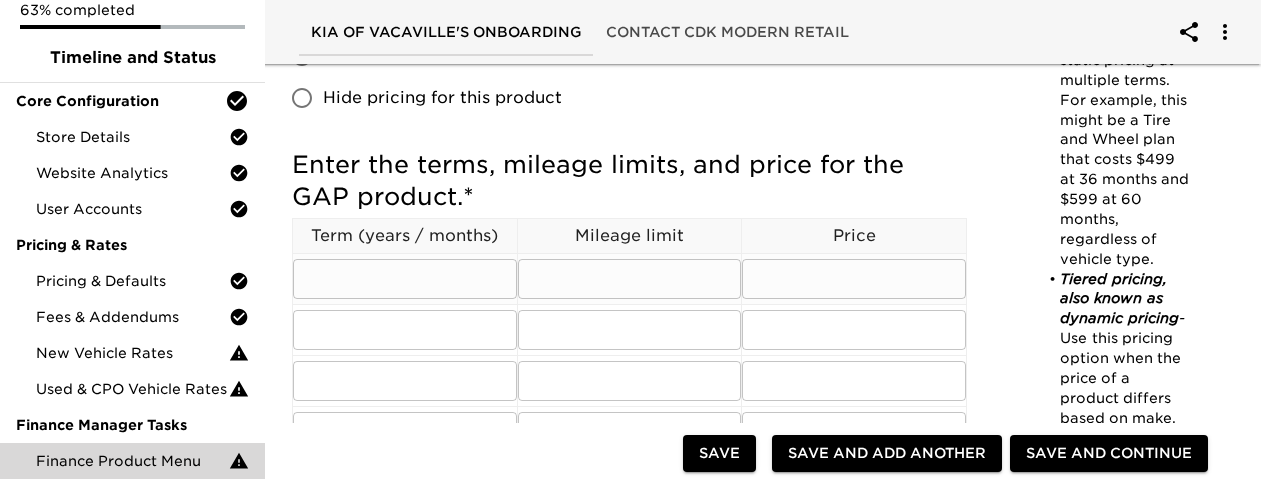 scroll, scrollTop: 1300, scrollLeft: 0, axis: vertical 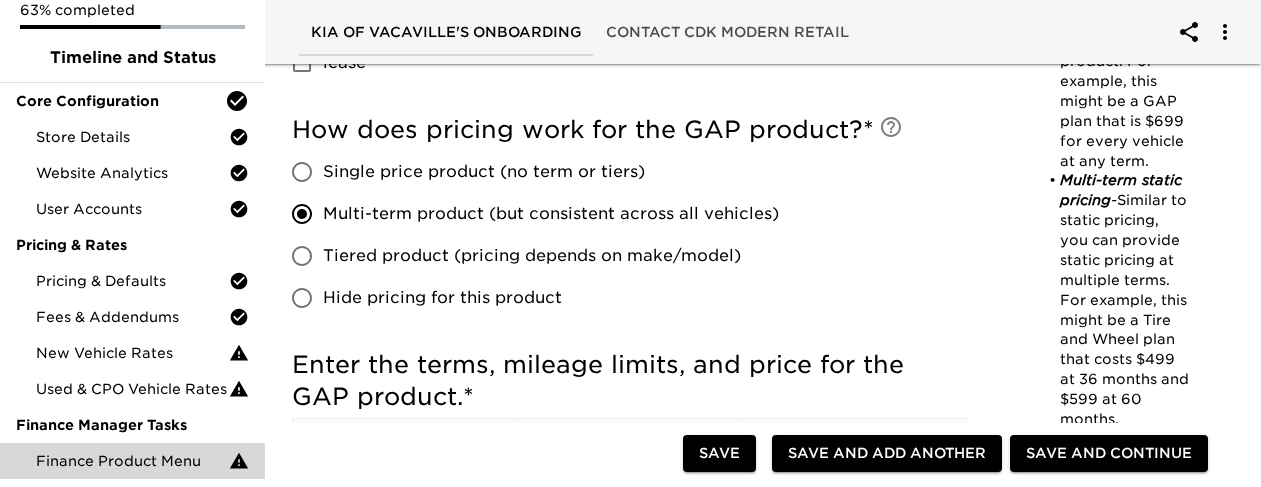 click on "Single price product (no term or tiers)" at bounding box center [484, 172] 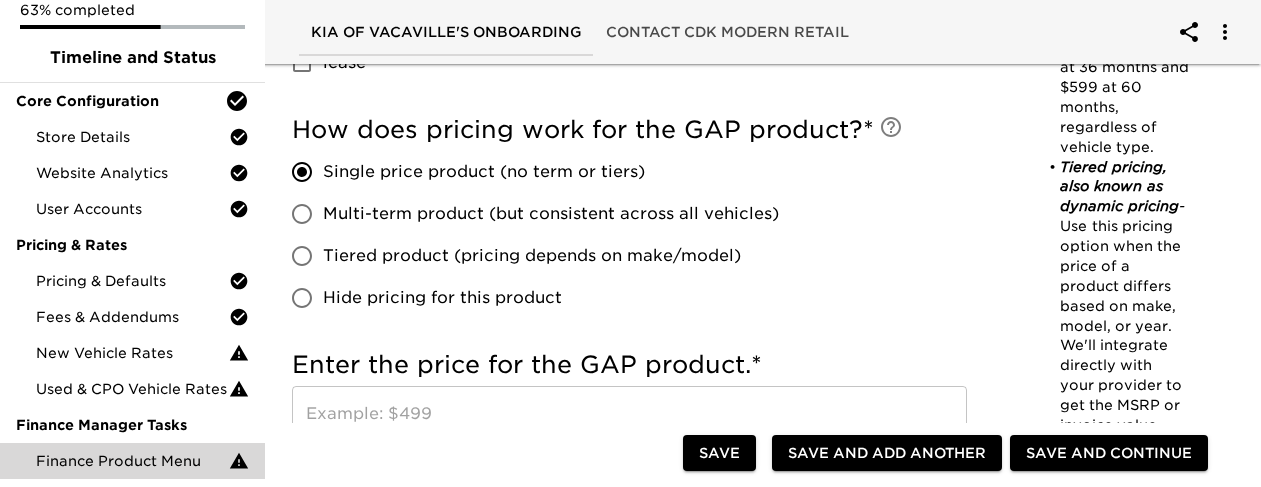 scroll, scrollTop: 1400, scrollLeft: 0, axis: vertical 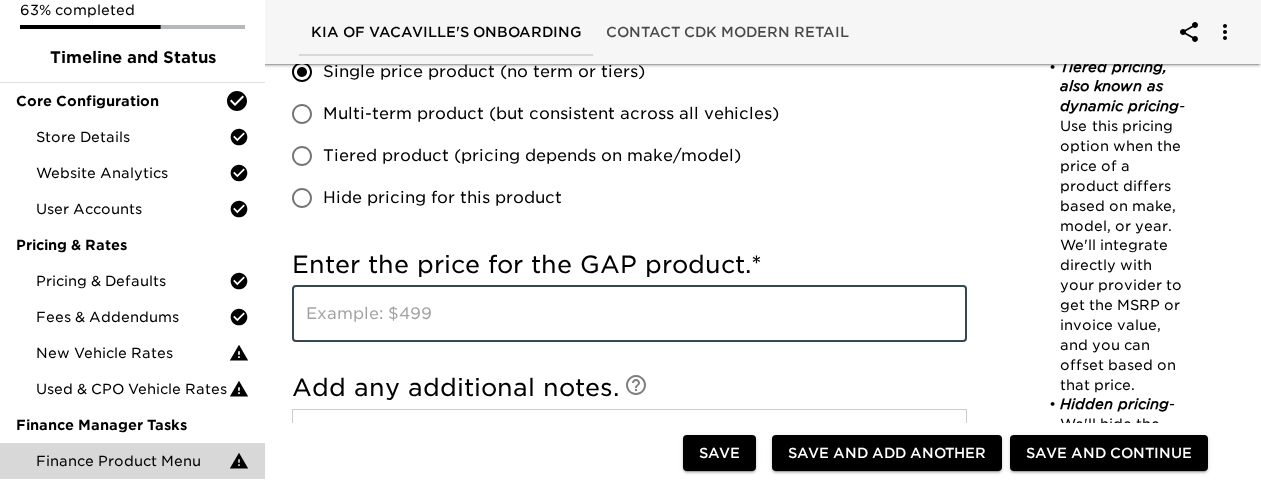 click at bounding box center [629, 314] 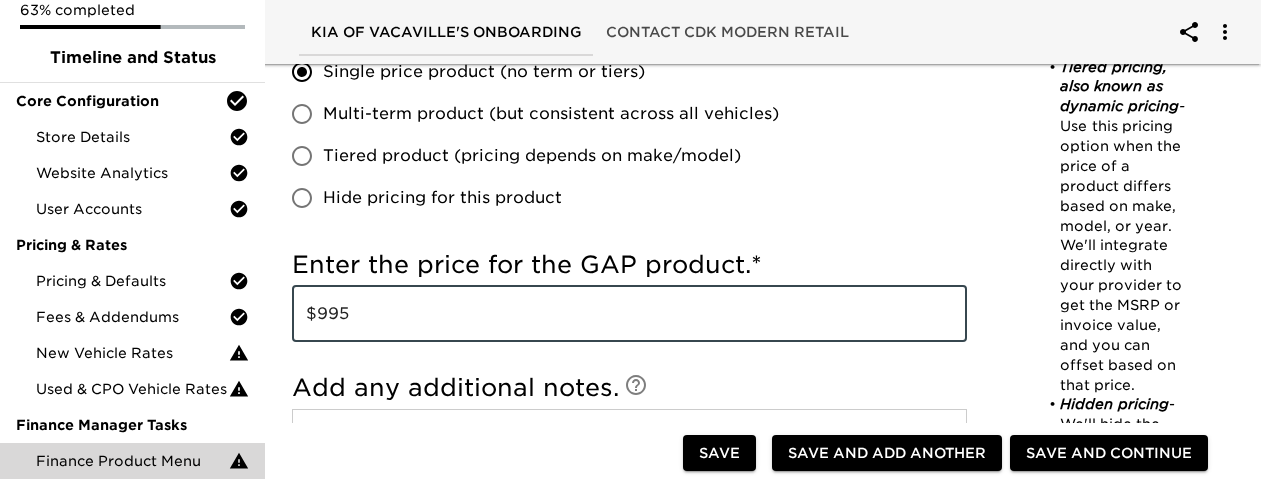 type on "$995" 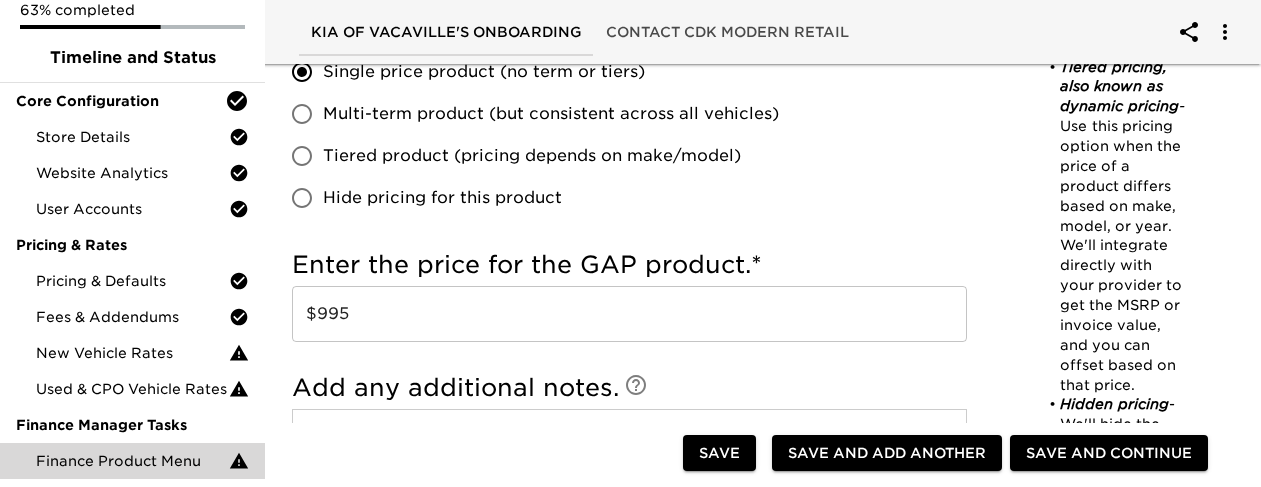 click on "How does pricing work for the GAP product? * Single price product (no term or tiers) Multi-term product (but consistent across all vehicles) Tiered product (pricing depends on make/model) Hide pricing for this product" at bounding box center [629, 116] 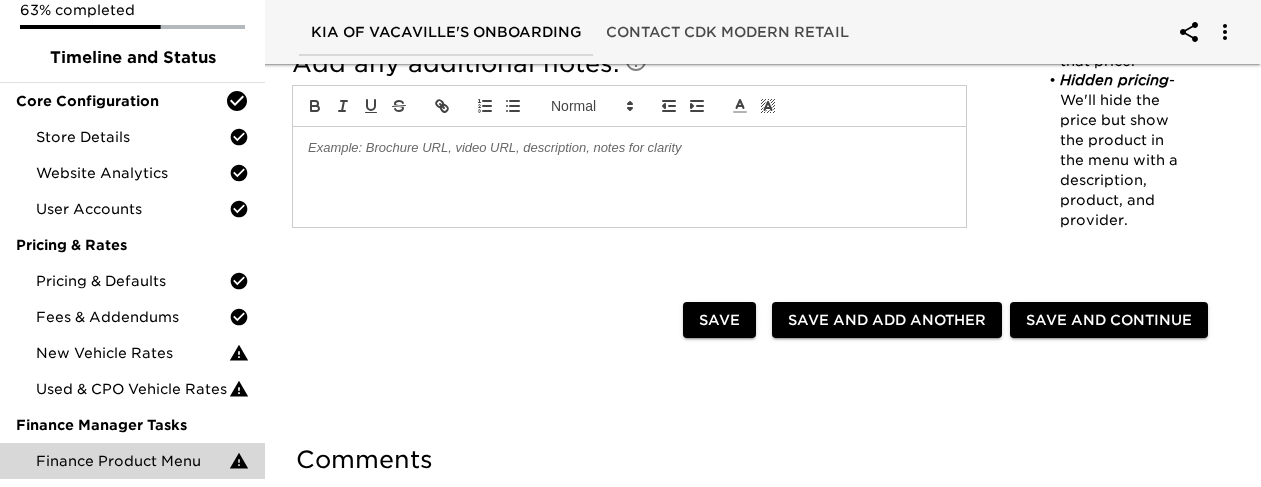 scroll, scrollTop: 1800, scrollLeft: 0, axis: vertical 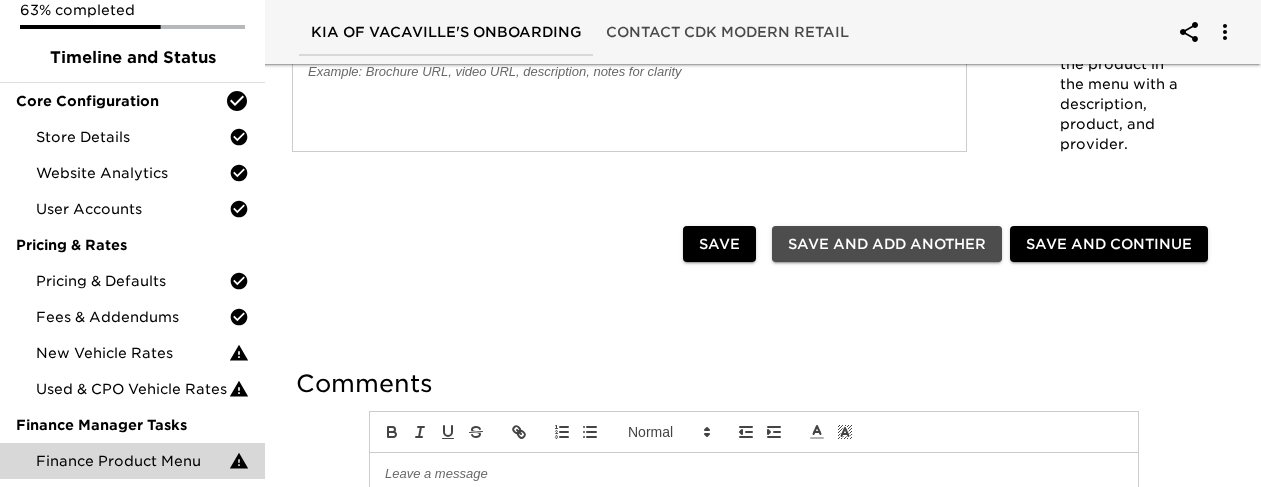 click on "Save and Add Another" at bounding box center (887, 244) 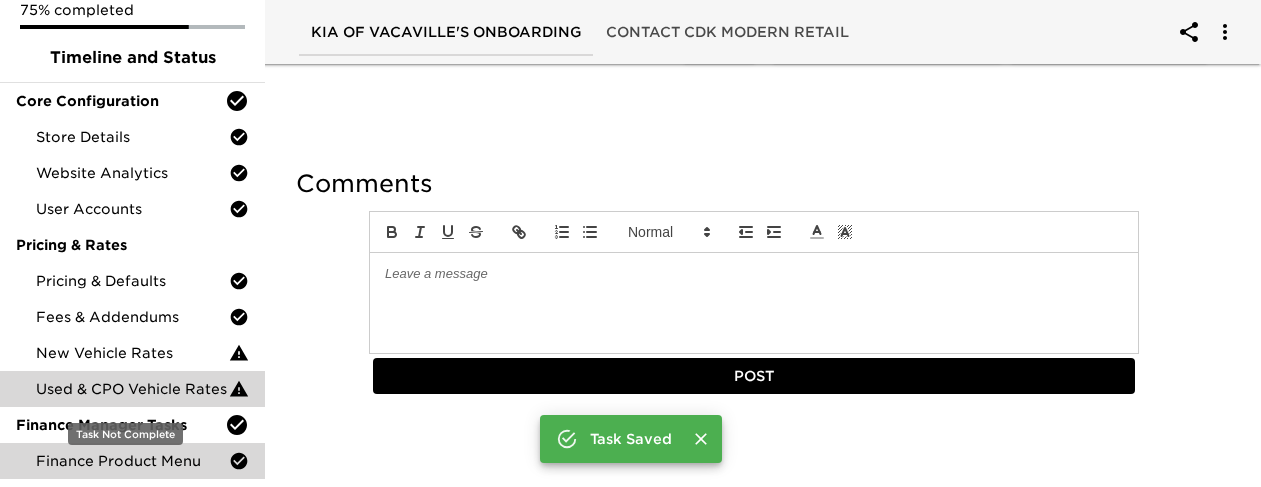 scroll, scrollTop: 2002, scrollLeft: 0, axis: vertical 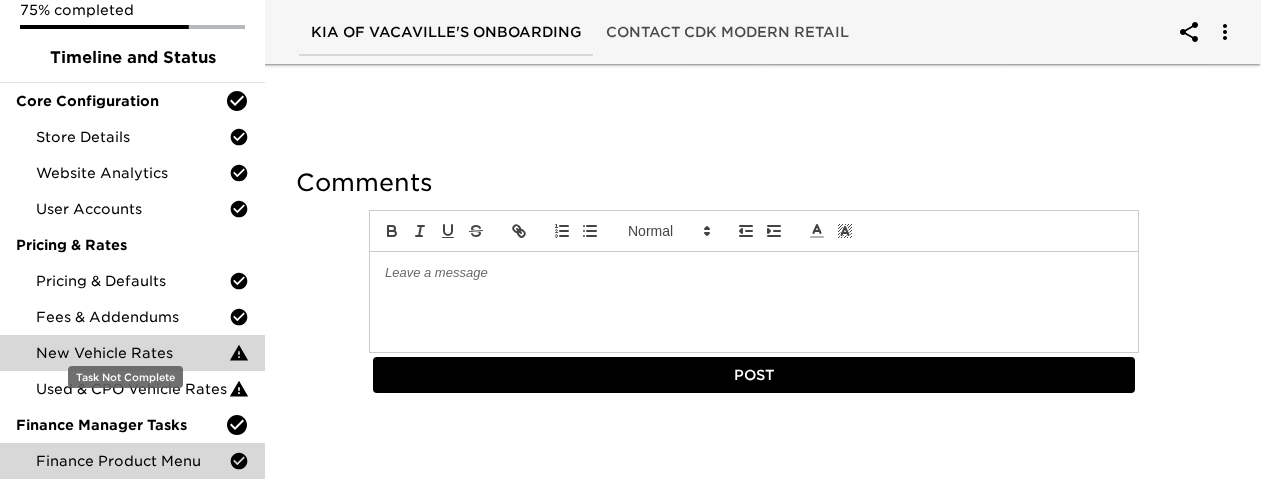 click on "New Vehicle Rates" at bounding box center (132, 353) 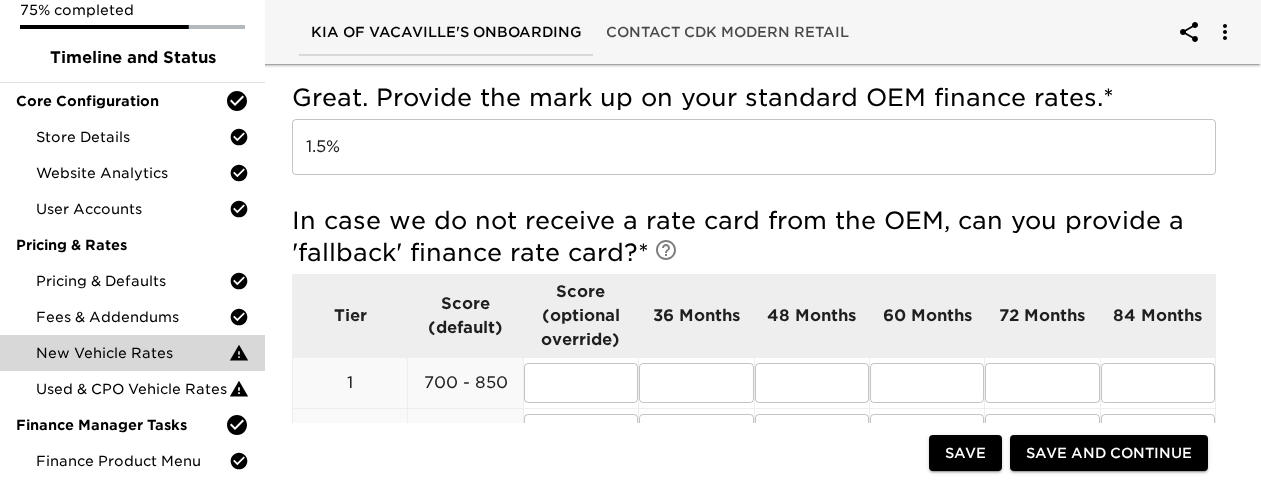 scroll, scrollTop: 800, scrollLeft: 0, axis: vertical 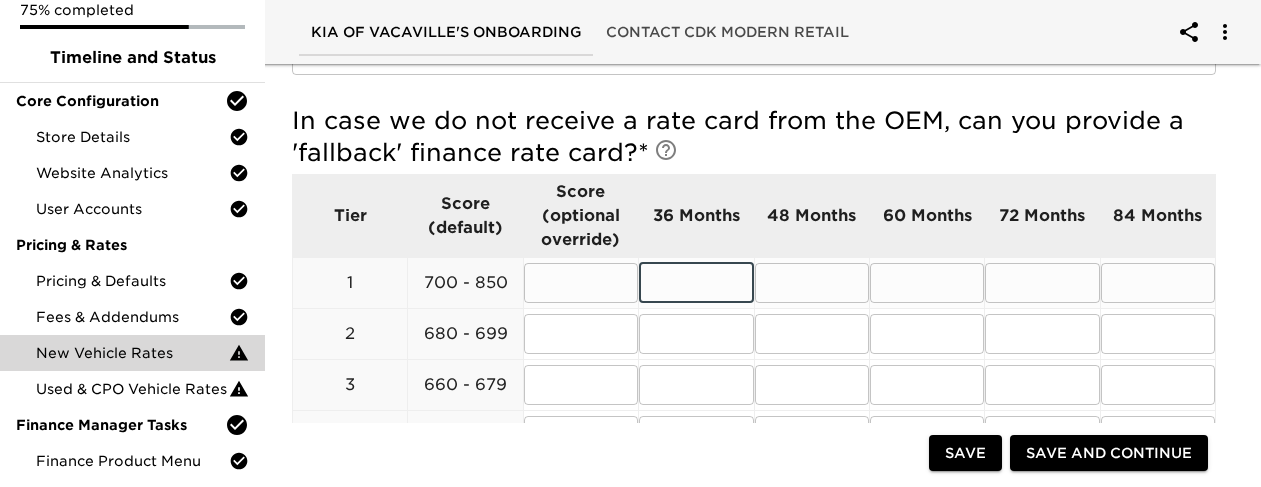 click at bounding box center (696, 283) 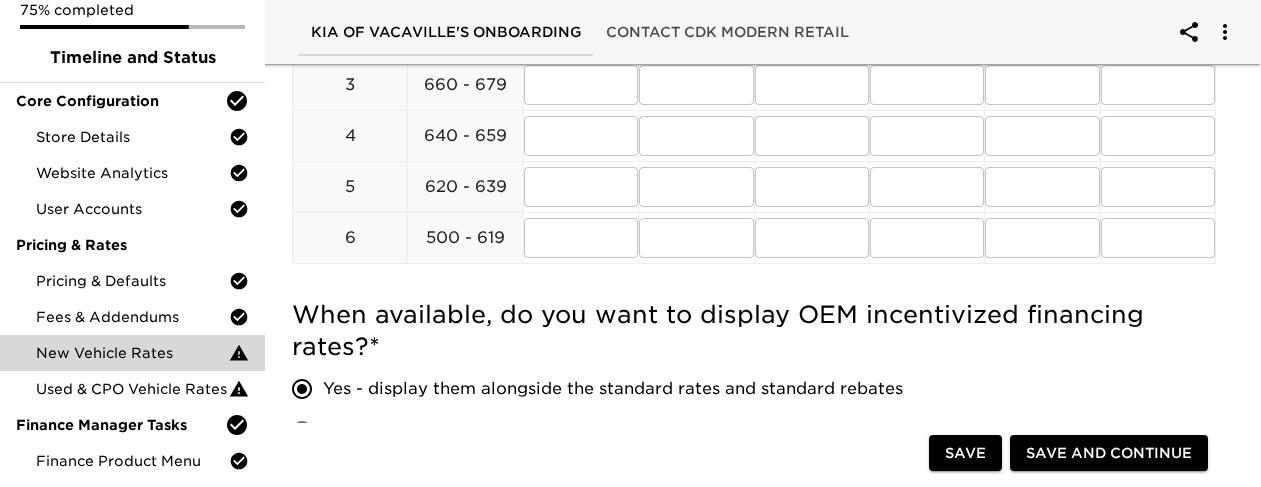 scroll, scrollTop: 800, scrollLeft: 0, axis: vertical 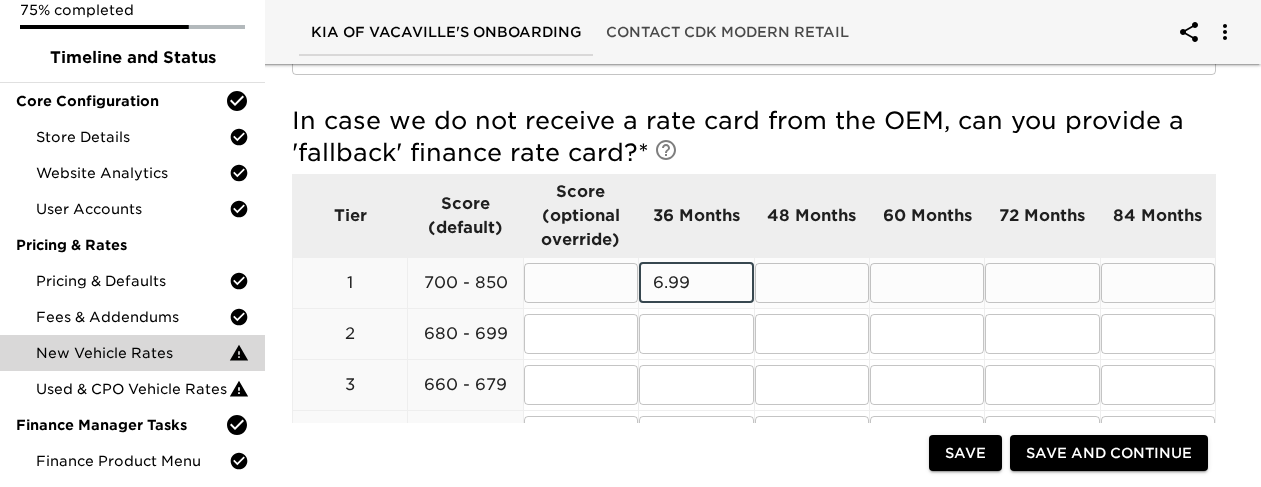 type on "6.99" 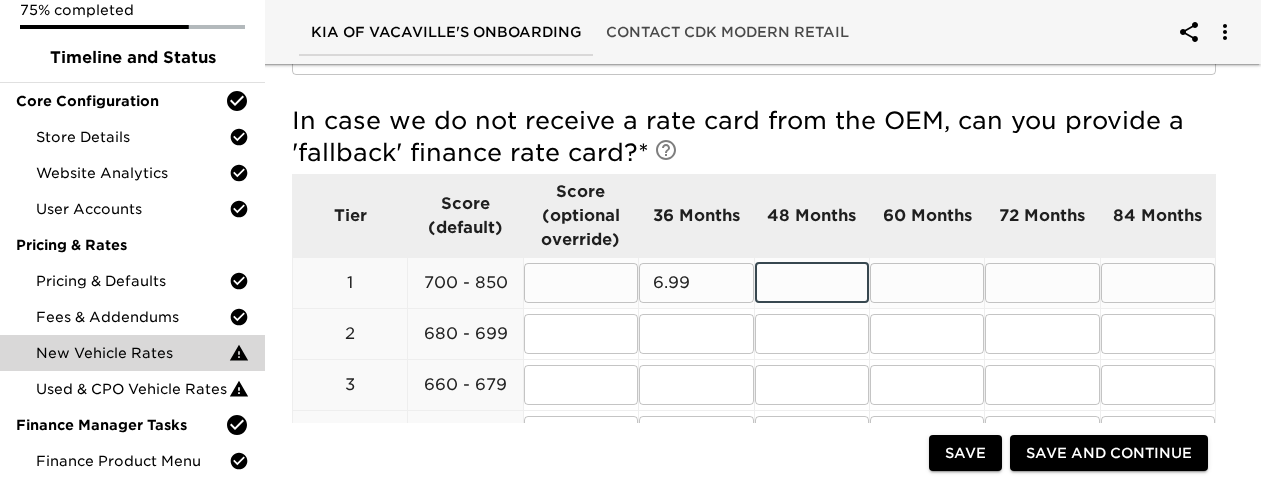click at bounding box center [812, 283] 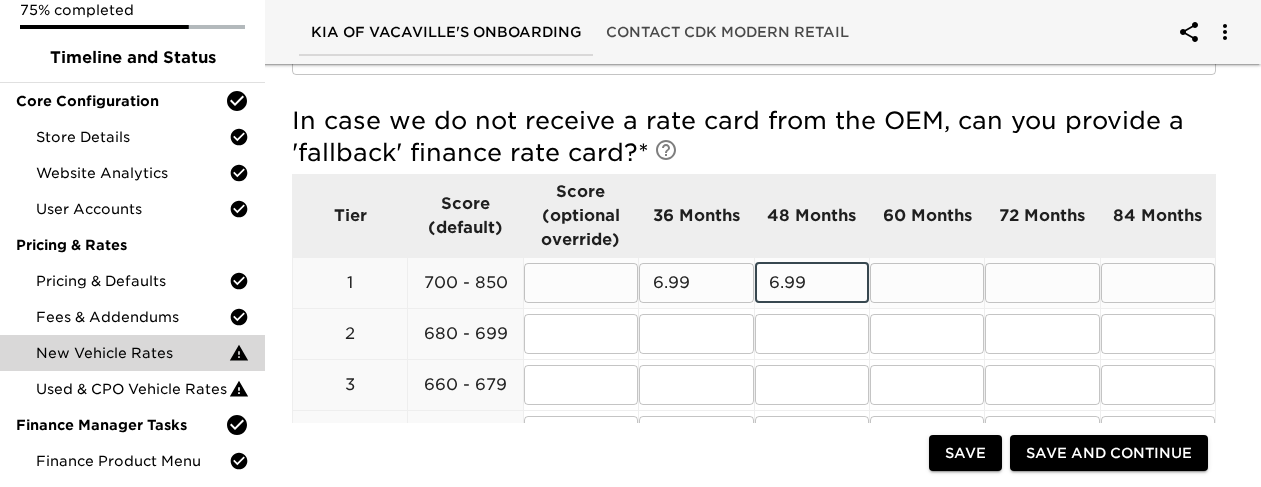 type on "6.99" 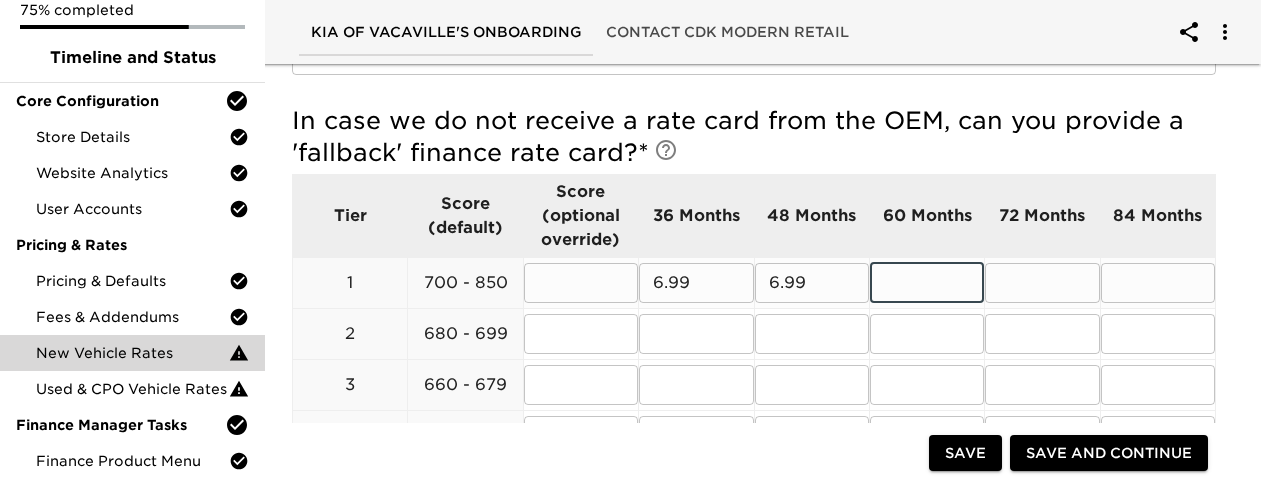click at bounding box center (927, 283) 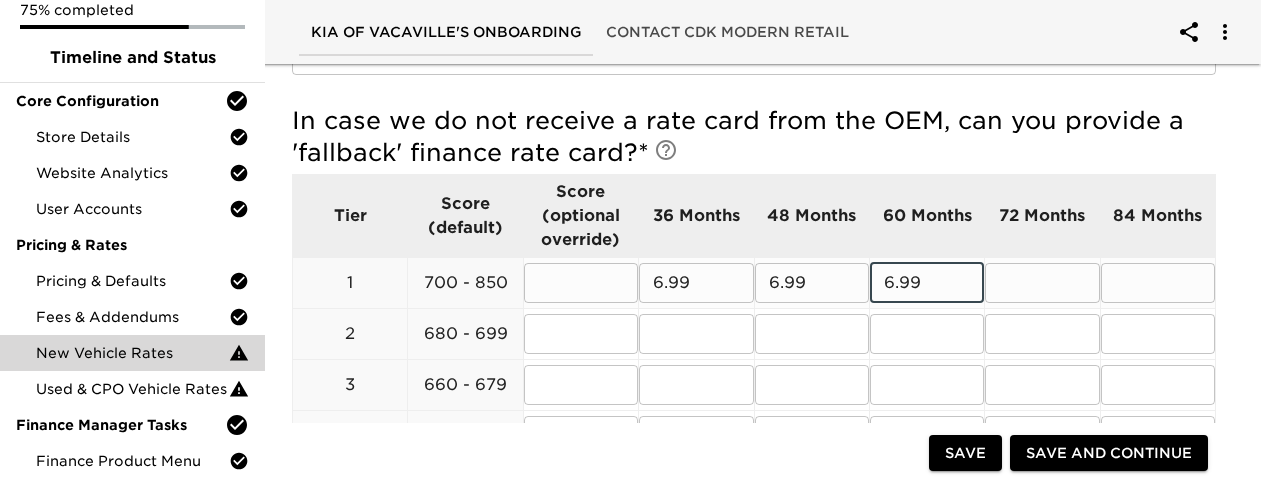 type on "6.99" 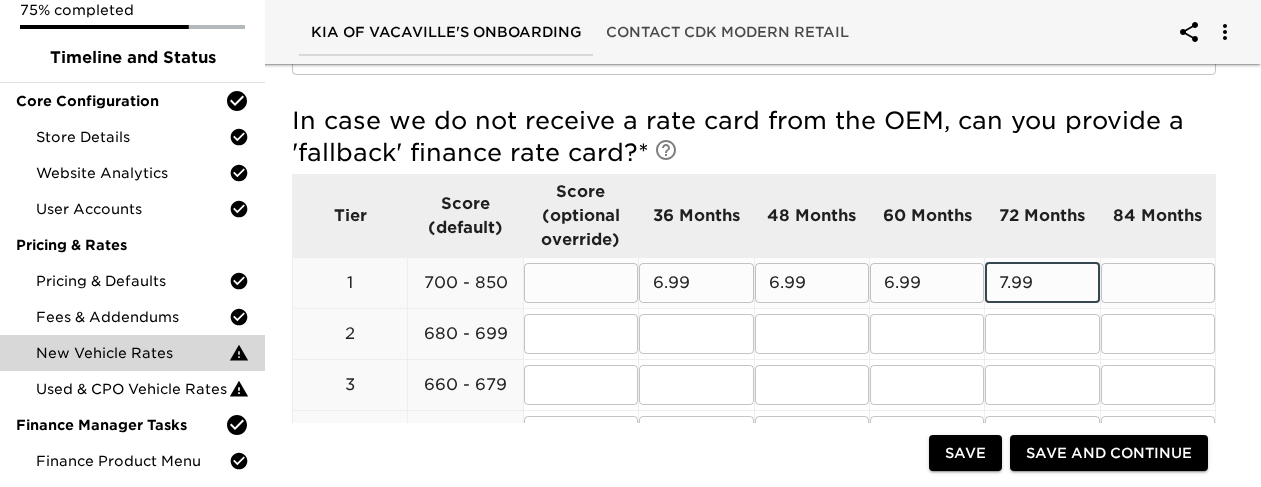 type on "7.99" 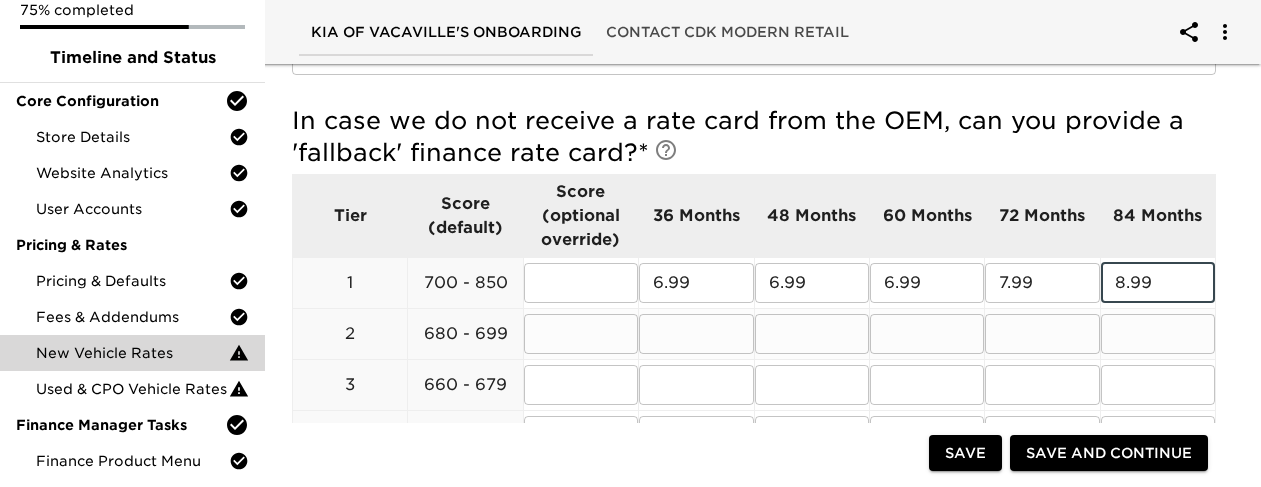 type on "8.99" 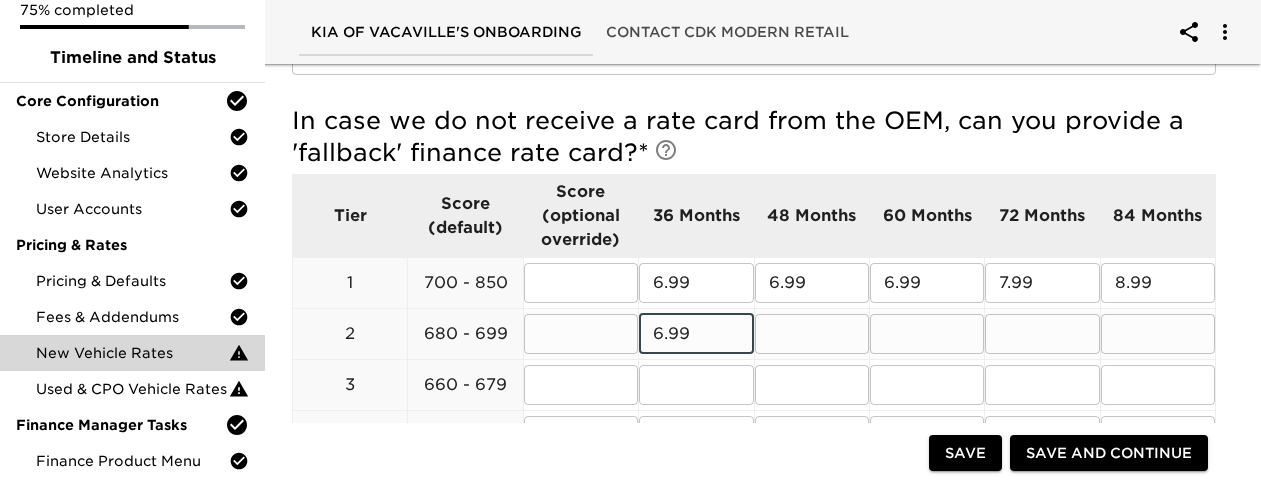 type on "6.99" 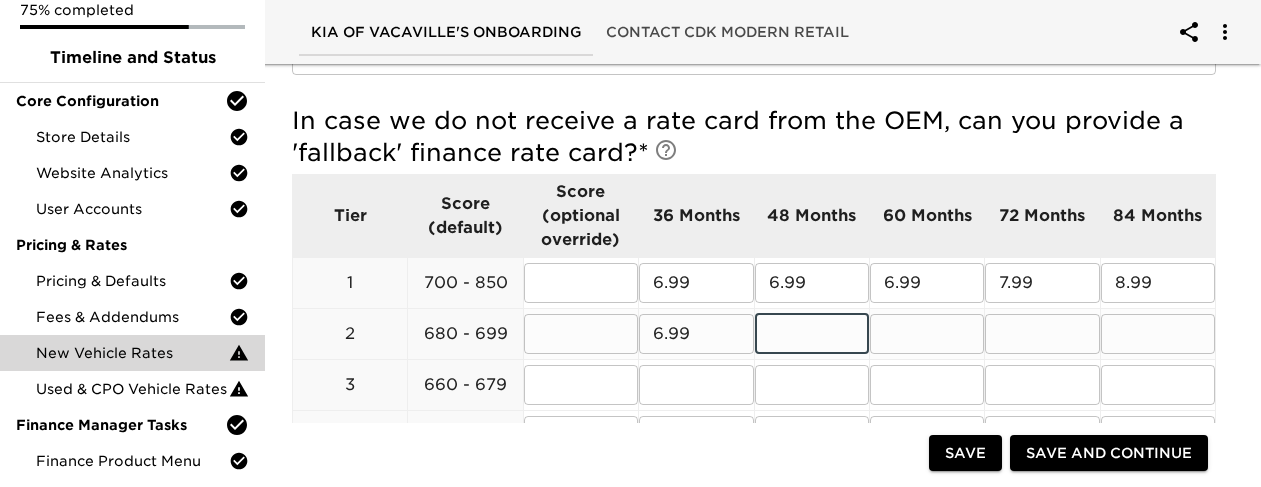 click at bounding box center [812, 334] 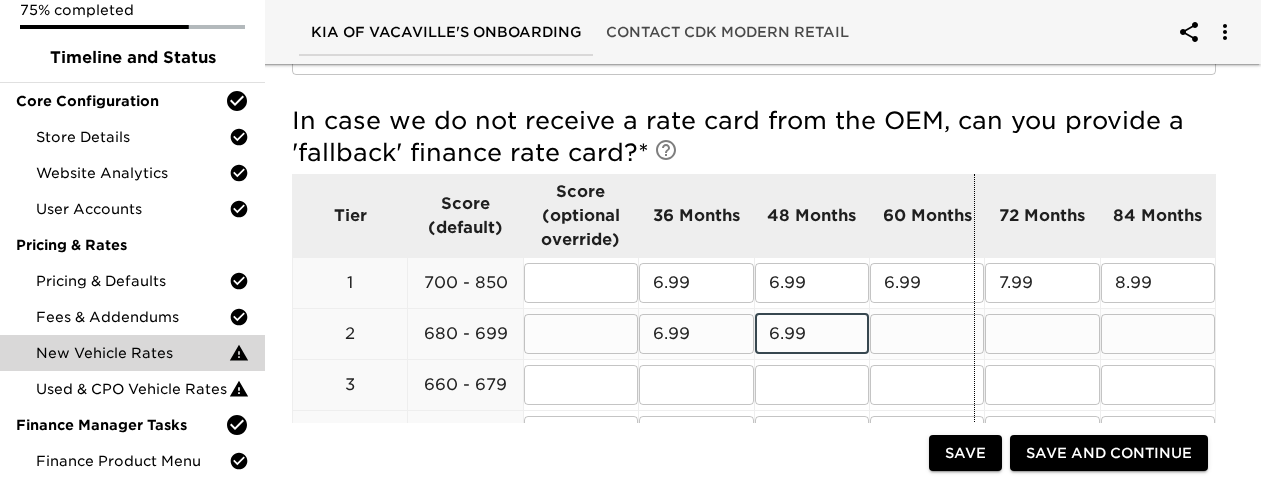 drag, startPoint x: 983, startPoint y: 324, endPoint x: 968, endPoint y: 323, distance: 15.033297 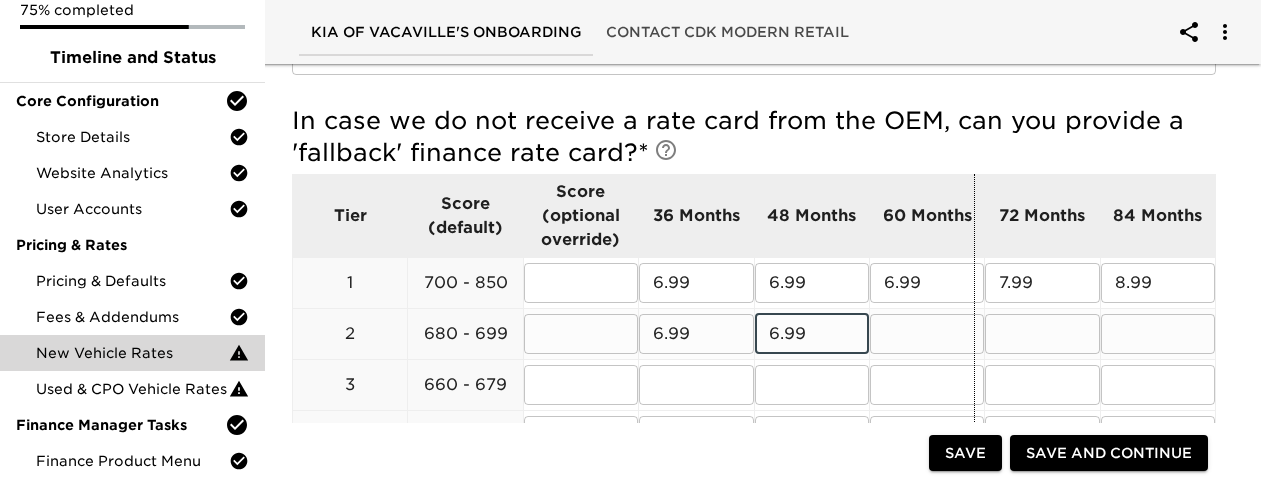 click at bounding box center (980, 369) 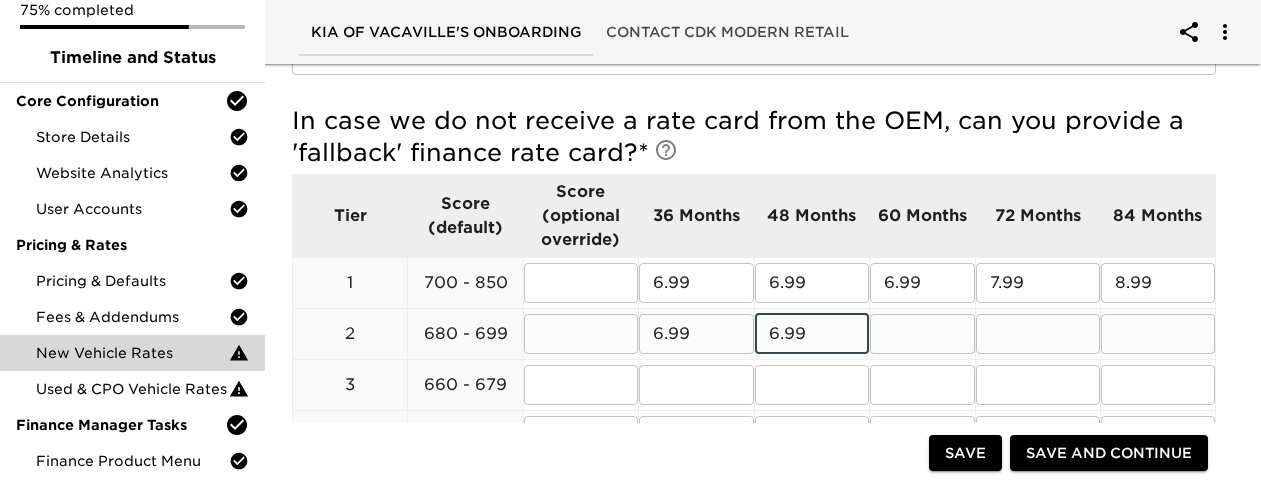 type on "6.99" 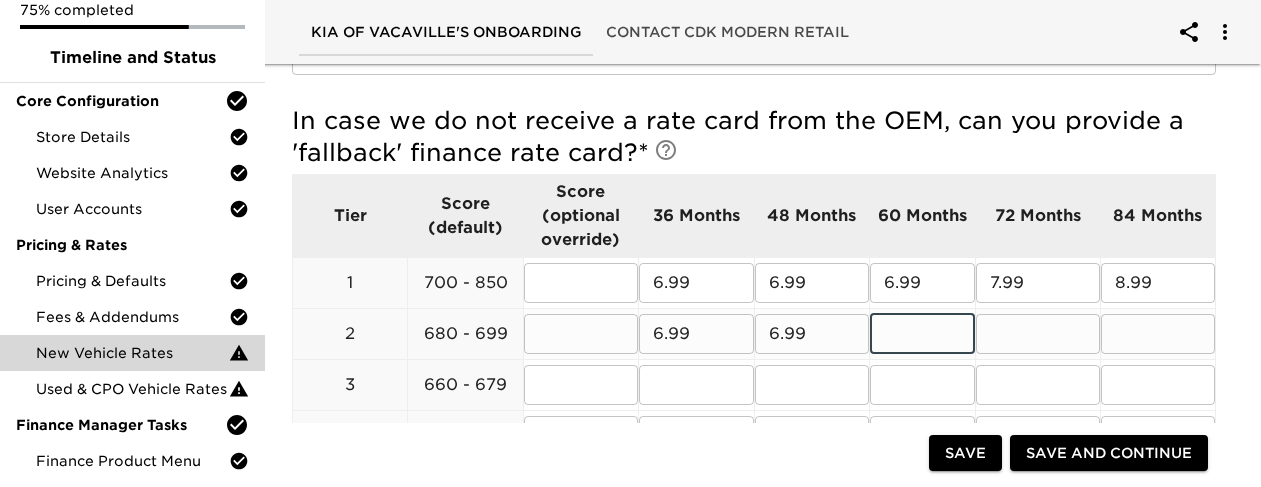 click at bounding box center (922, 334) 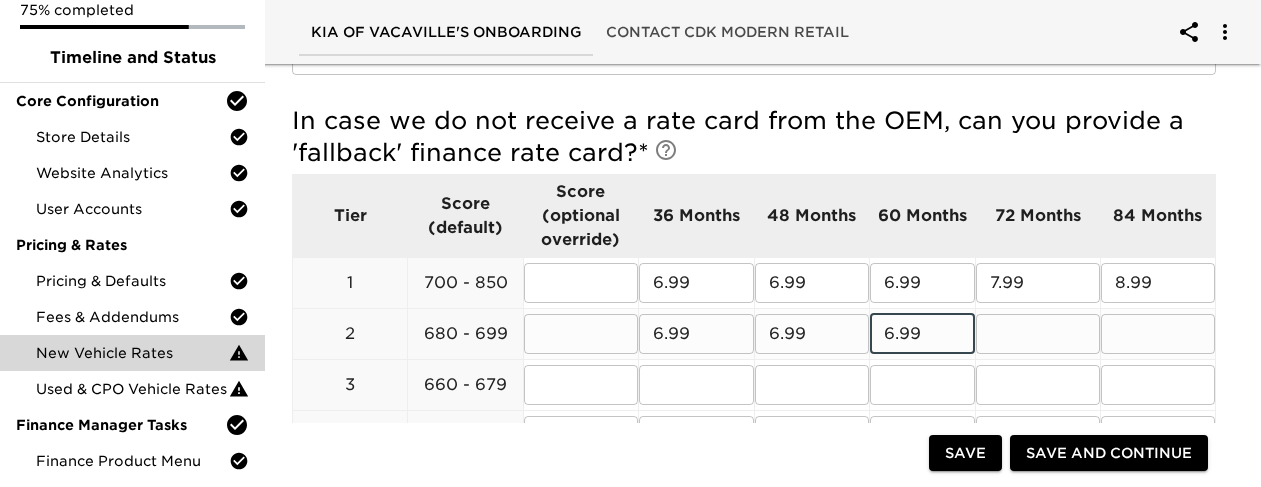 type on "6.99" 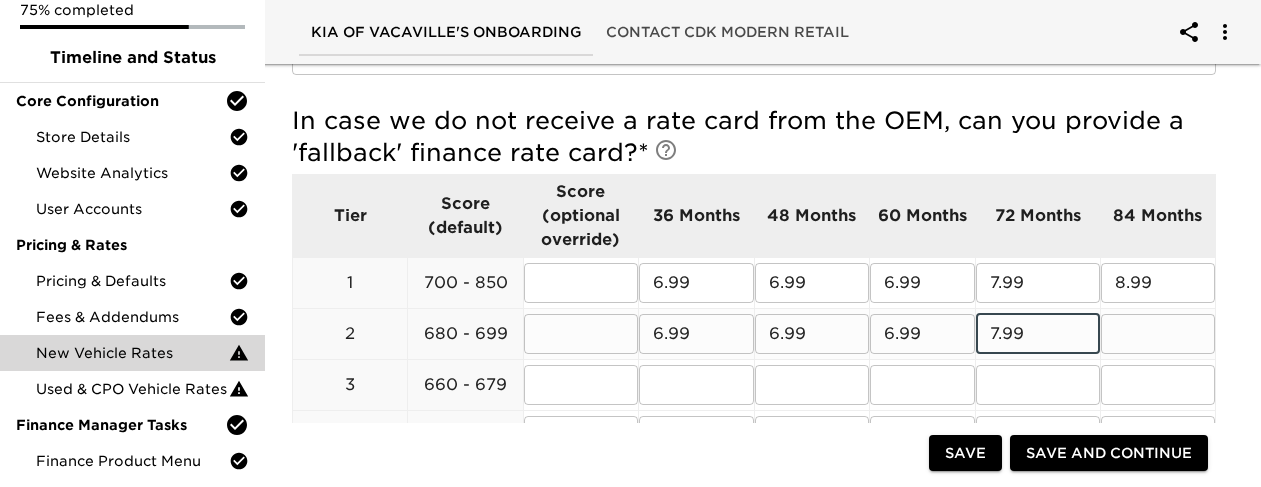 type on "7.99" 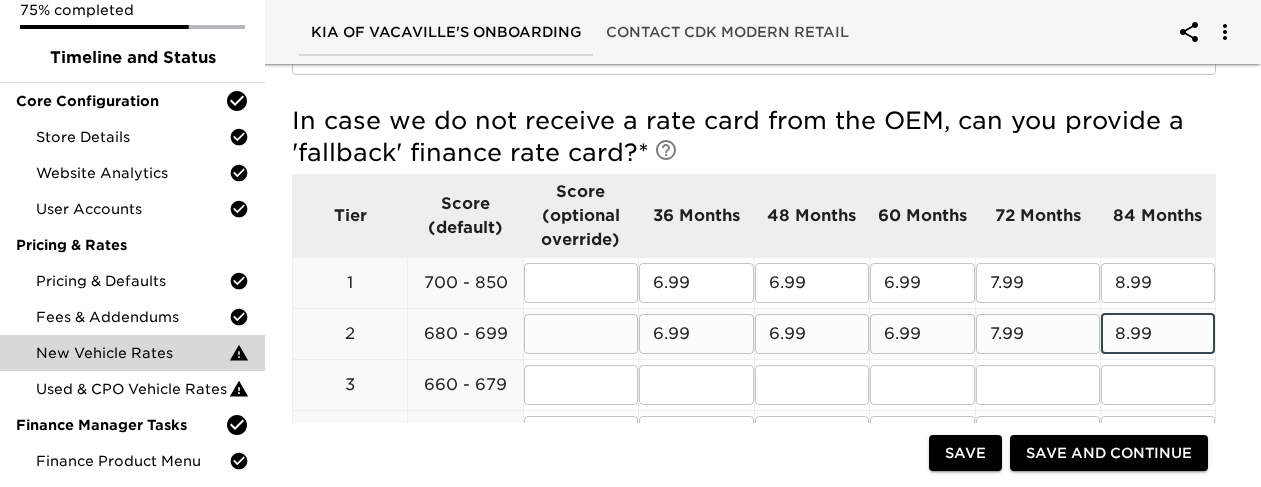 type on "8.99" 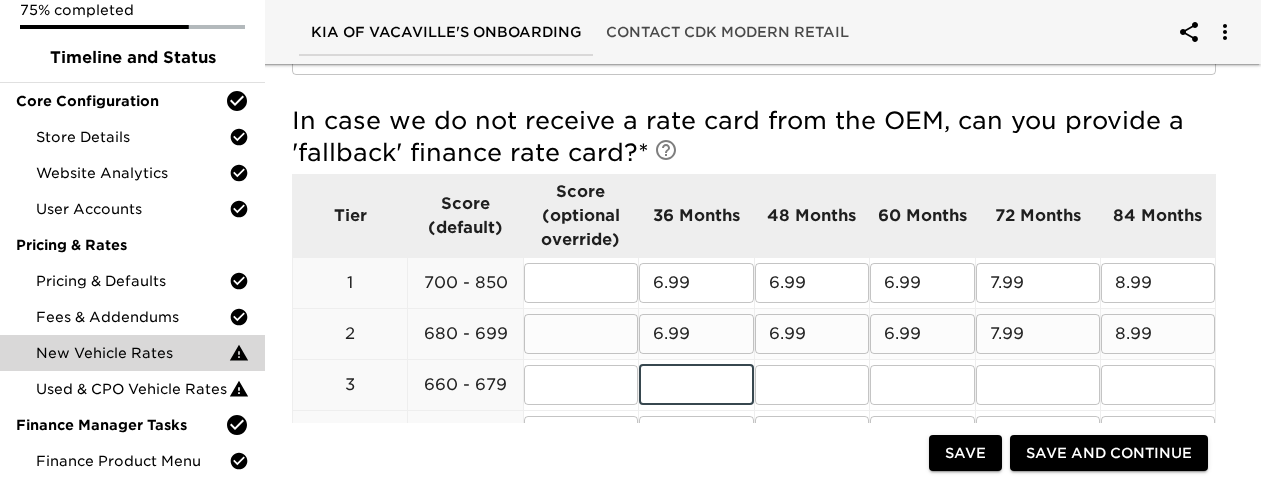 scroll, scrollTop: 900, scrollLeft: 0, axis: vertical 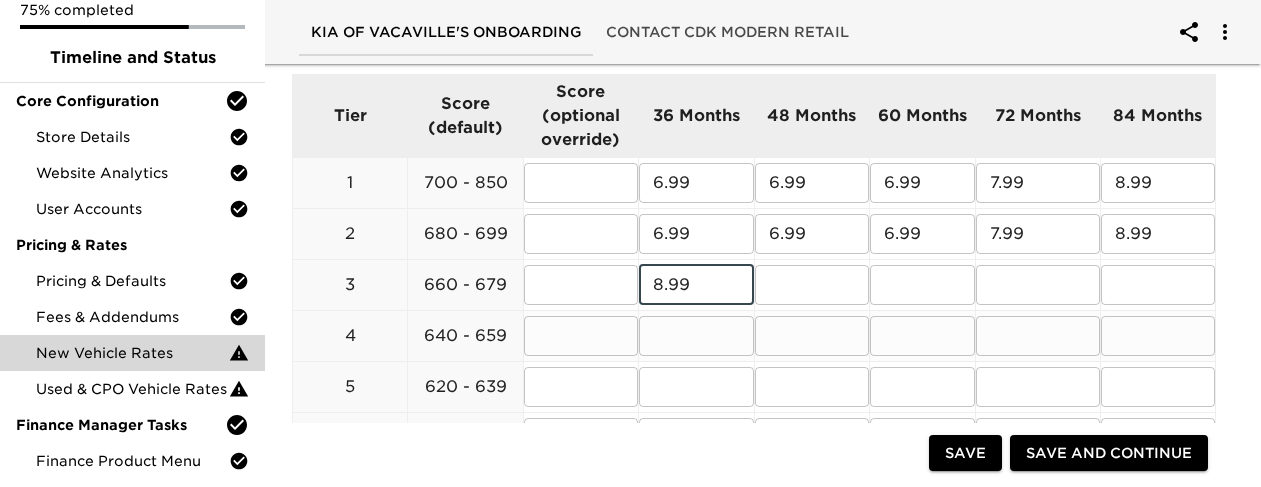 type on "8.99" 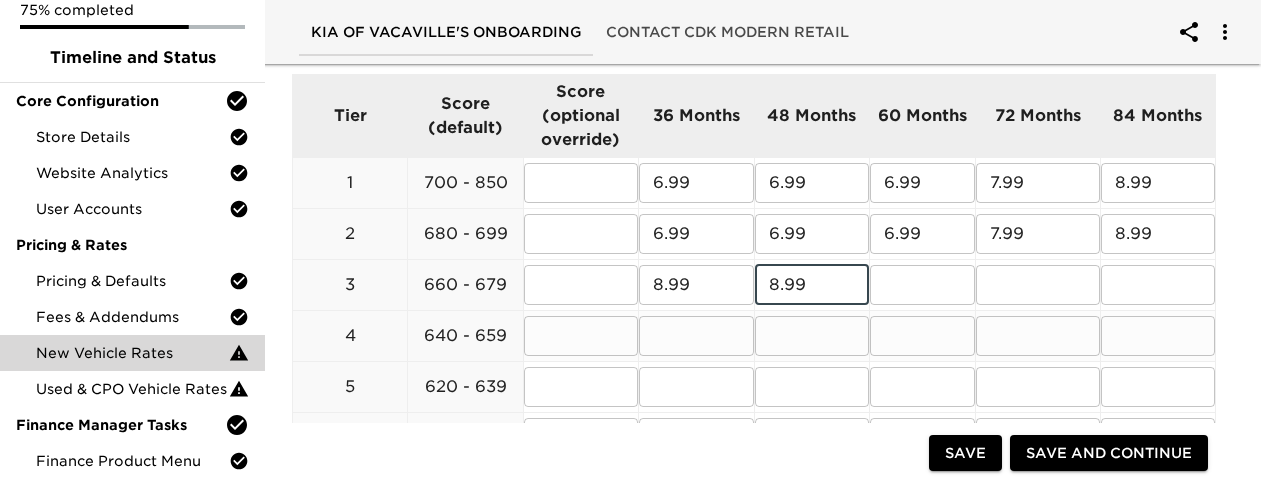 type on "8.99" 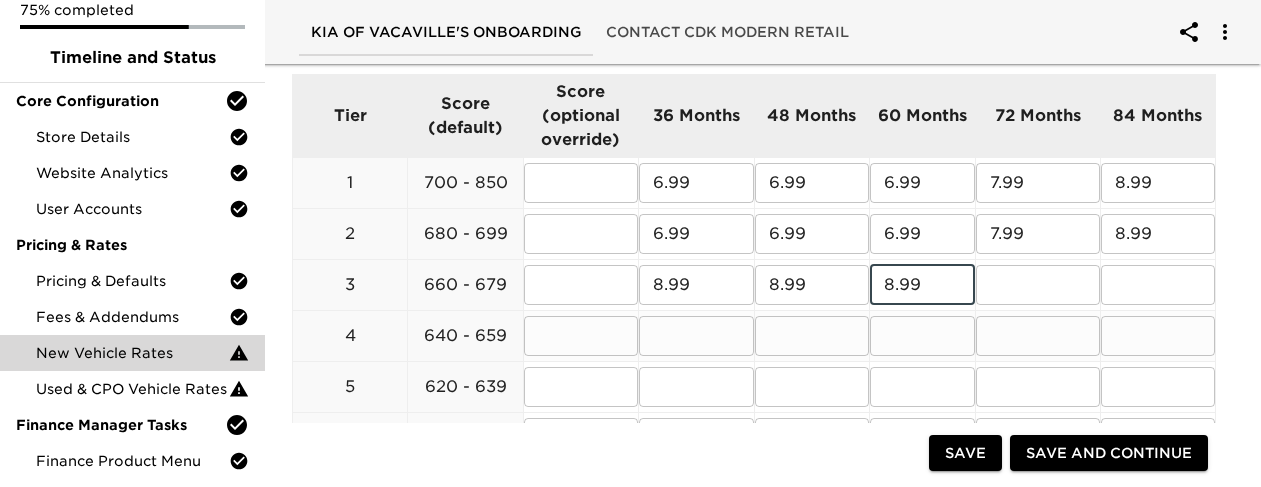 type on "8.99" 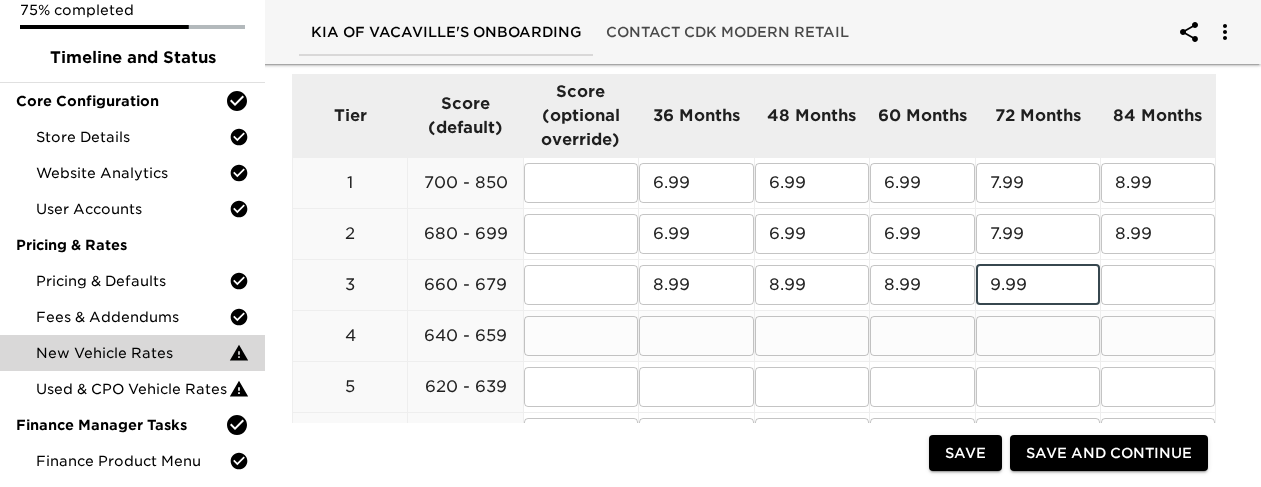 type on "9.99" 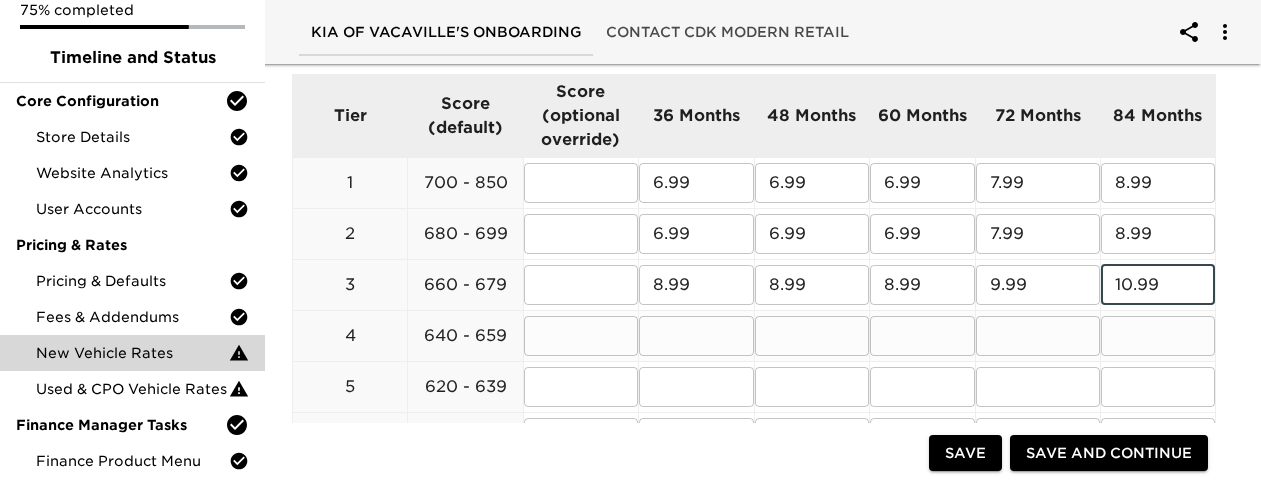 type on "10.99" 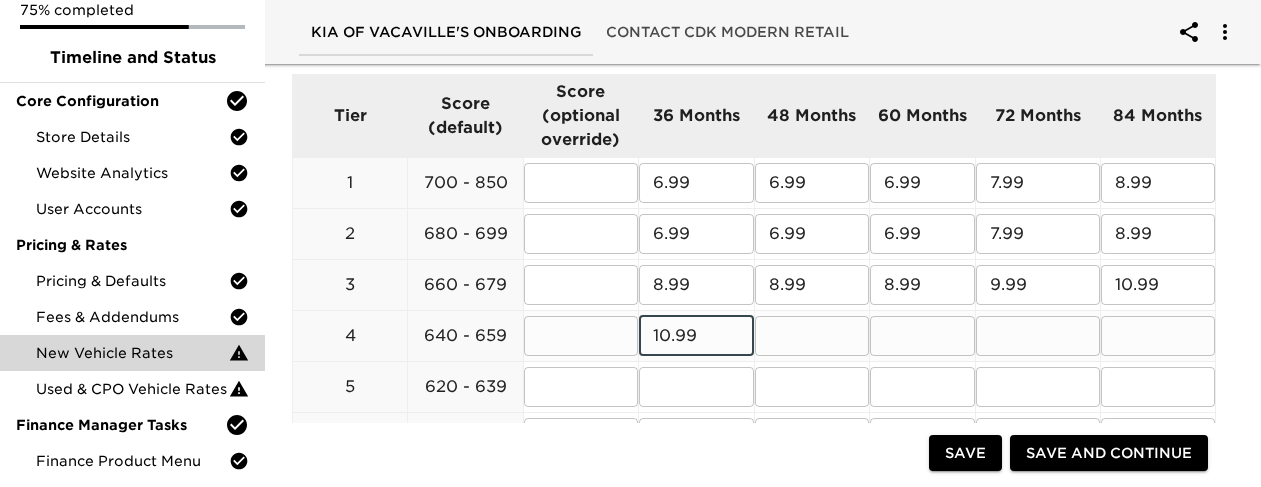 type on "10.99" 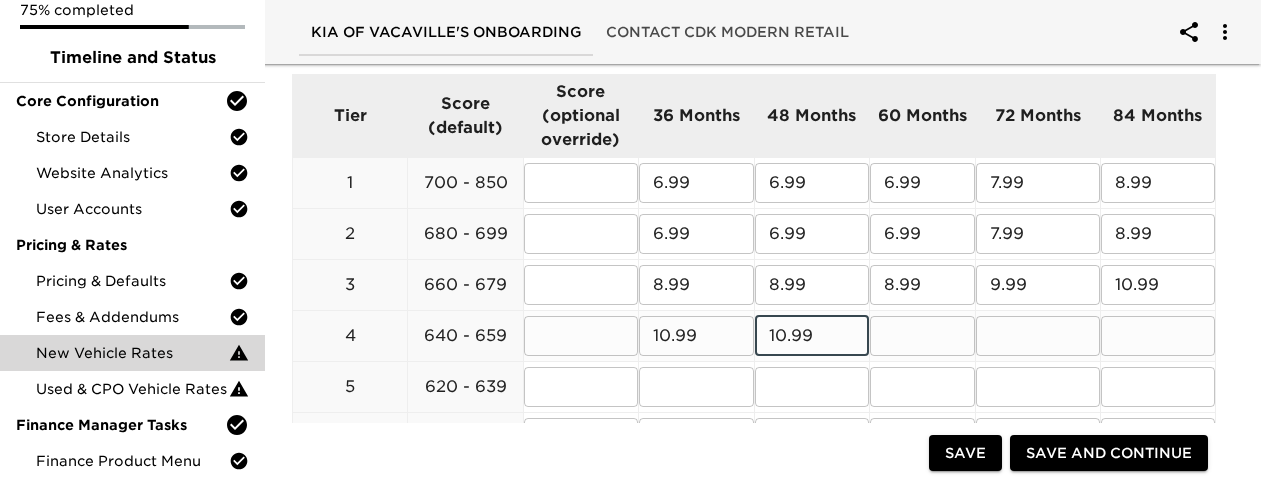 type on "10.99" 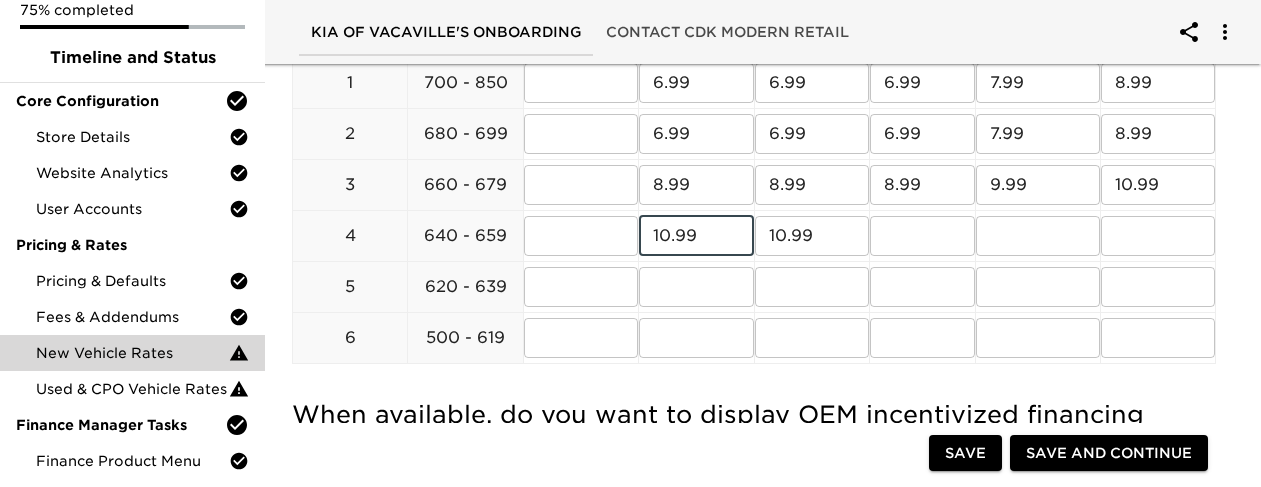scroll, scrollTop: 900, scrollLeft: 0, axis: vertical 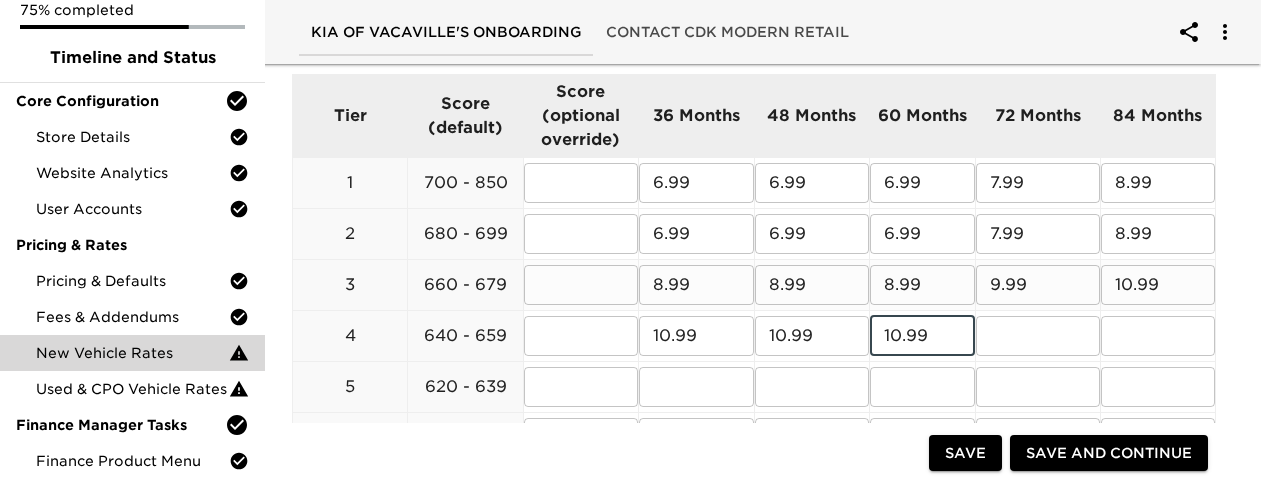 type on "10.99" 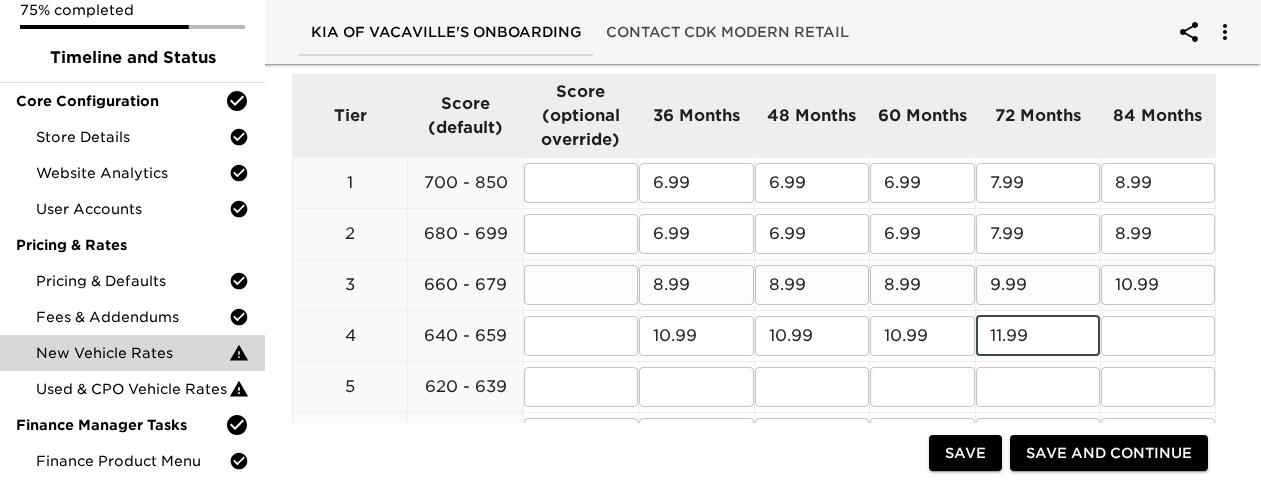 type on "11.99" 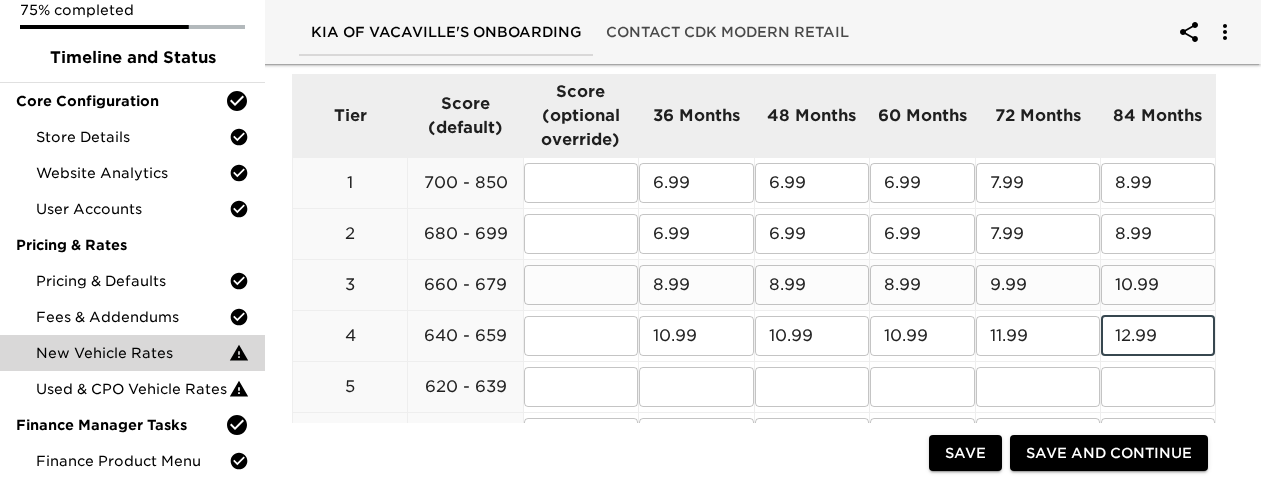 type on "12.99" 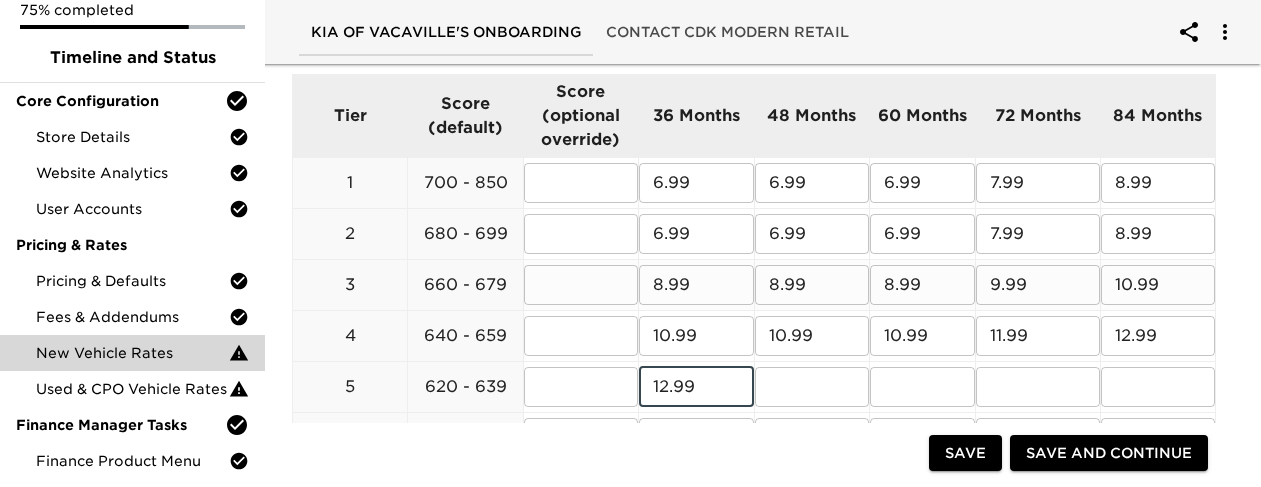 type on "12.99" 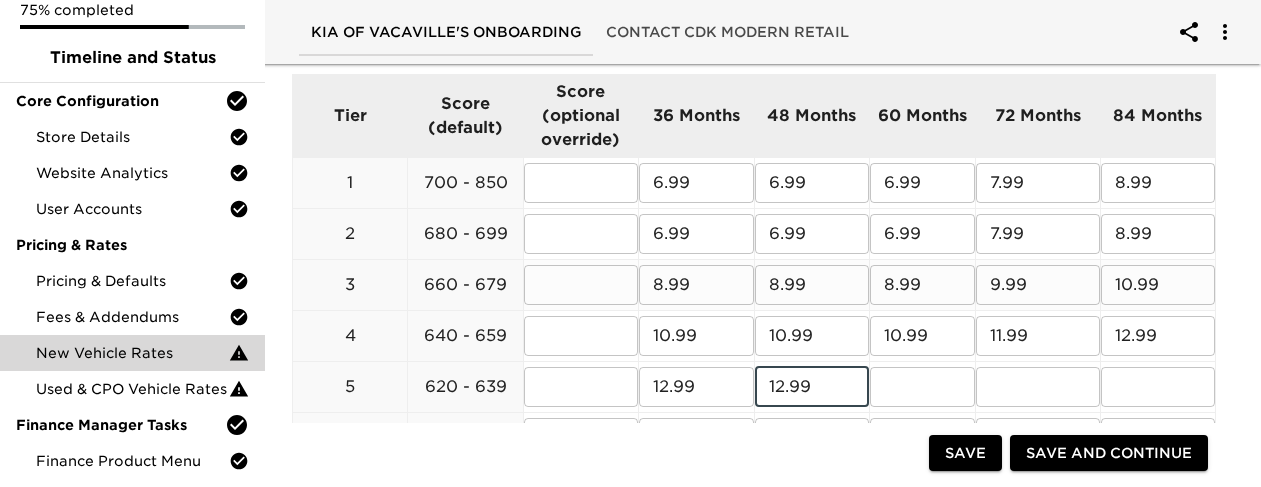 type on "12.99" 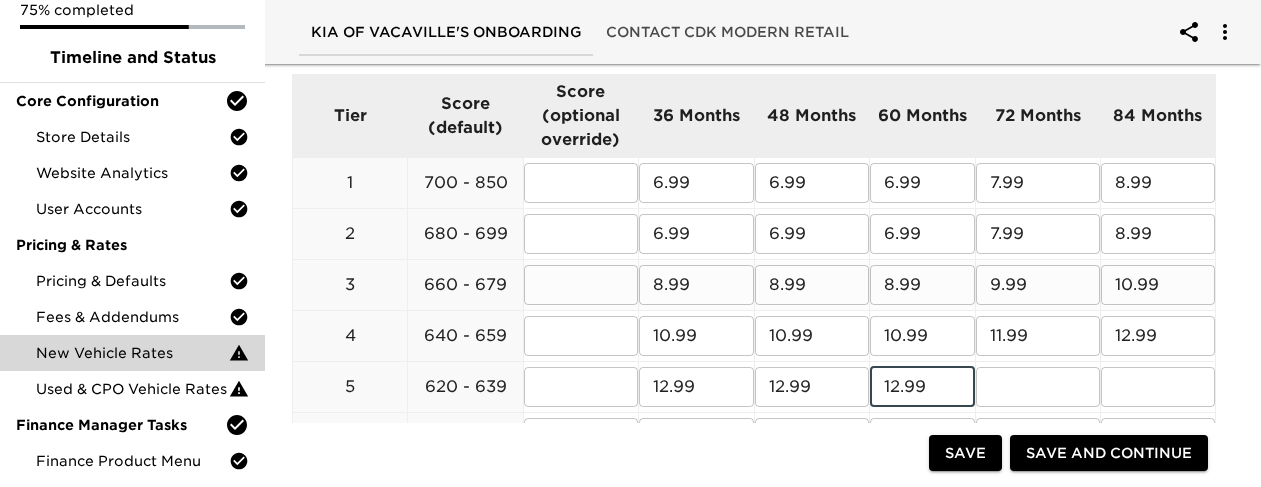 type on "12.99" 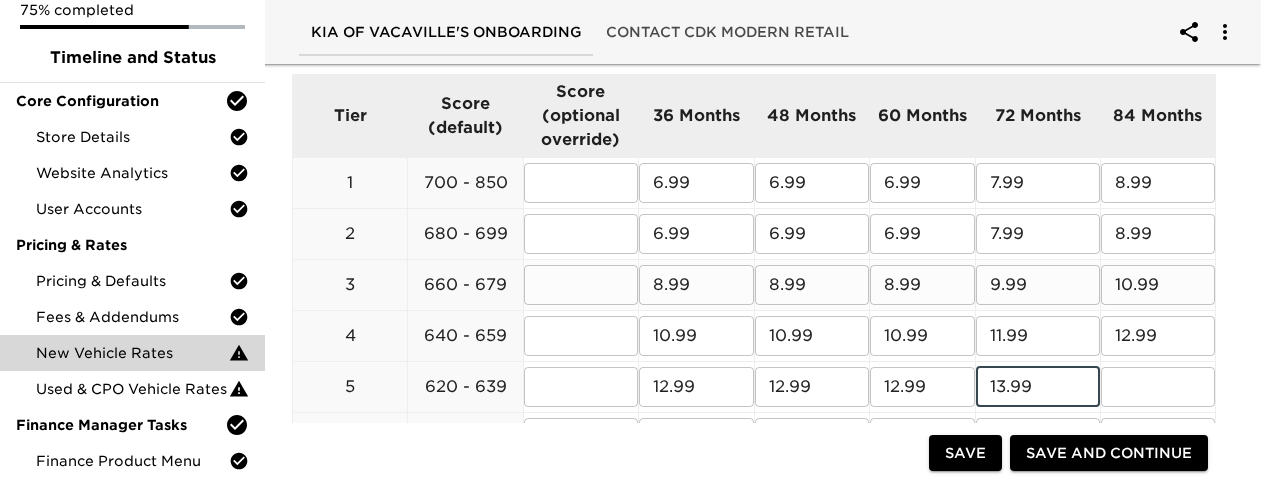 type on "13.99" 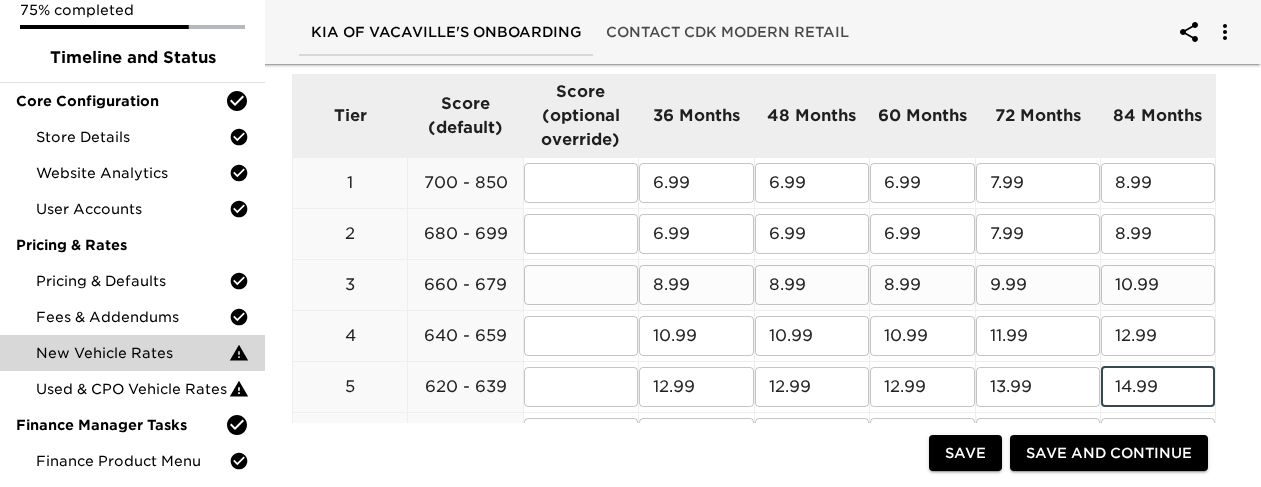 type on "14.99" 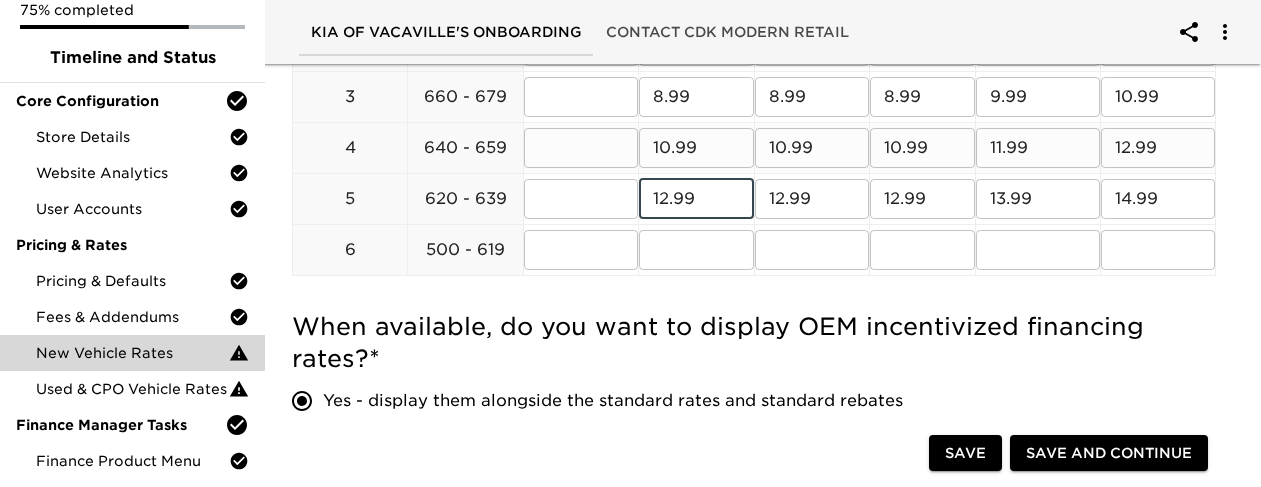 scroll, scrollTop: 1000, scrollLeft: 0, axis: vertical 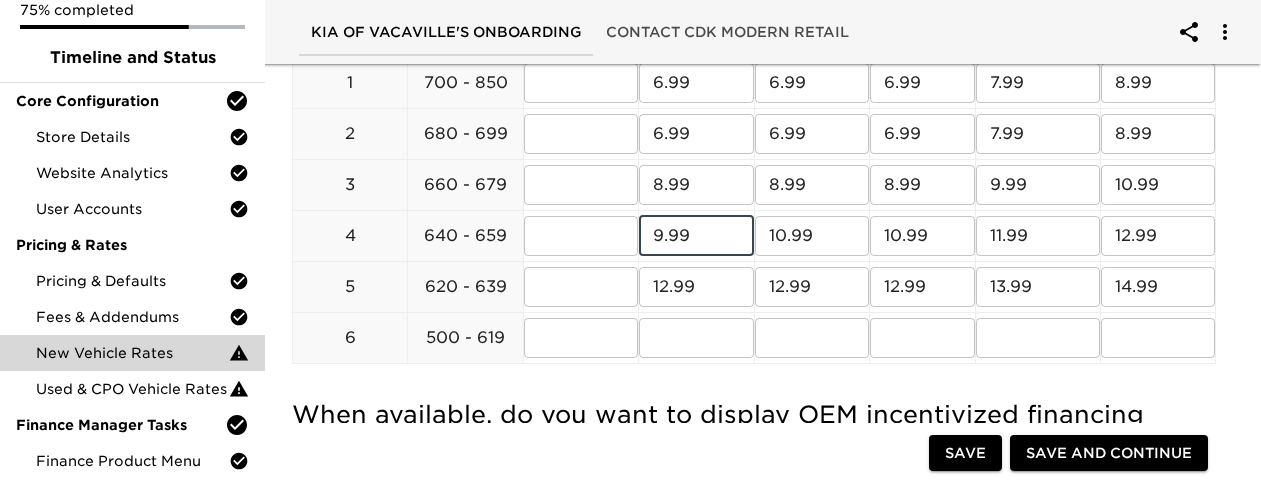 type on "9.99" 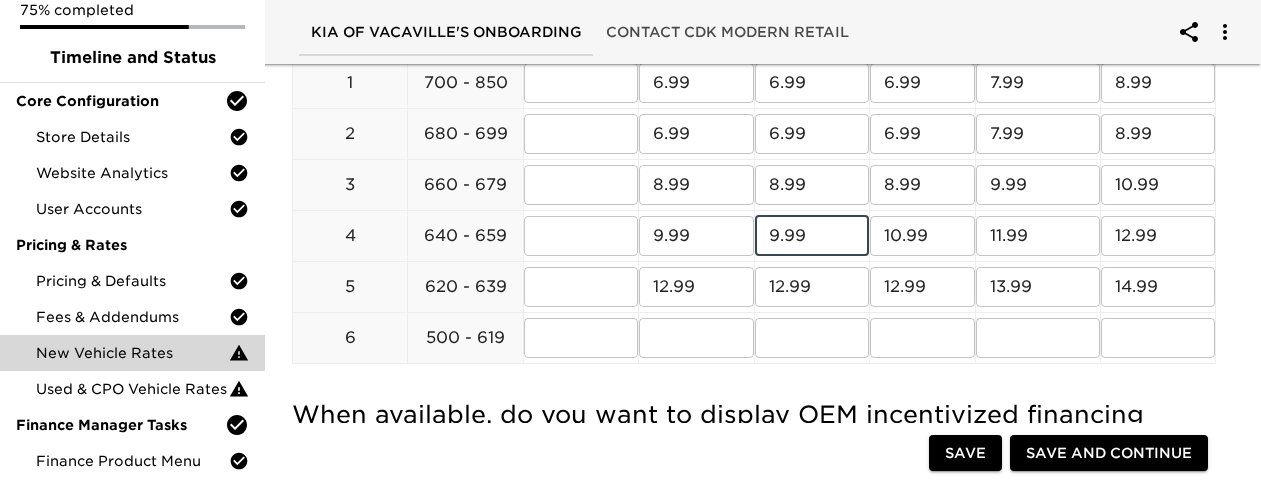 type on "9.99" 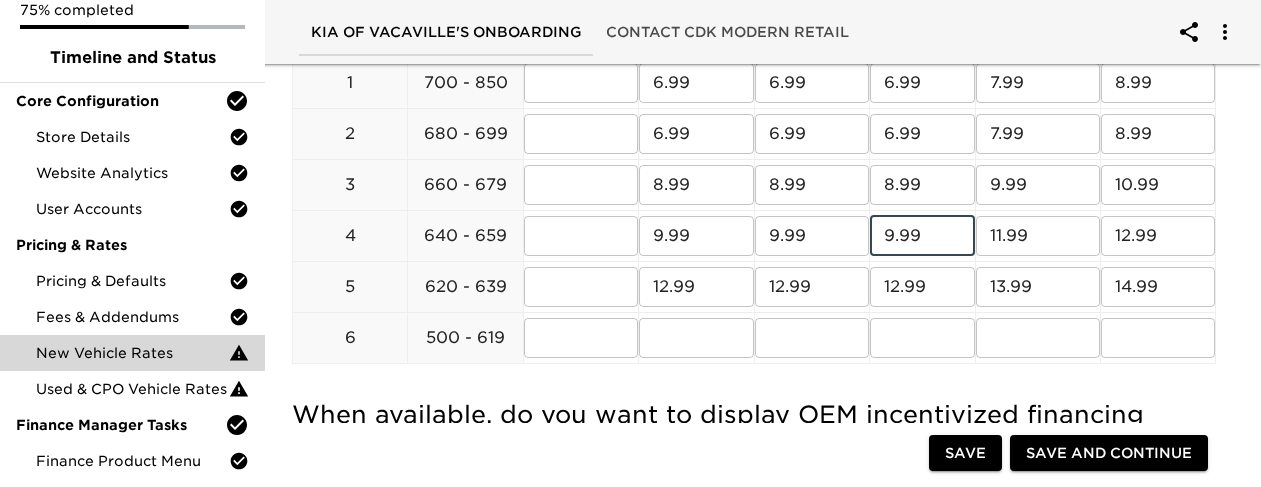 type on "9.99" 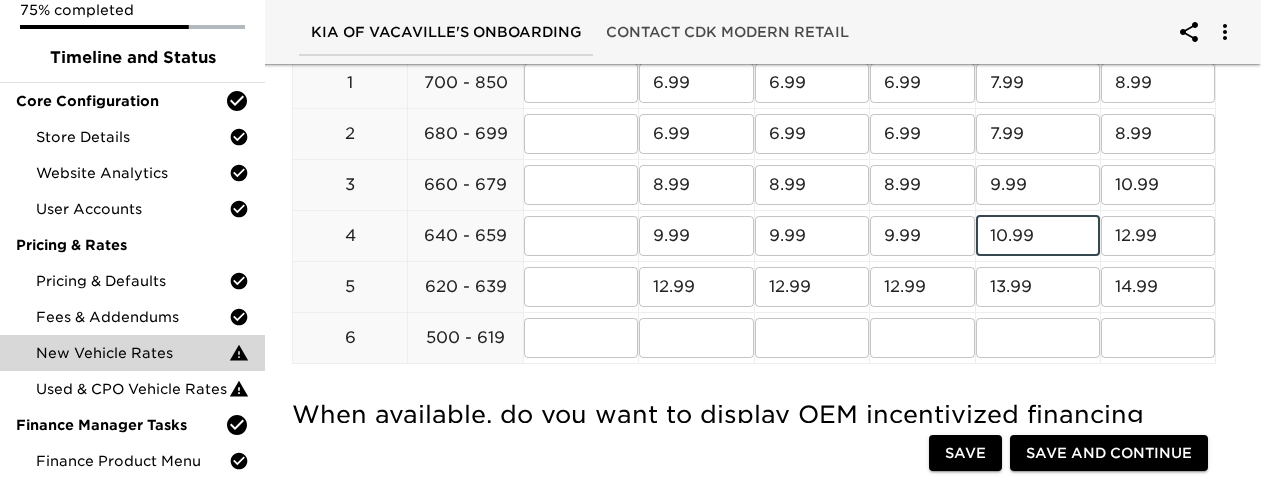 type on "10.99" 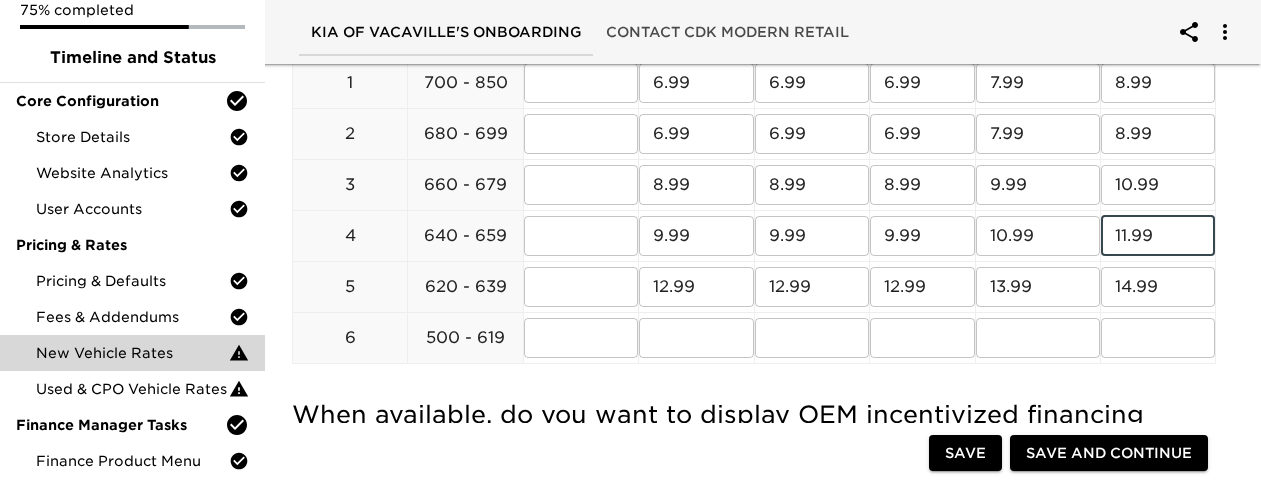 type on "11.99" 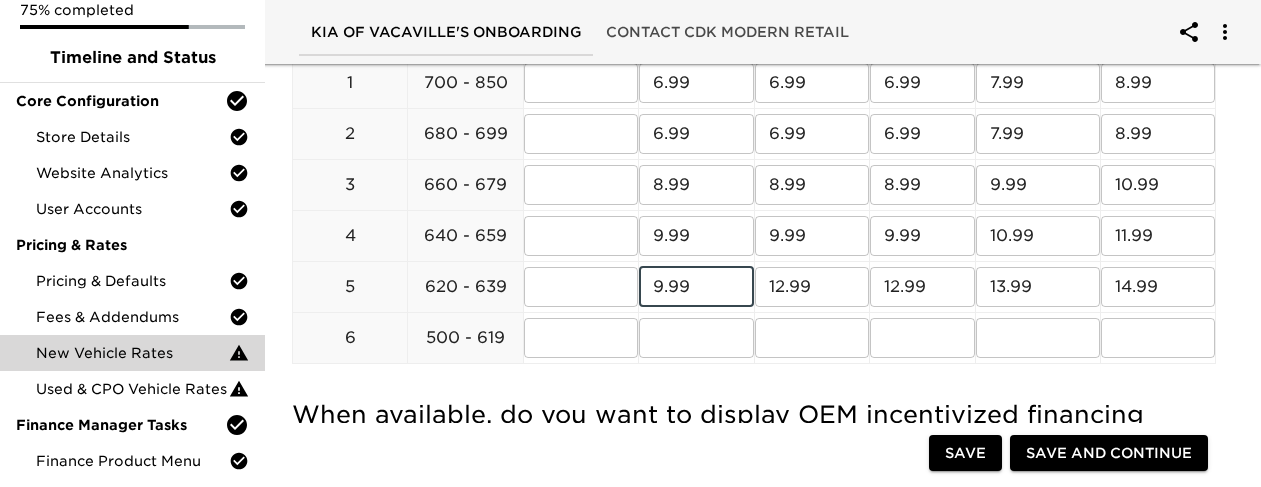 type on "9.99" 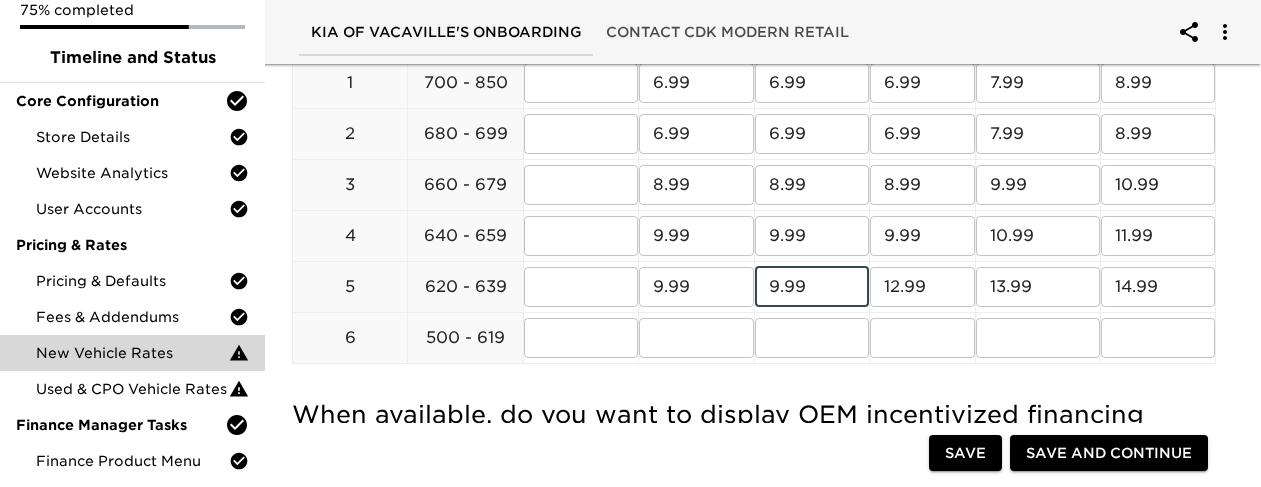 type on "9.99" 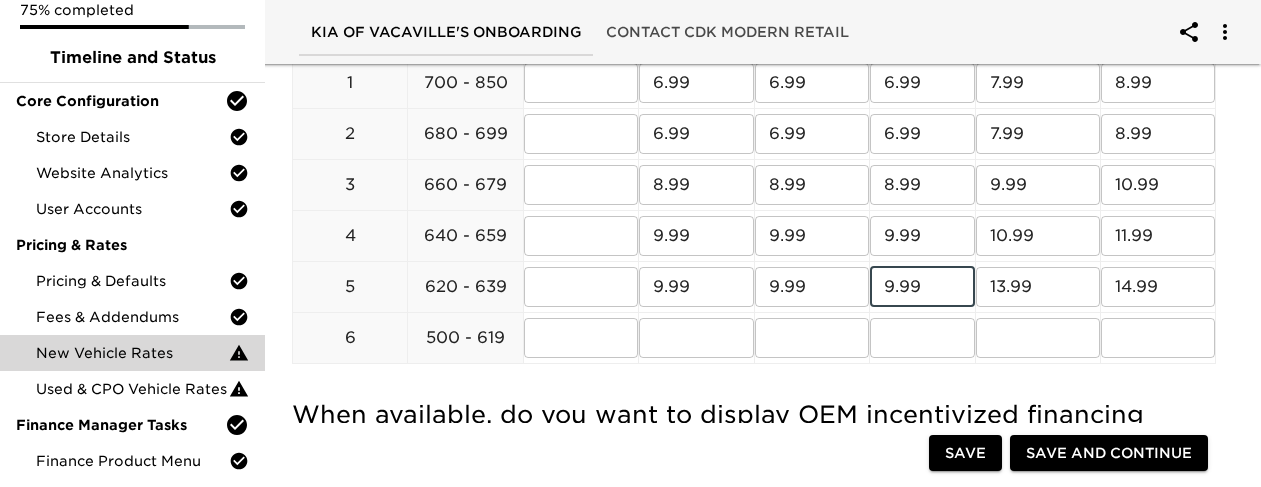 type on "9.99" 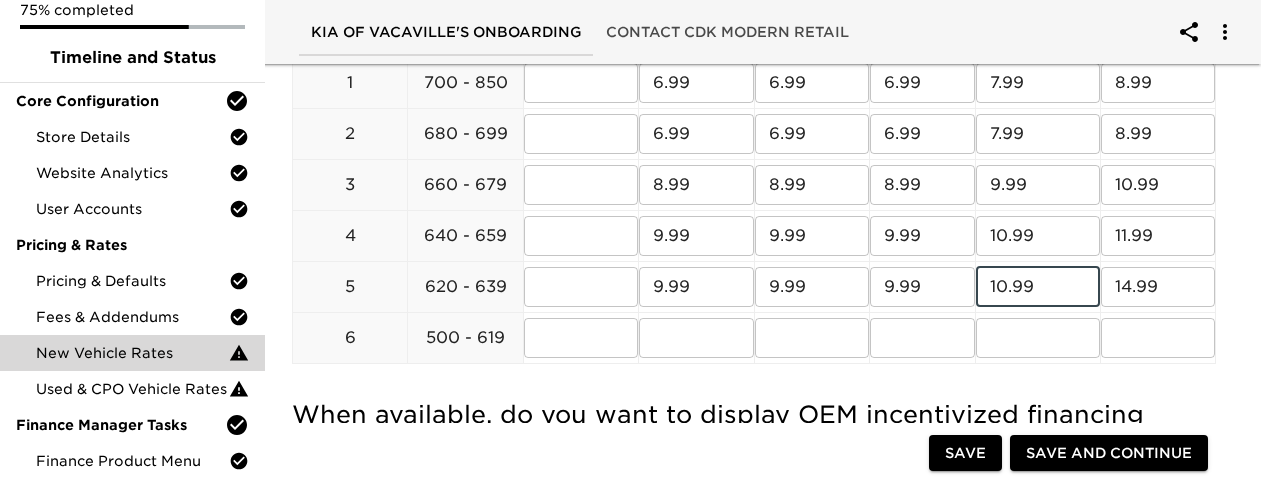 type on "10.99" 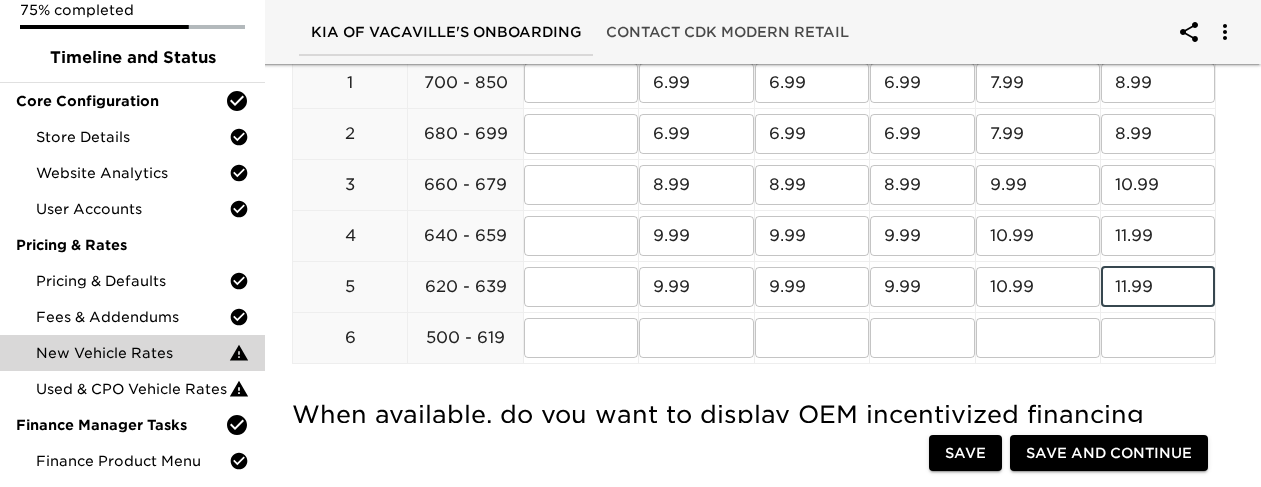 type on "11.99" 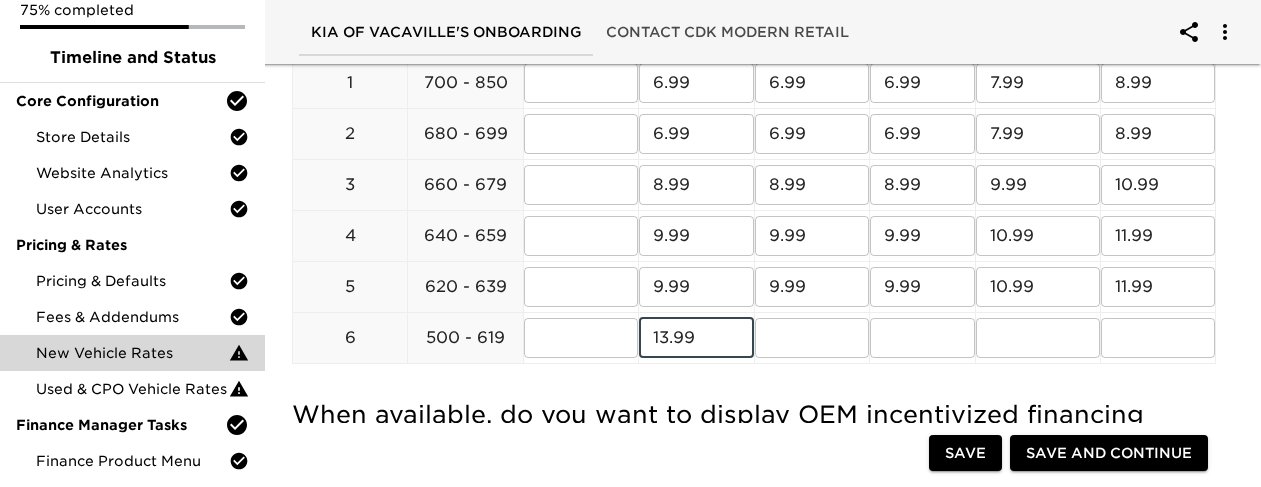 type on "13.99" 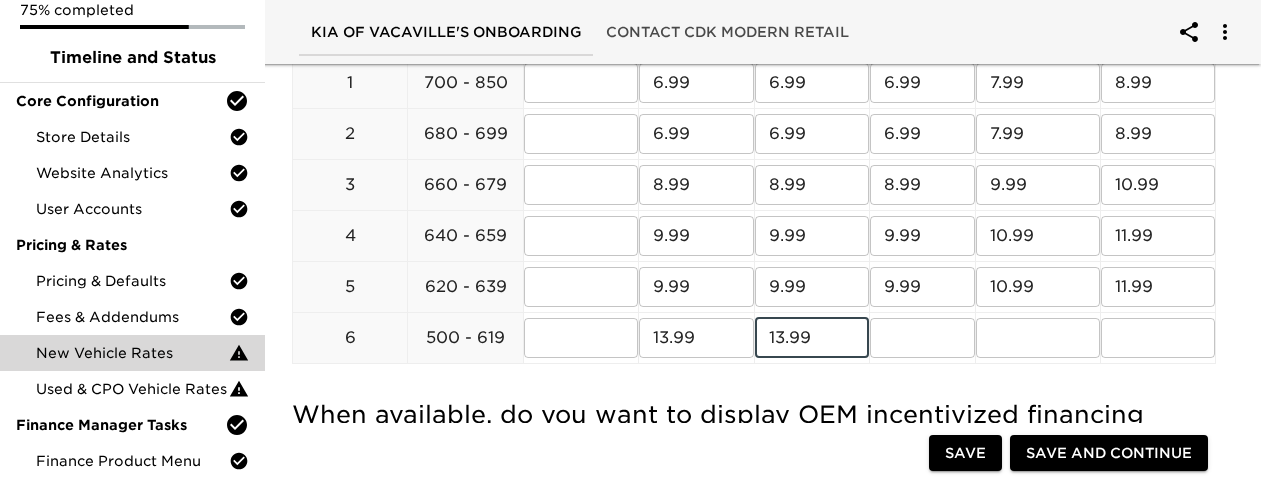 type on "13.99" 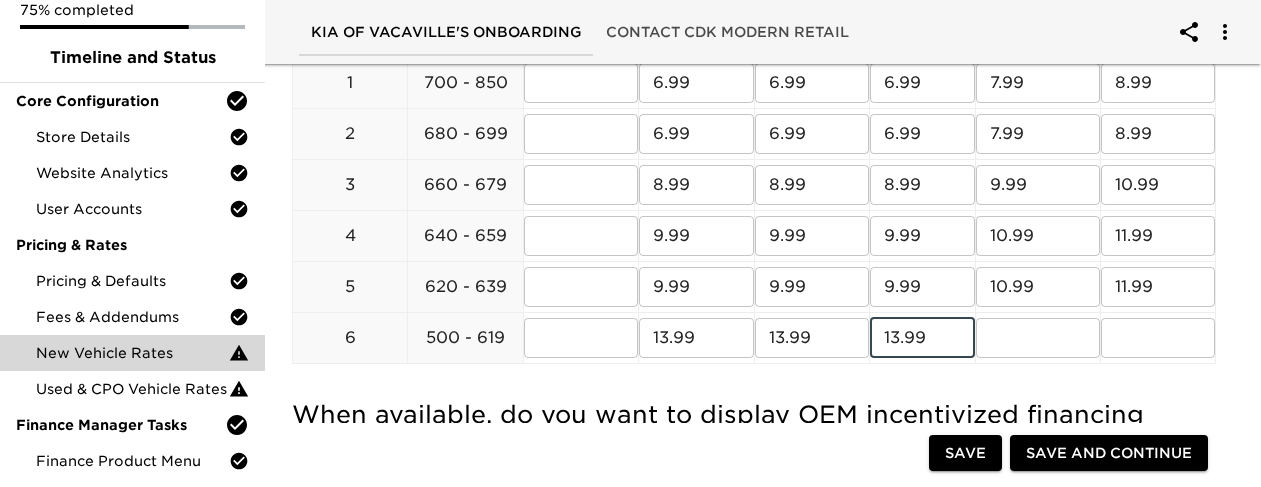 type on "13.99" 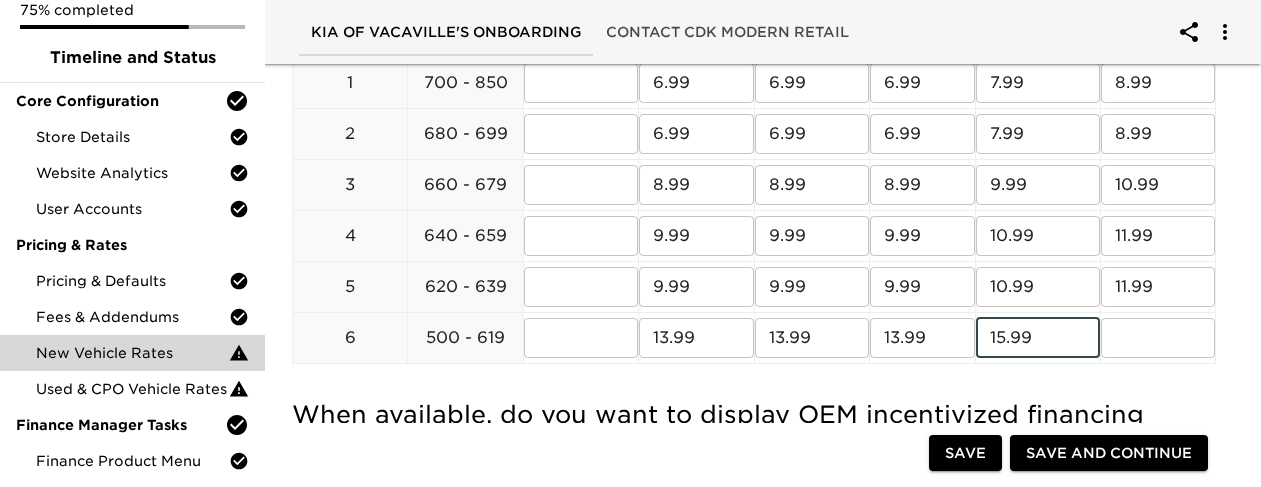 type on "15.99" 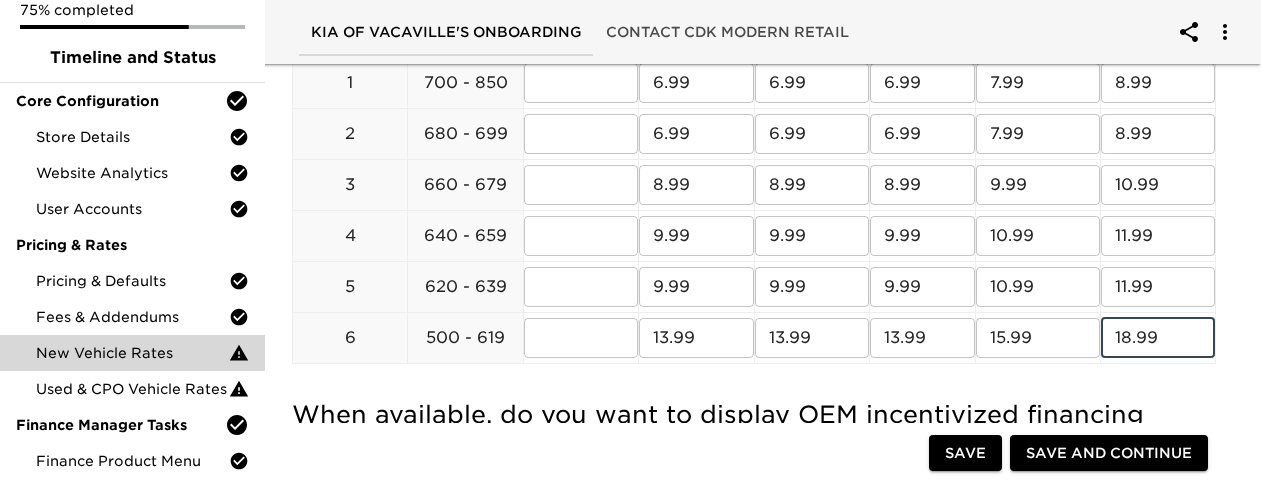 type on "18.99" 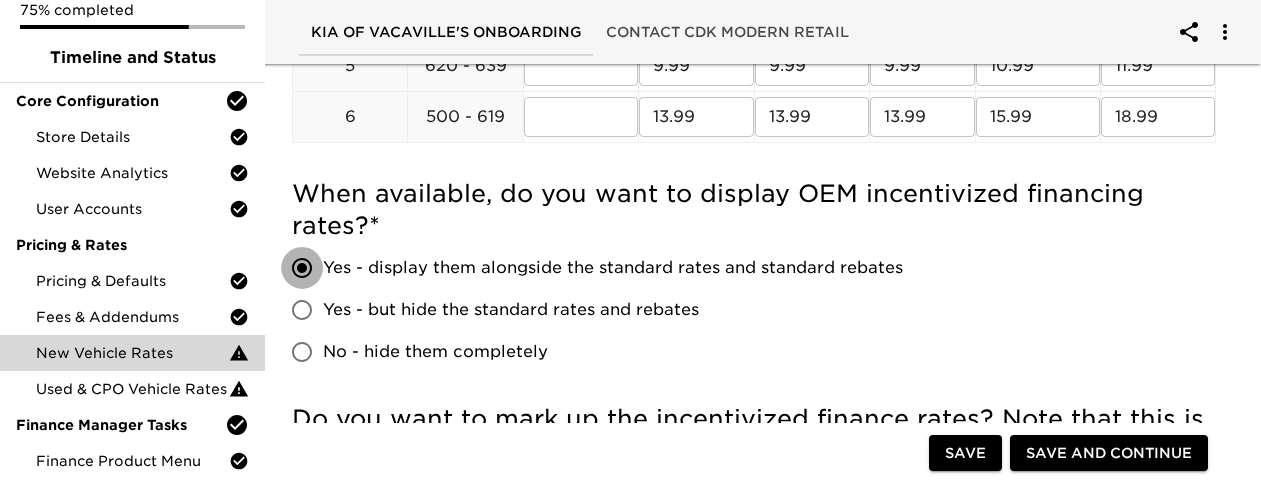 scroll, scrollTop: 1223, scrollLeft: 0, axis: vertical 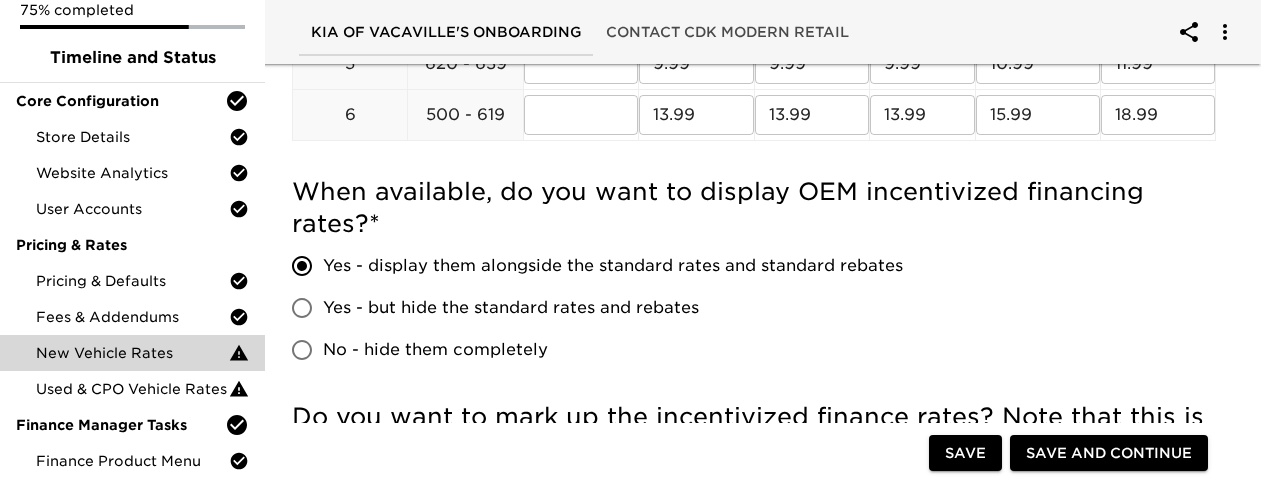 click on "When available, do you want to display OEM incentivized financing rates?  * Yes - display them alongside the standard rates and standard rebates Yes - but hide the standard rates and rebates No - hide them completely" at bounding box center [754, 273] 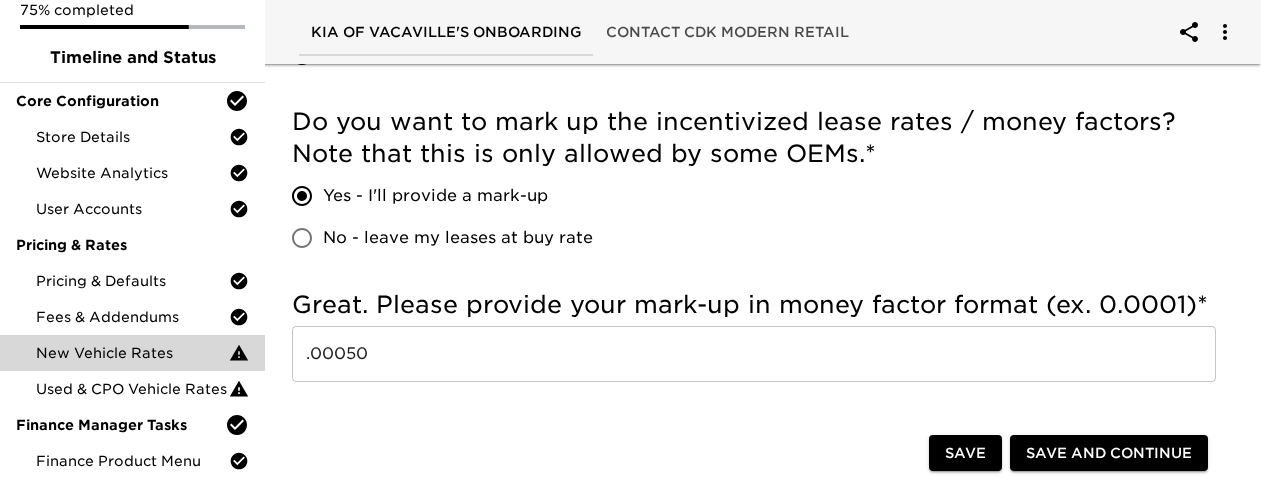 scroll, scrollTop: 1723, scrollLeft: 0, axis: vertical 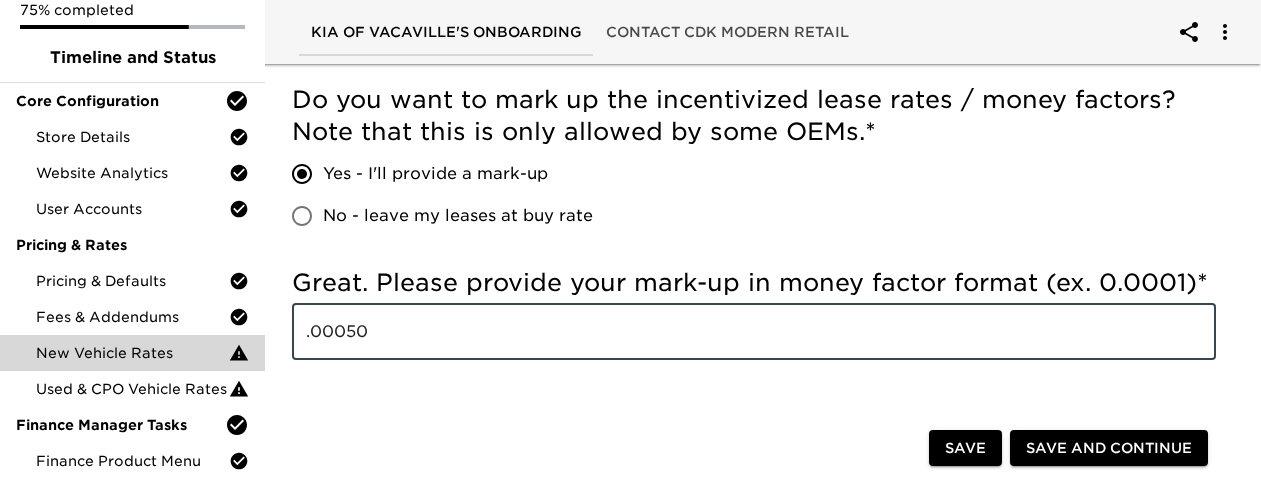 drag, startPoint x: 444, startPoint y: 336, endPoint x: 162, endPoint y: 323, distance: 282.2995 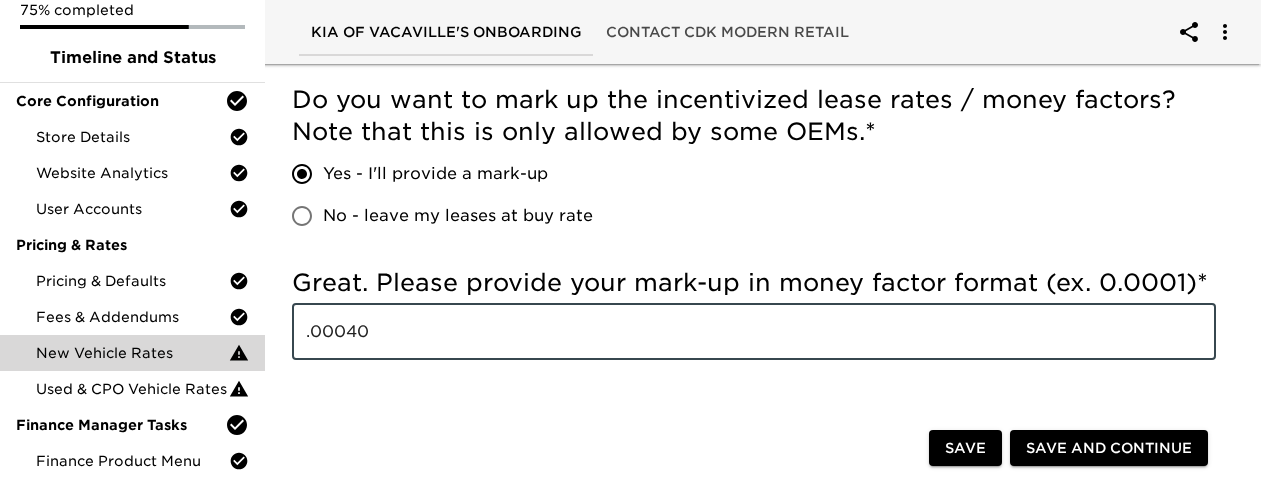 type on ".00040" 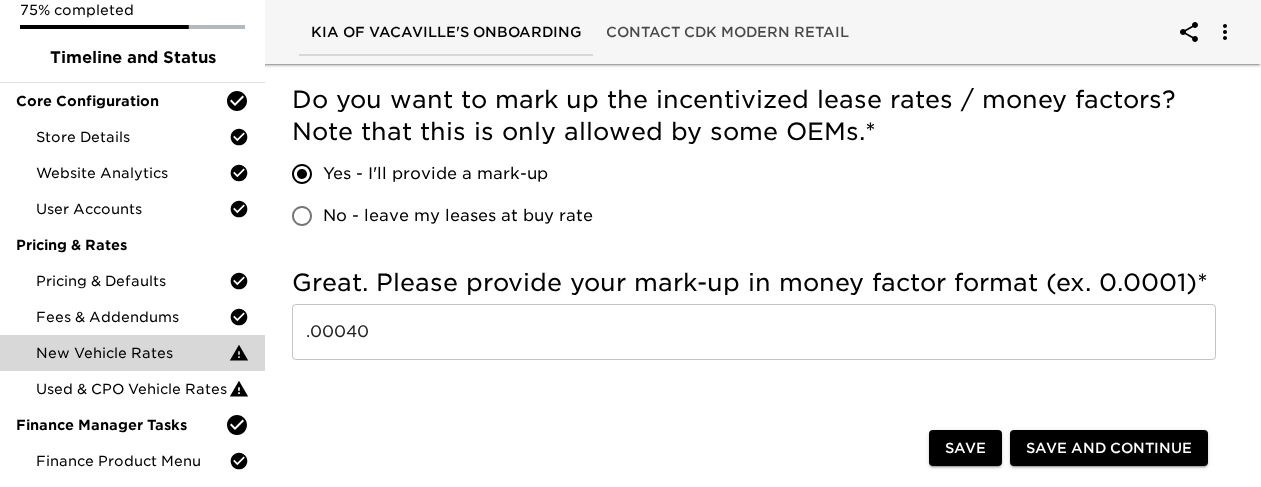 click on "Incomplete:  Please enter your custom finance rate card here.  Incomplete:  In case we do not receive a rate card from the OEM, can you provide a 'fallback' finance rate card? Incomplete:  Great. Provide the mark up on your incentivized finance rates.  For standard new vehicle rates, which finance rates do you prefer to display? * Roadster should fetch OEM standard rates automatically every month I want to provide my own custom standard rate card Great - we'll fetch standard rates from the OEM when available.  Do you want to provide a mark up on the OEM standard finance rates?  * Yes - I'll provide the mark up No - leave the OEM standard rates at buy rate Great. Provide the mark up on your standard OEM finance rates.  * 1.5% ​ Please enter your custom finance rate card here.  * Tier Score (default) Score (optional override) 36 Months 48 Months 60 Months 72 Months 84 Months 1 700 - 850 ​ ​ ​ ​ ​ ​ 2 680 - 699 ​ ​ ​ ​ ​ ​ 3 660 - 679 ​ ​ ​ ​ ​ ​ 4 640 - 659 ​ ​ ​ ​" at bounding box center [754, -500] 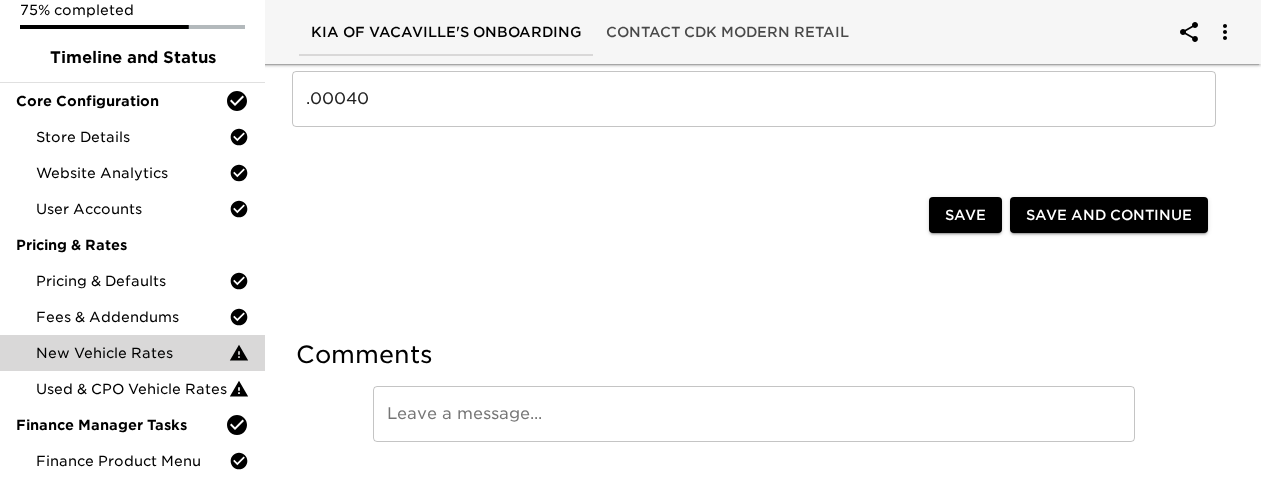 scroll, scrollTop: 1905, scrollLeft: 0, axis: vertical 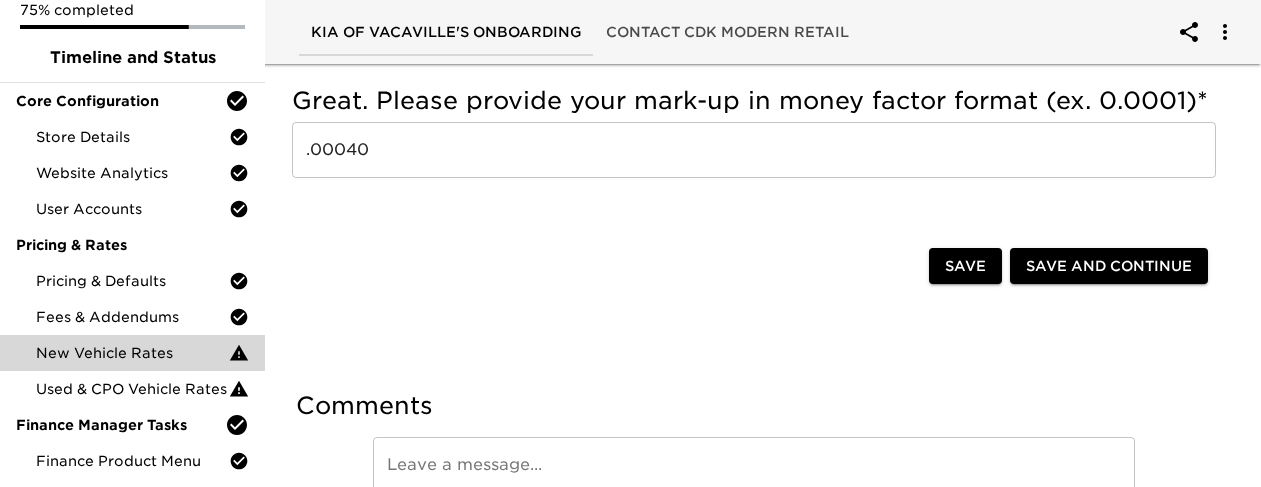 click on "Save" at bounding box center (965, 266) 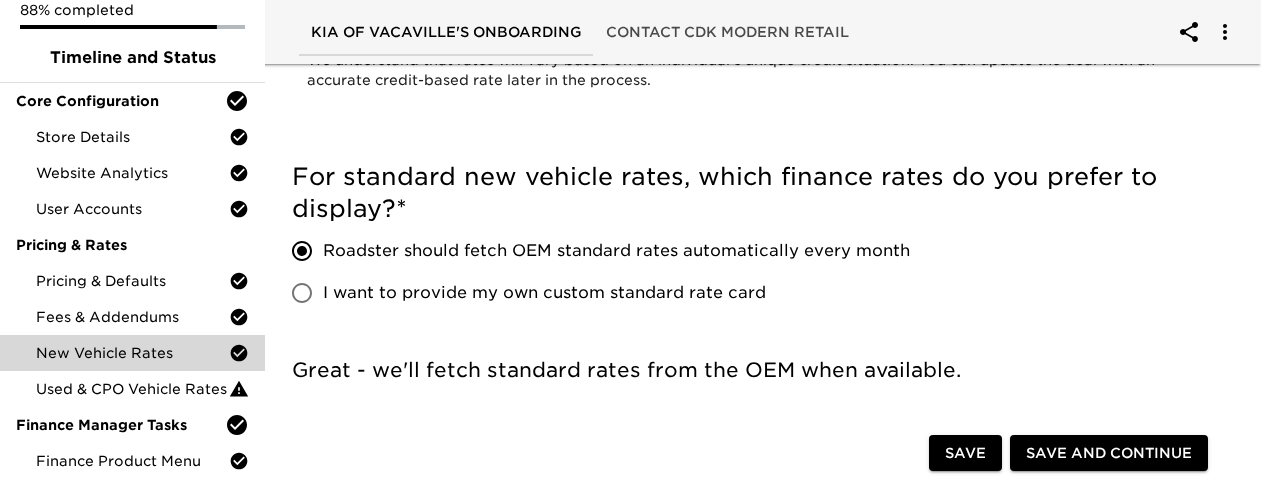 scroll, scrollTop: 0, scrollLeft: 0, axis: both 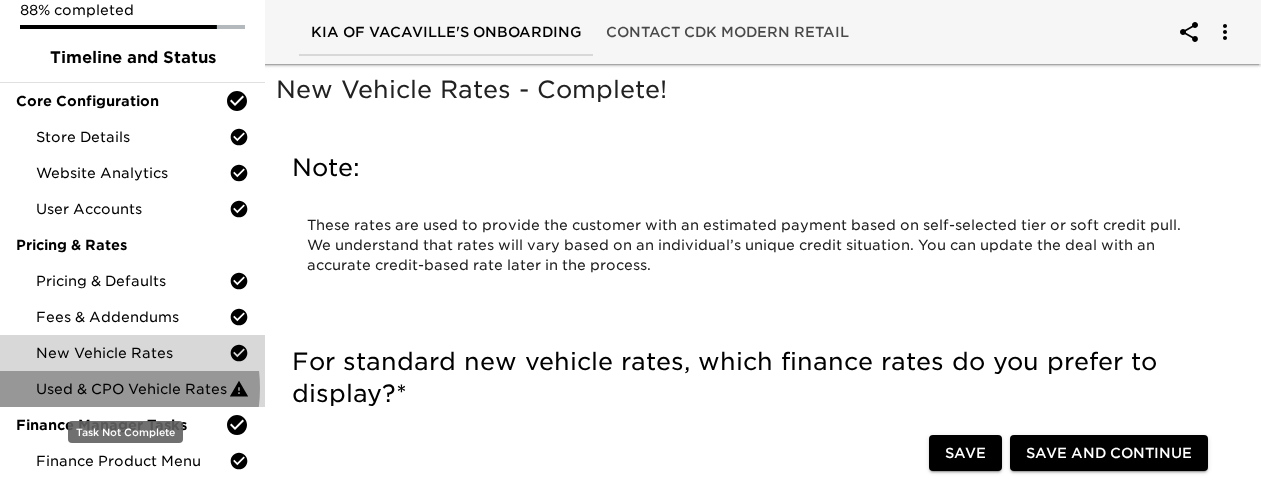 click on "Used & CPO Vehicle Rates" at bounding box center [132, 389] 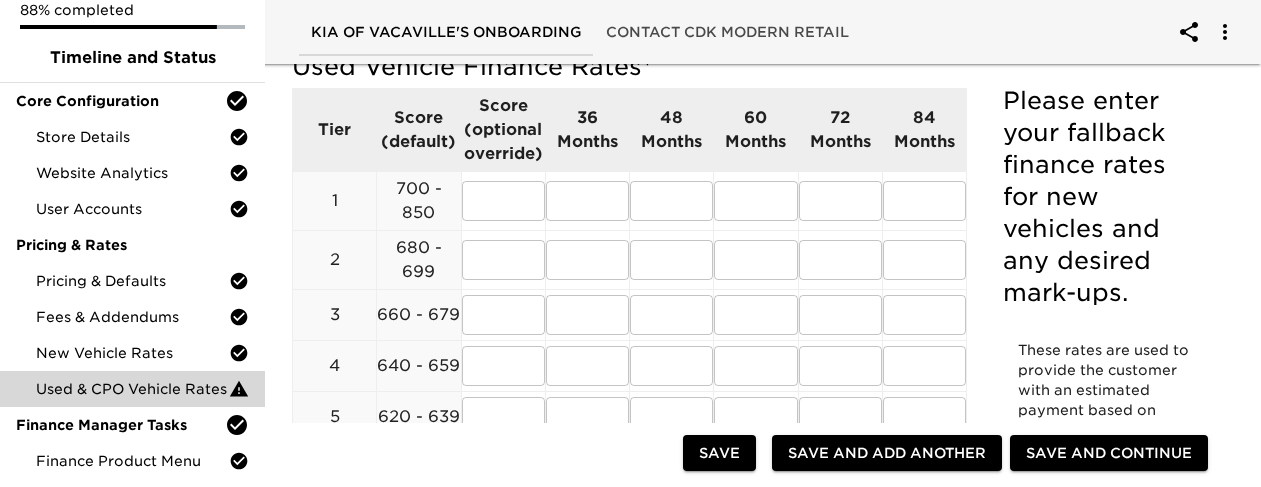 scroll, scrollTop: 0, scrollLeft: 0, axis: both 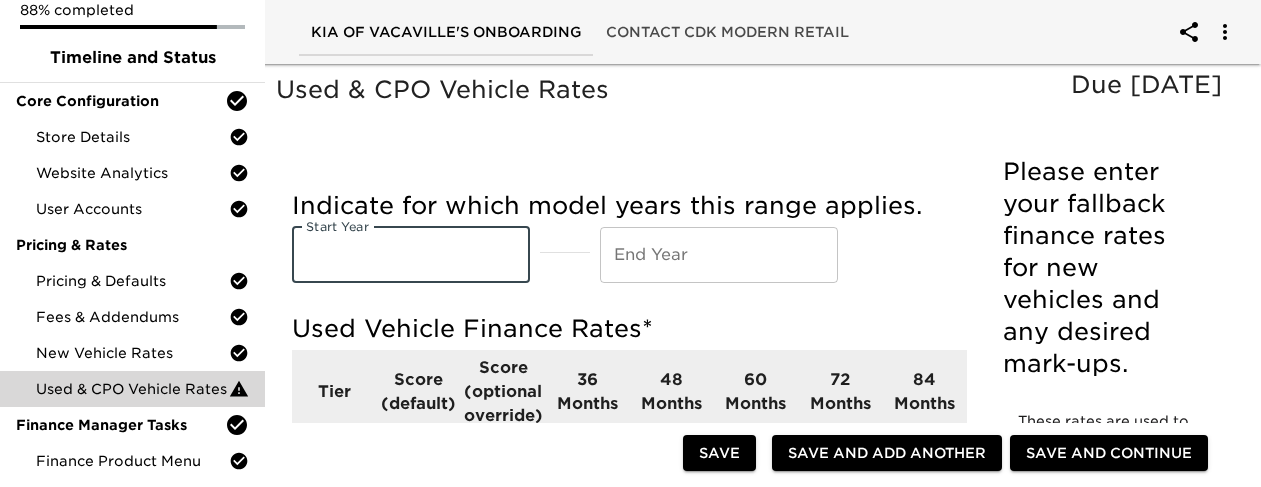 click at bounding box center (411, 255) 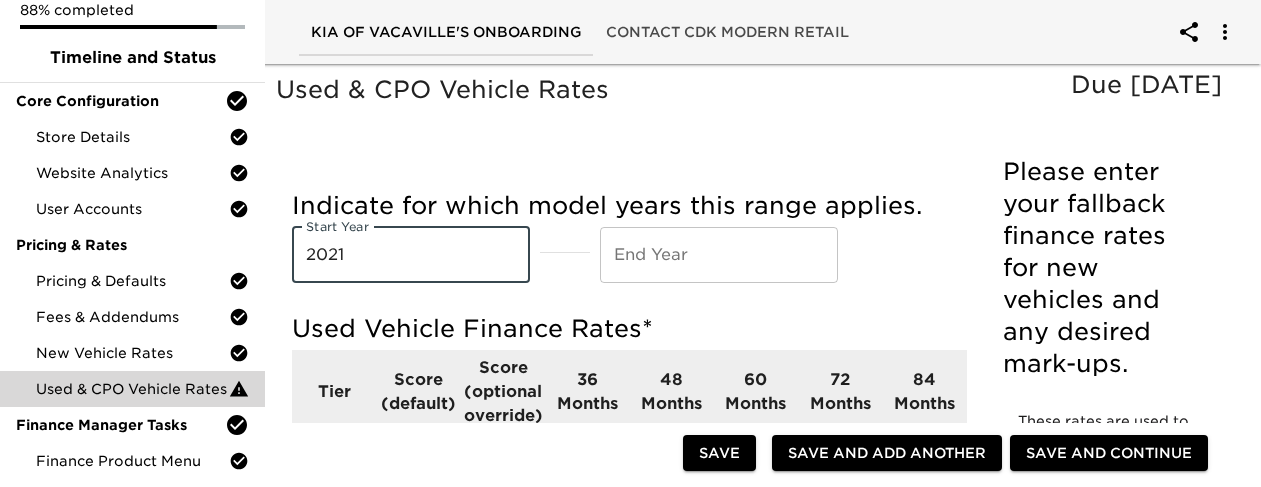 type on "2021" 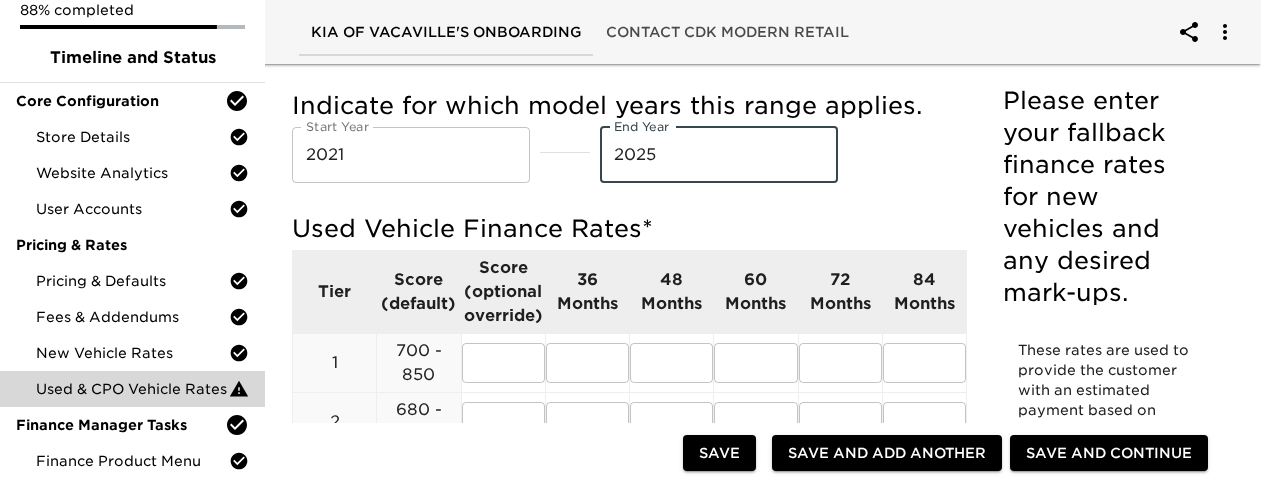 scroll, scrollTop: 200, scrollLeft: 0, axis: vertical 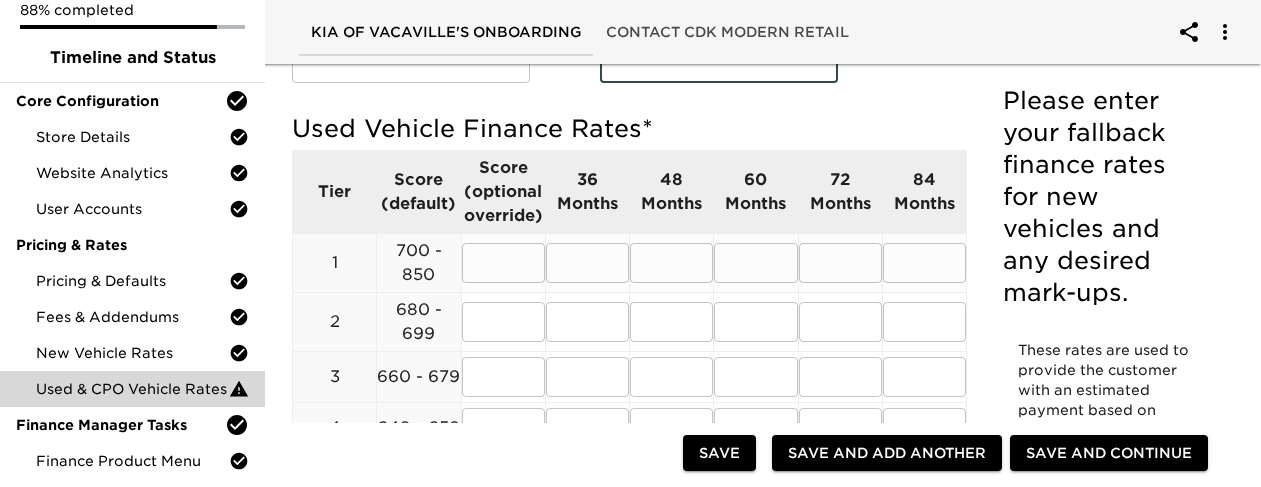 type on "2025" 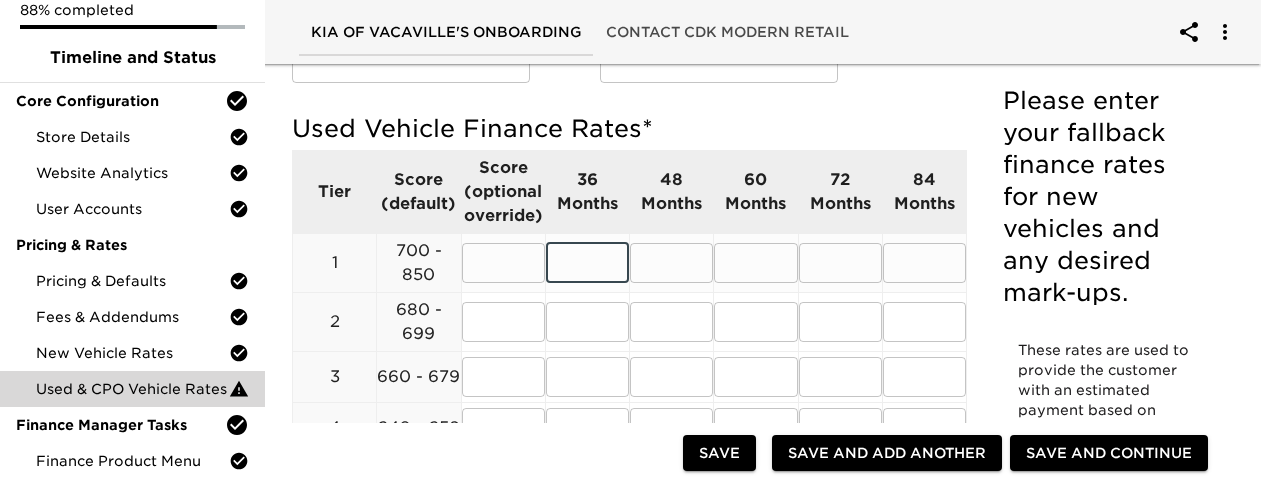 click at bounding box center (587, 263) 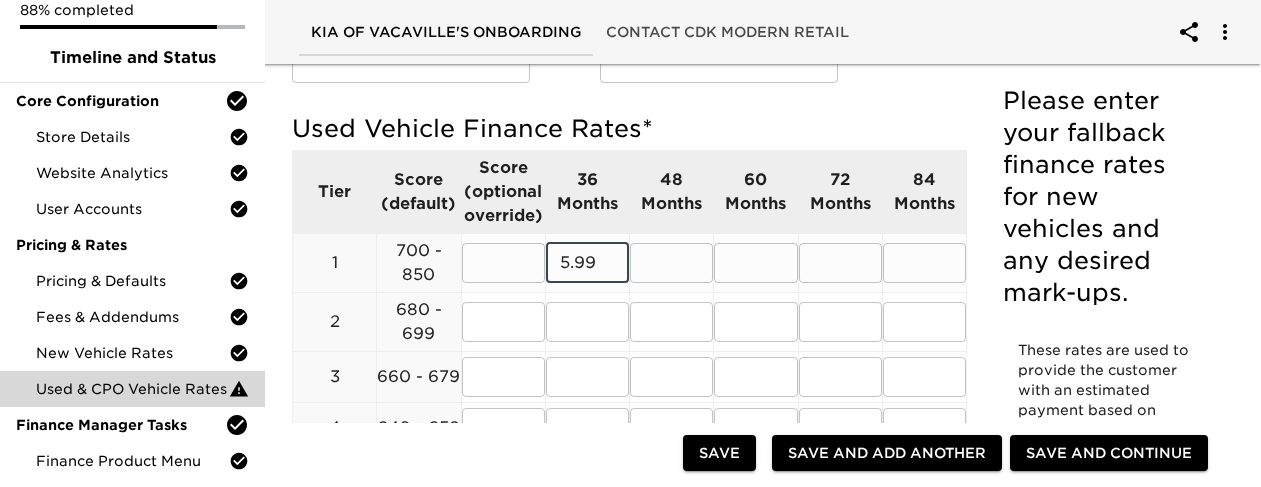 type on "5.99" 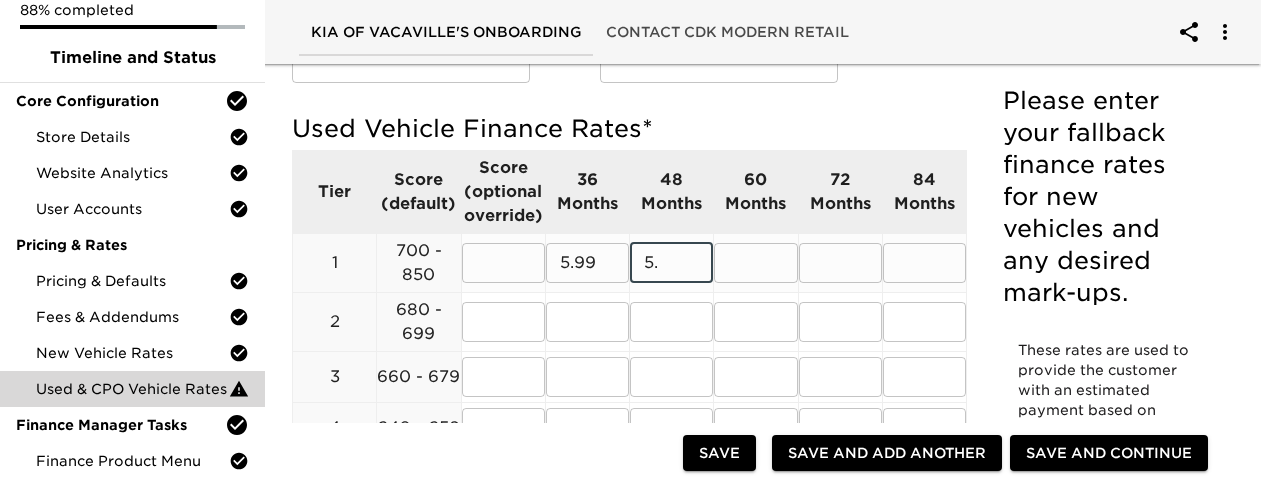 type on "5" 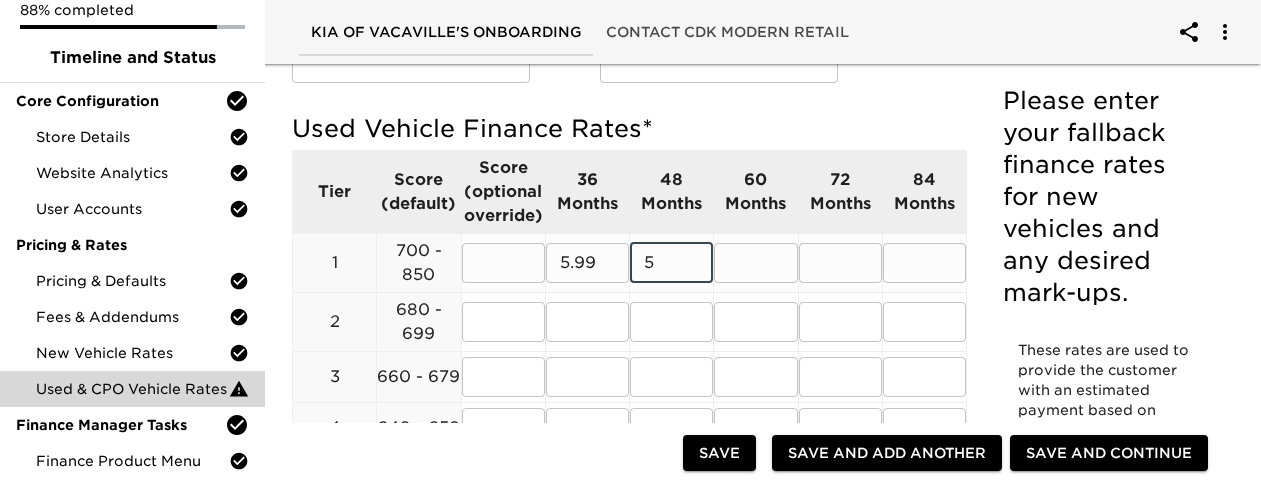 type 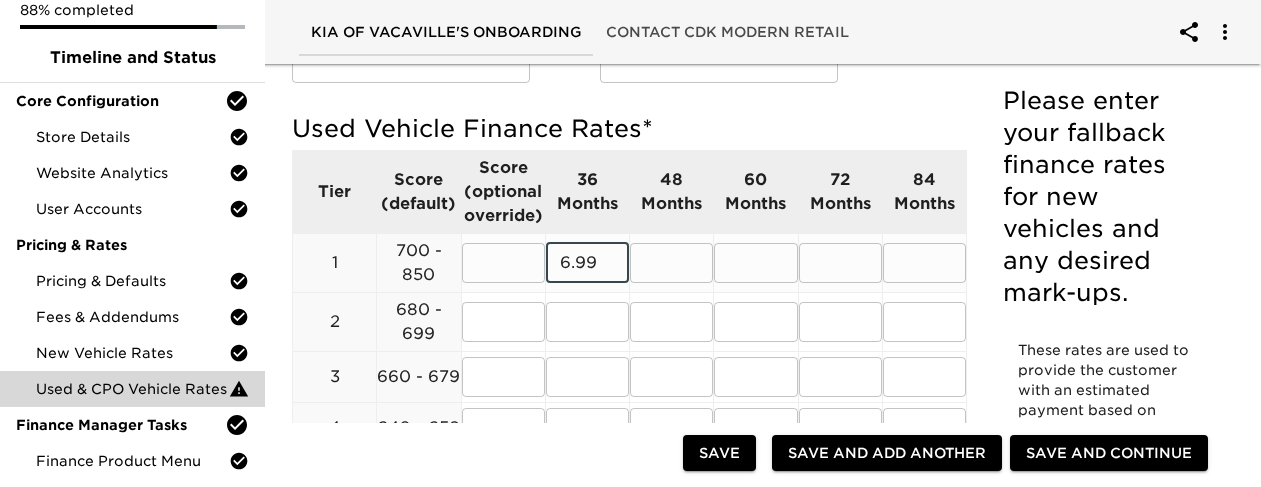 type on "6.99" 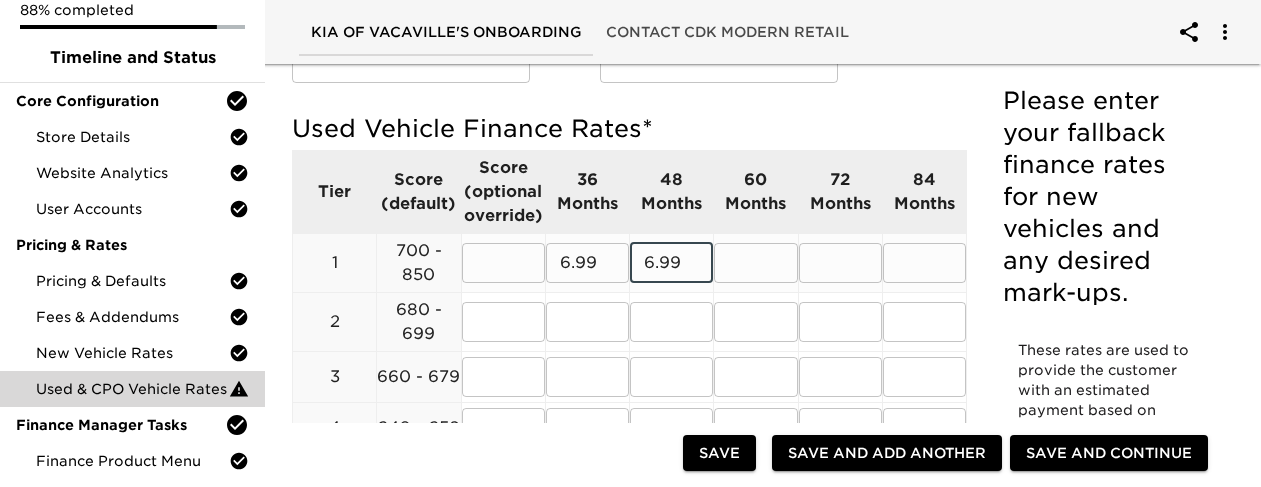 type on "6.99" 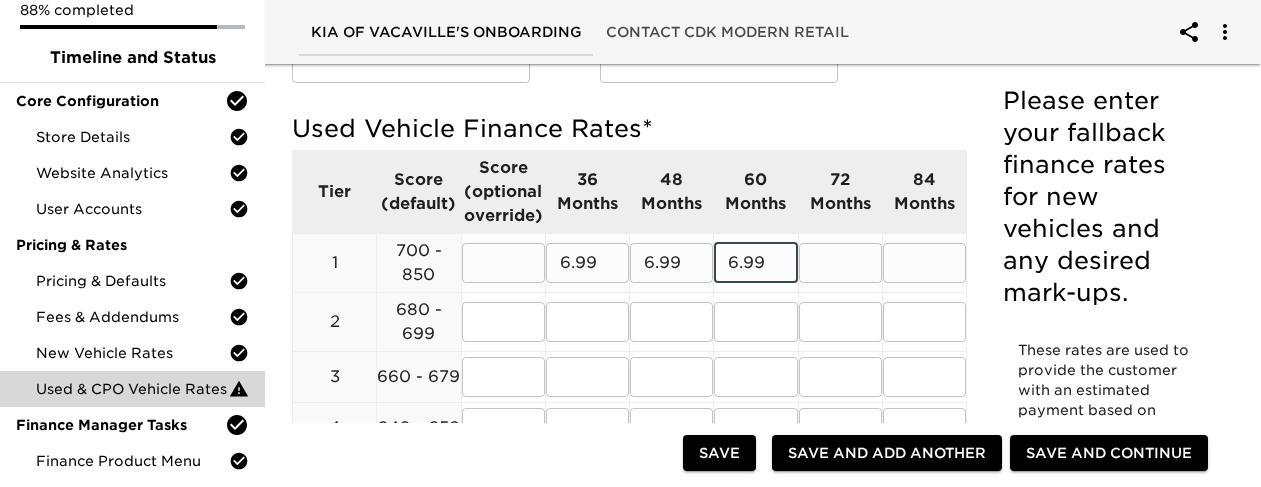 type on "6.99" 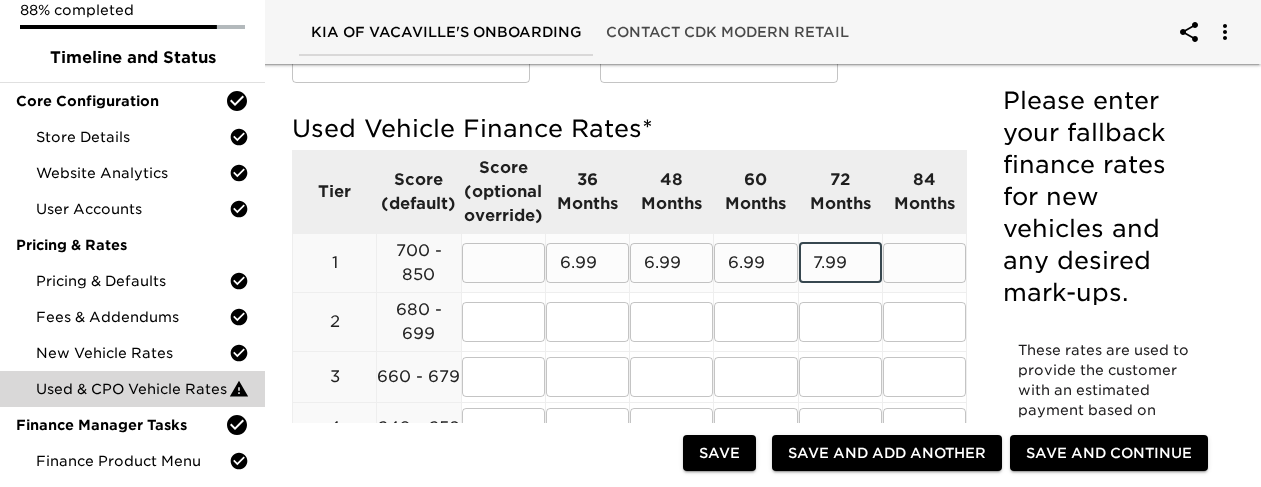 type on "7.99" 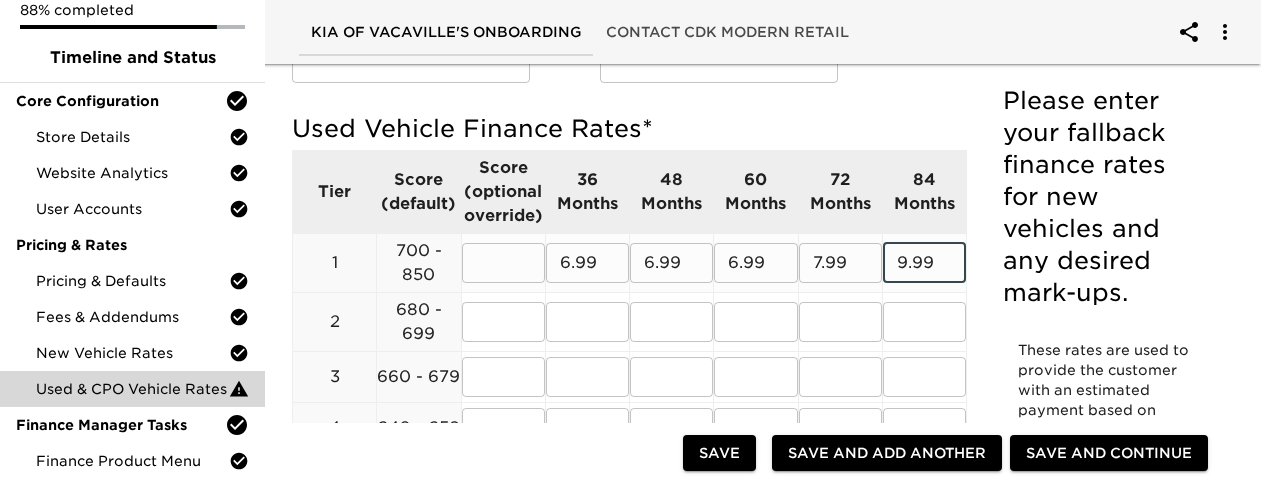 type on "9.99" 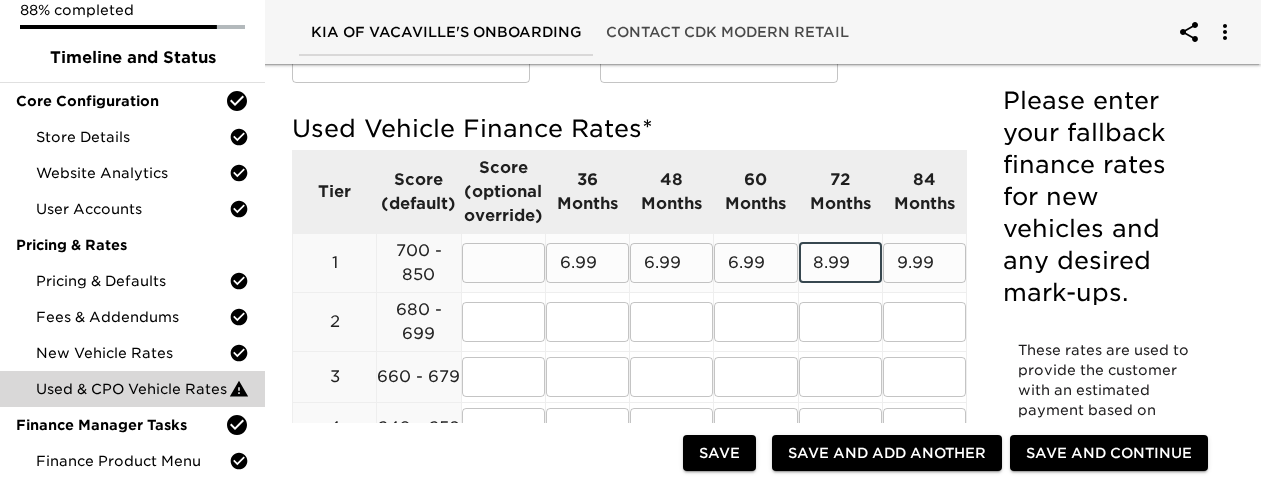 type on "8.99" 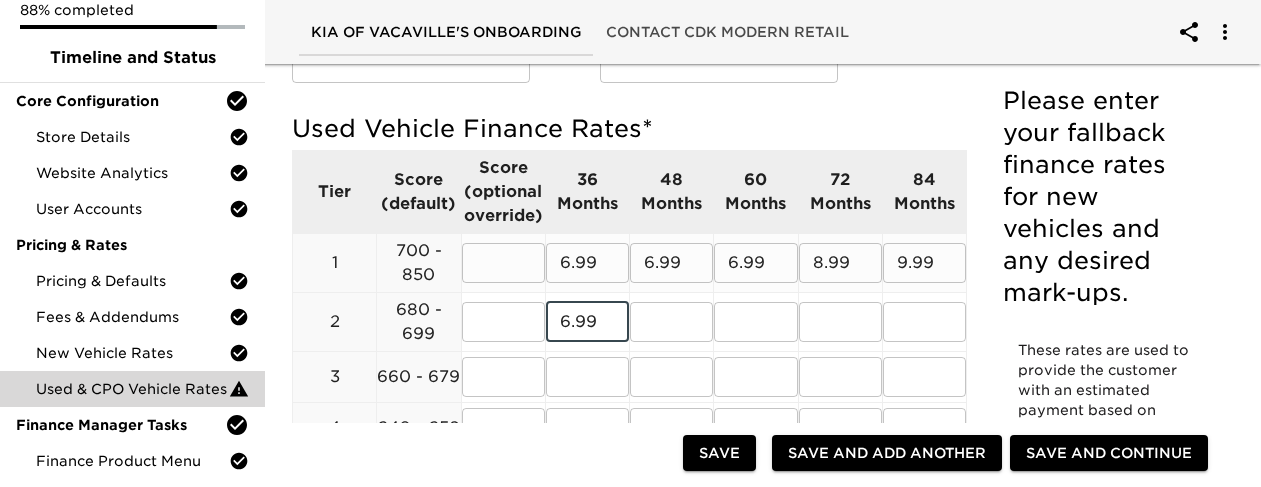 type on "6.99" 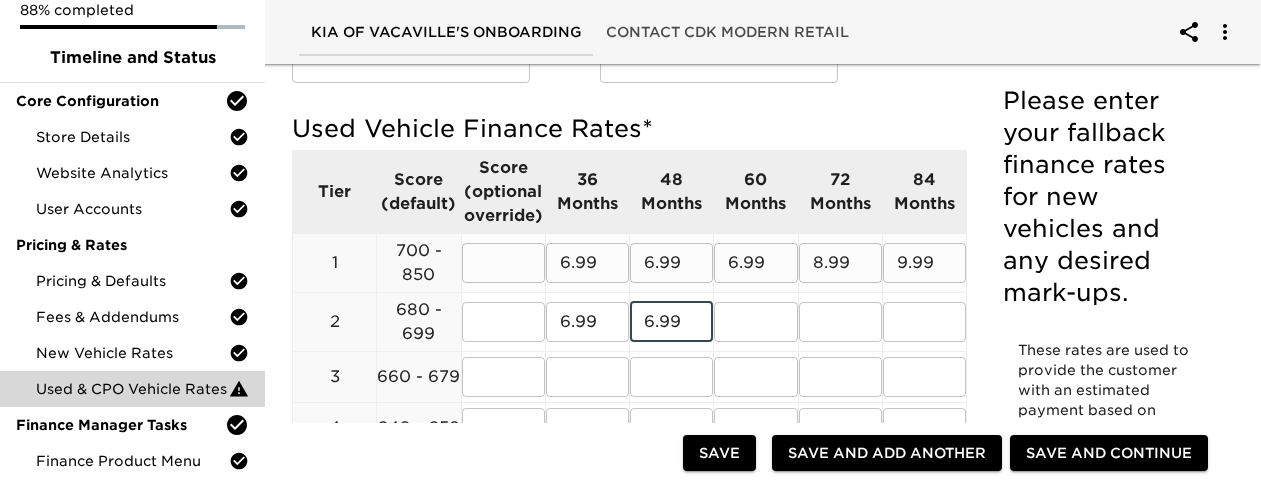 type on "6.99" 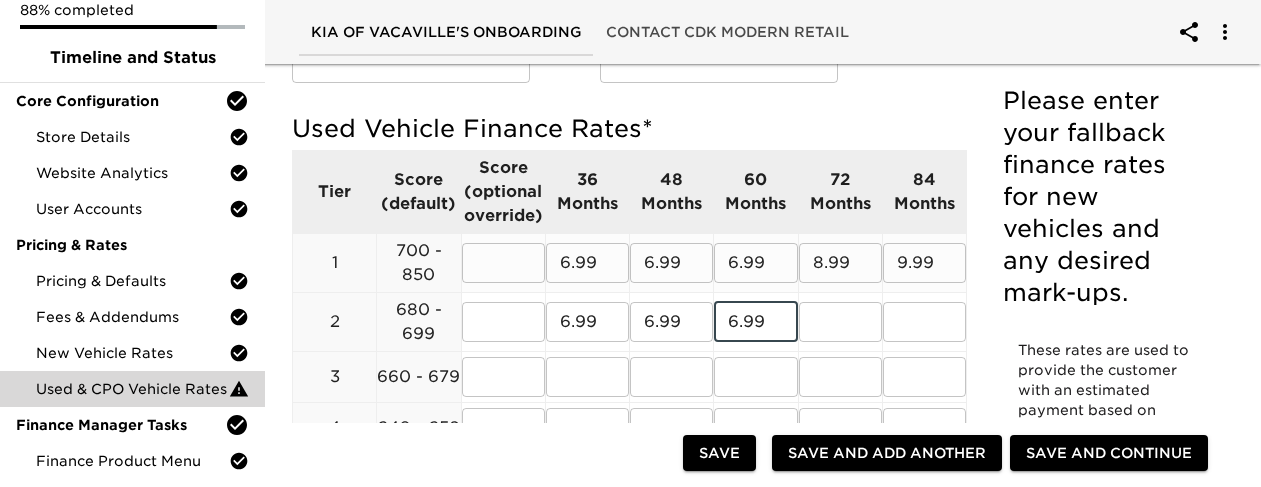 type on "6.99" 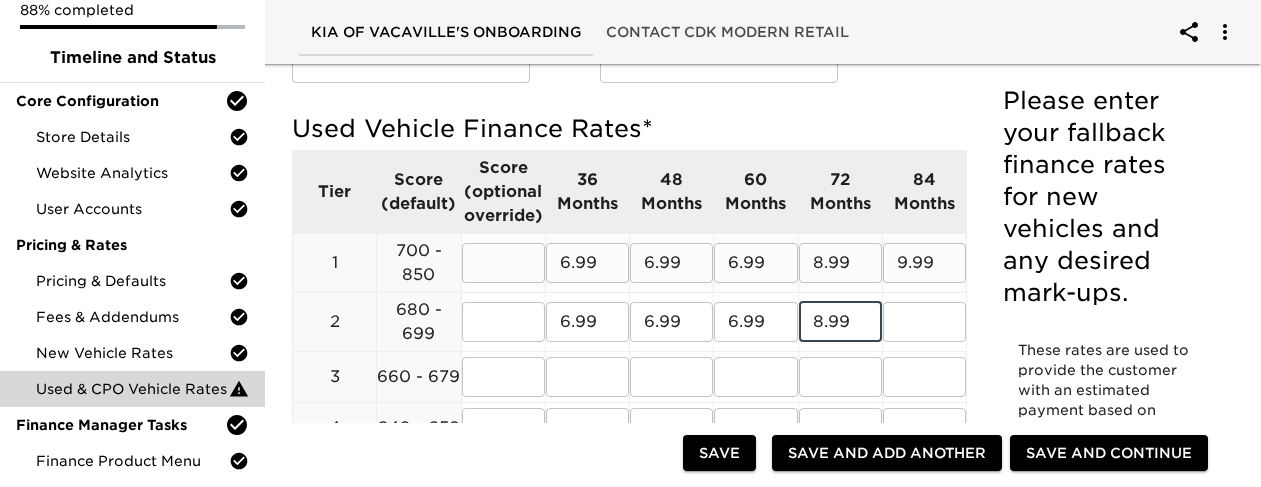 type on "8.99" 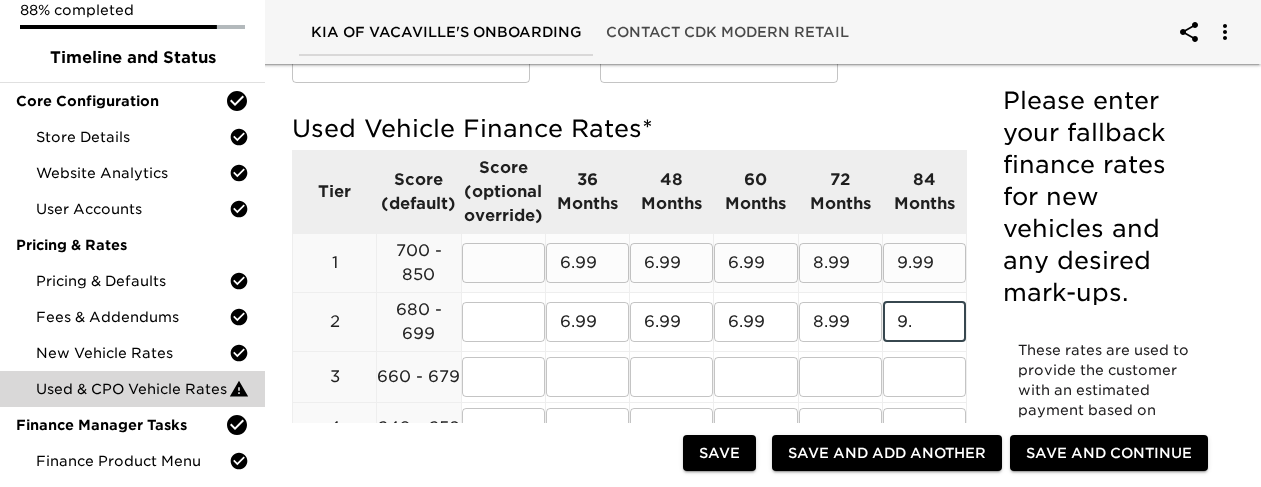 type on "9" 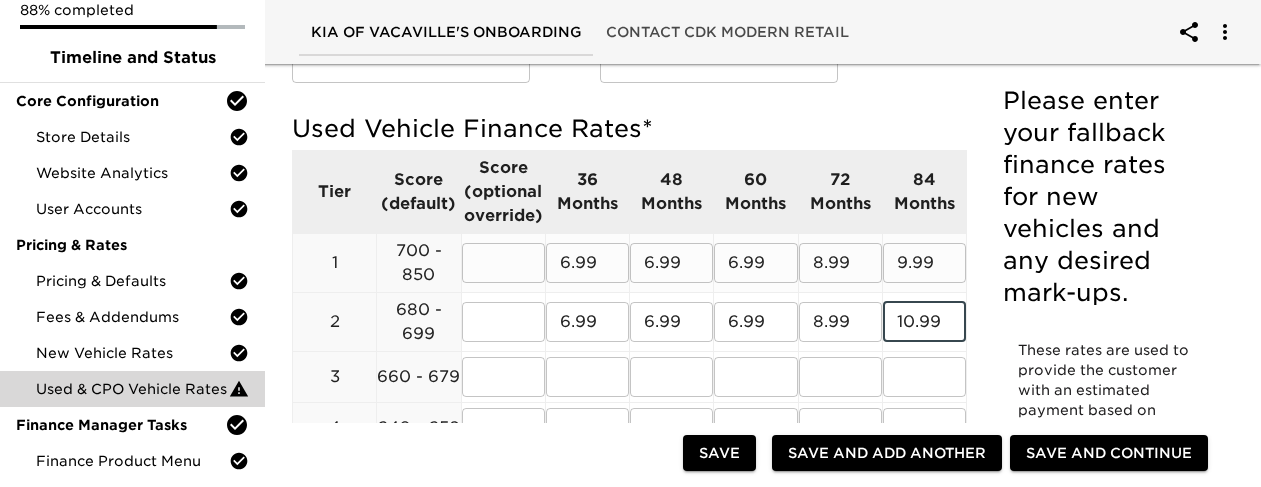 type on "10.99" 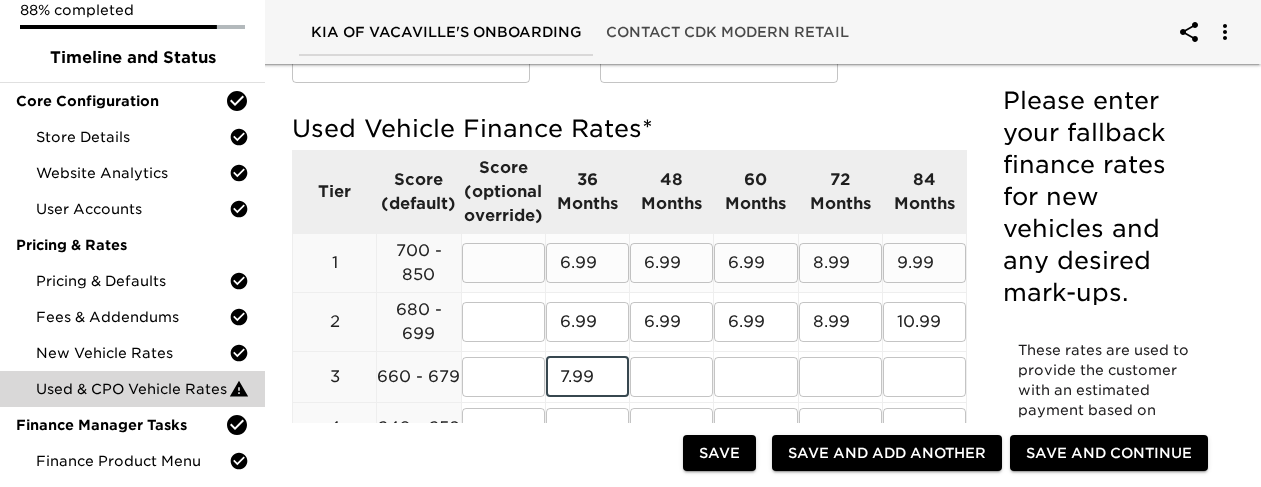 type on "7.99" 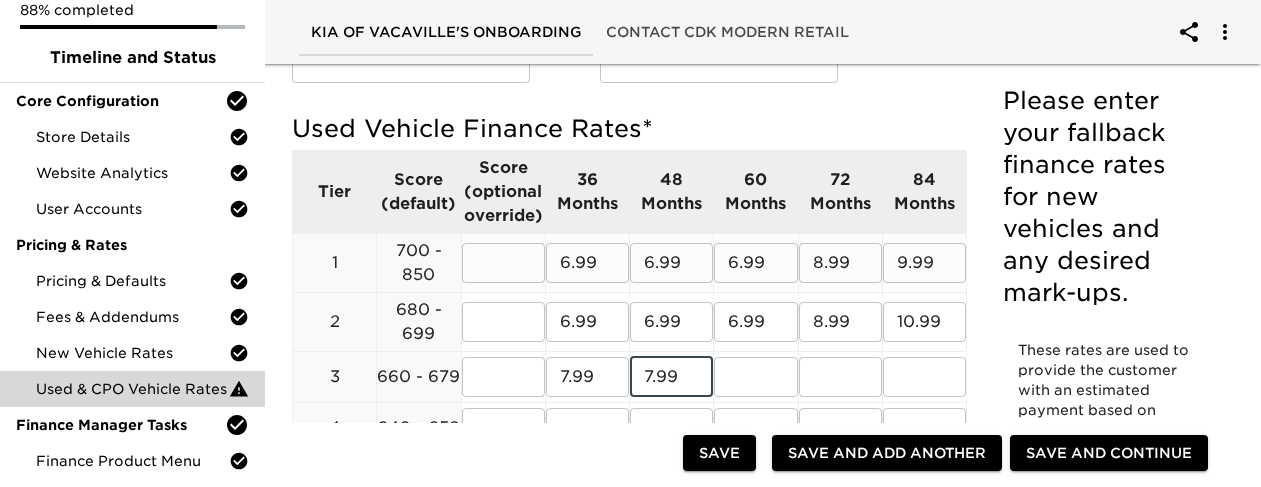 type on "7.99" 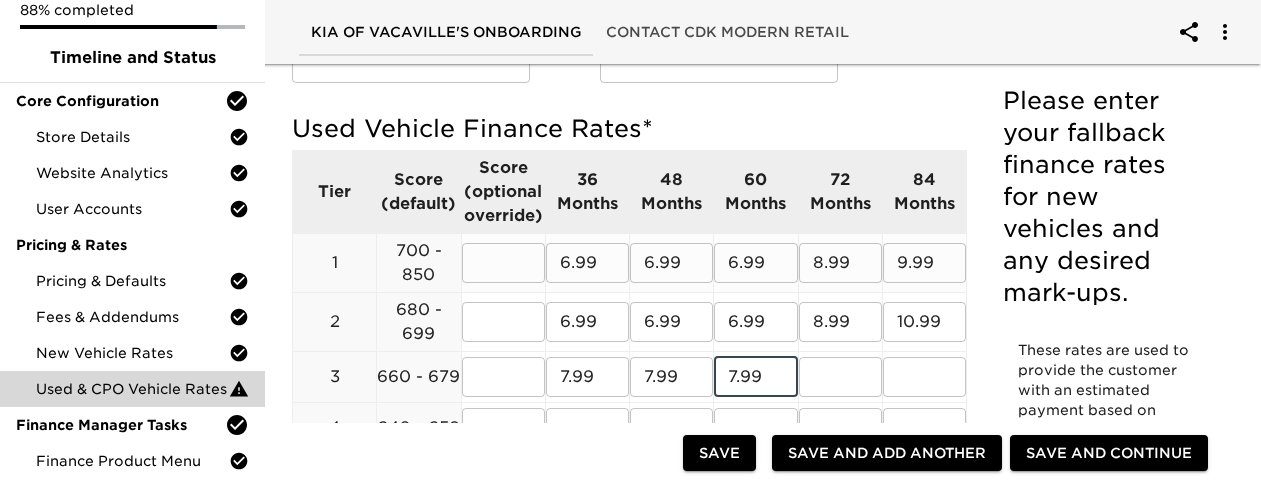 type on "7.99" 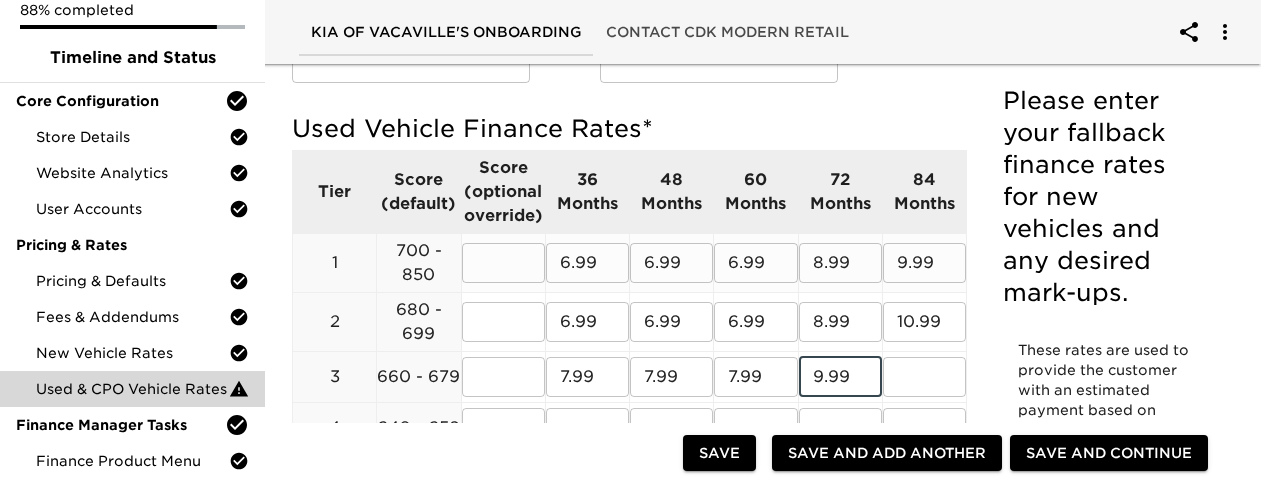 type on "9.99" 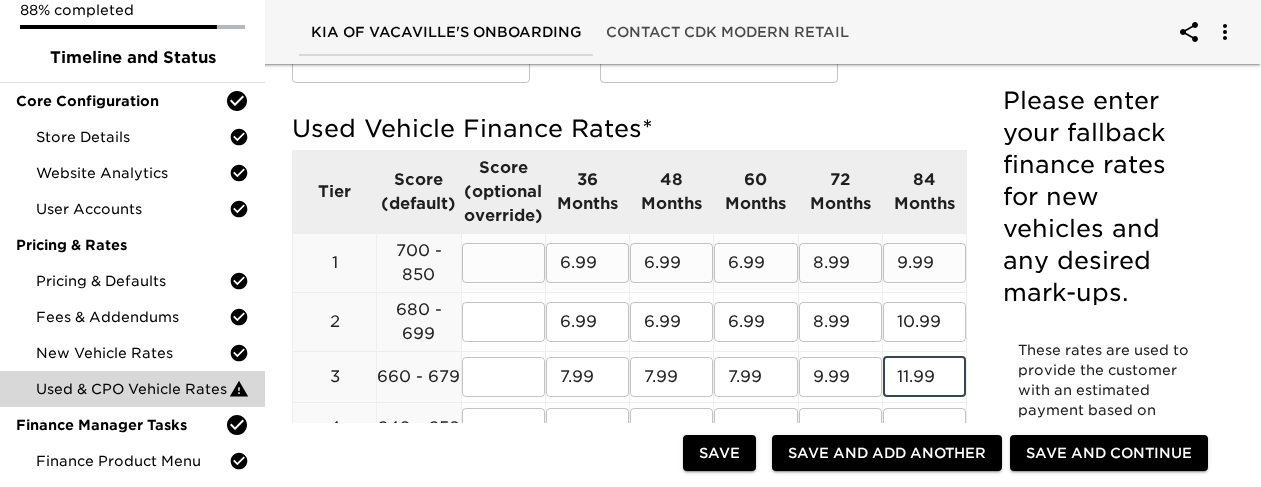 type on "11.99" 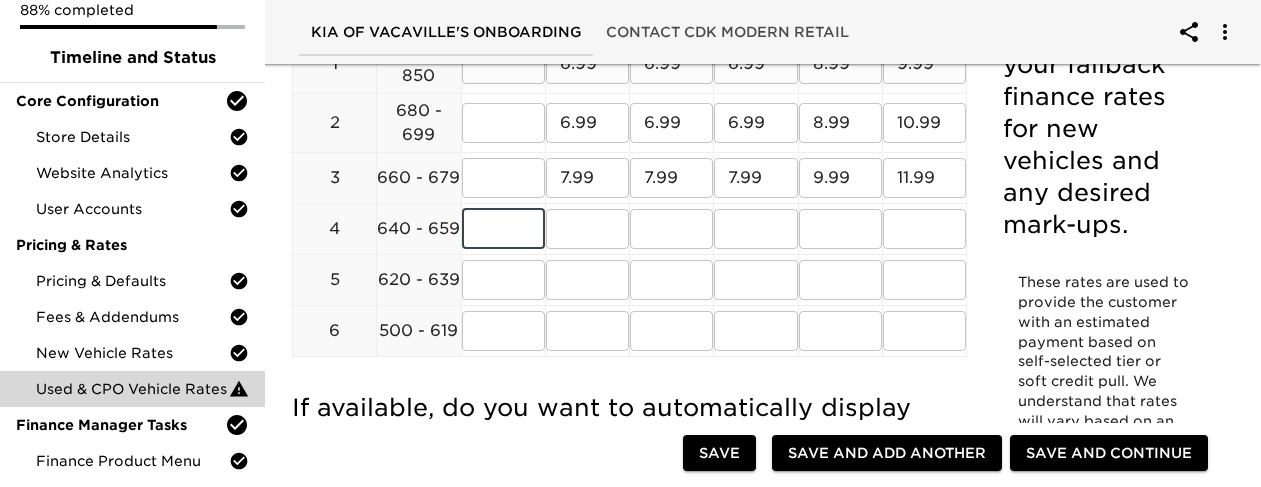 scroll, scrollTop: 400, scrollLeft: 0, axis: vertical 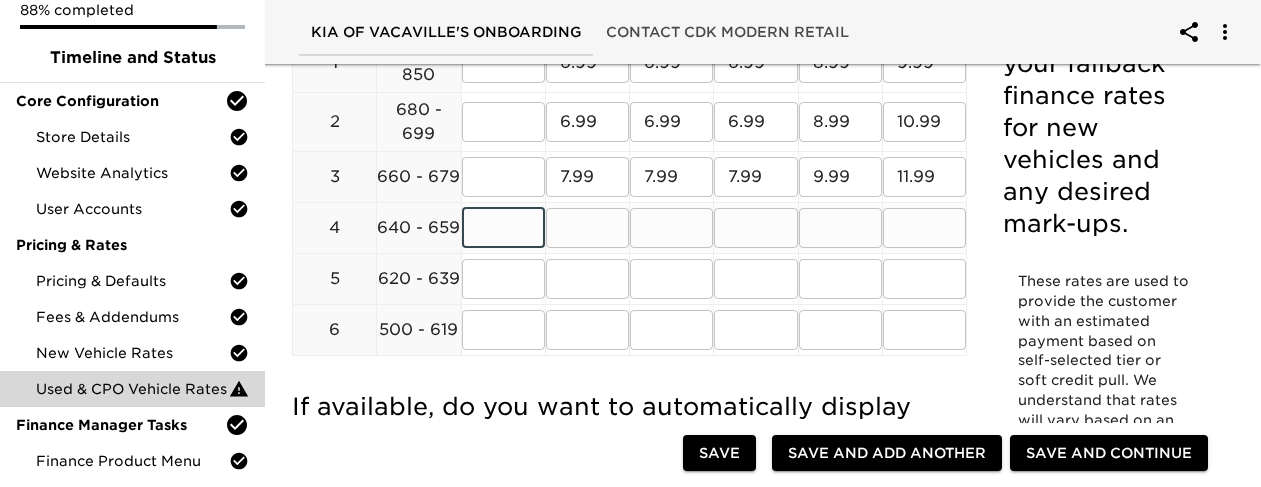 click at bounding box center [587, 228] 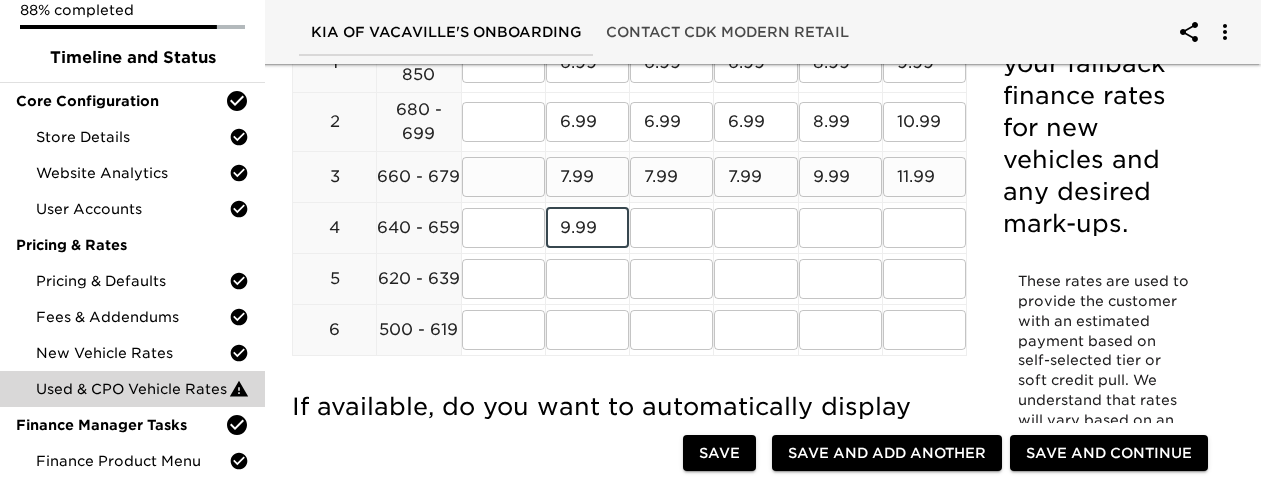 type on "9.99" 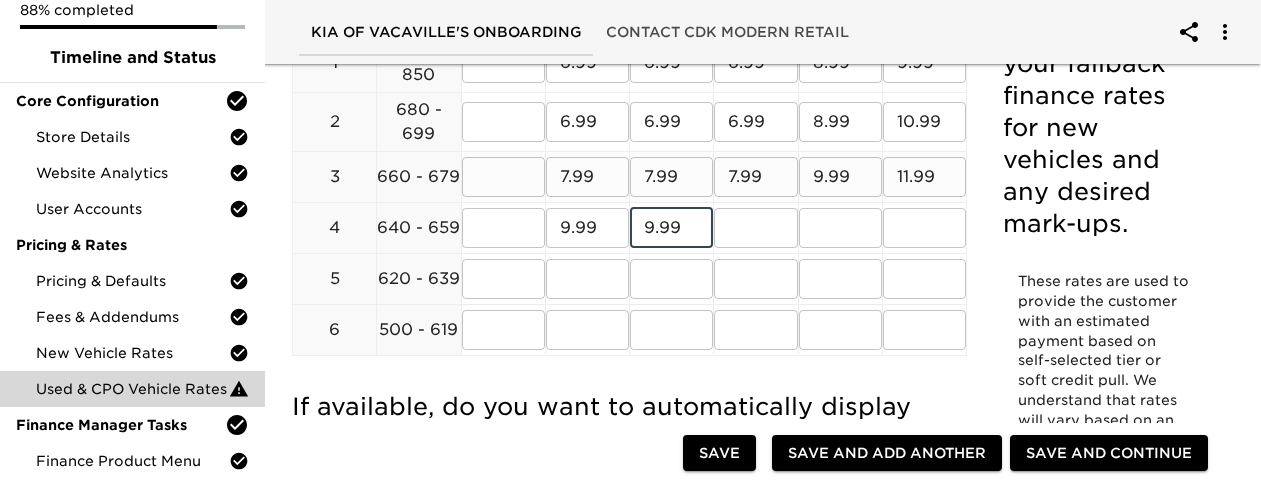 type on "9.99" 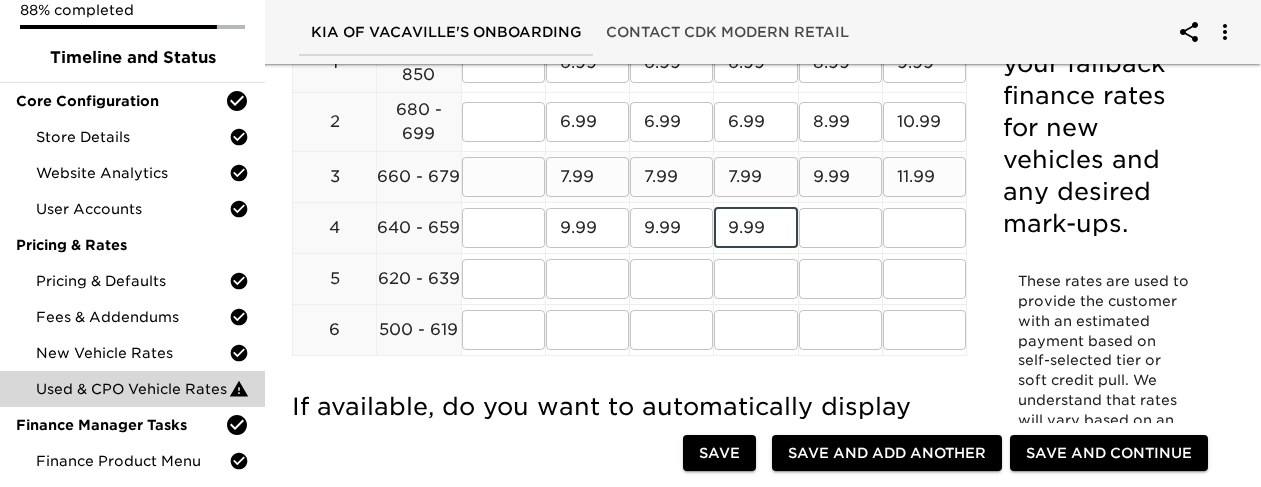 type on "9.99" 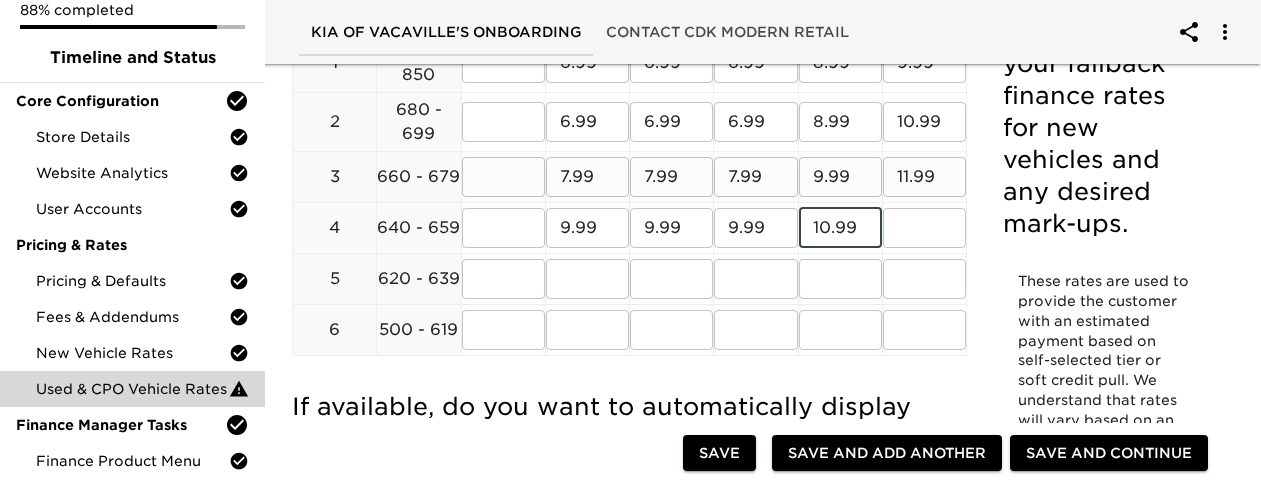 type on "10.99" 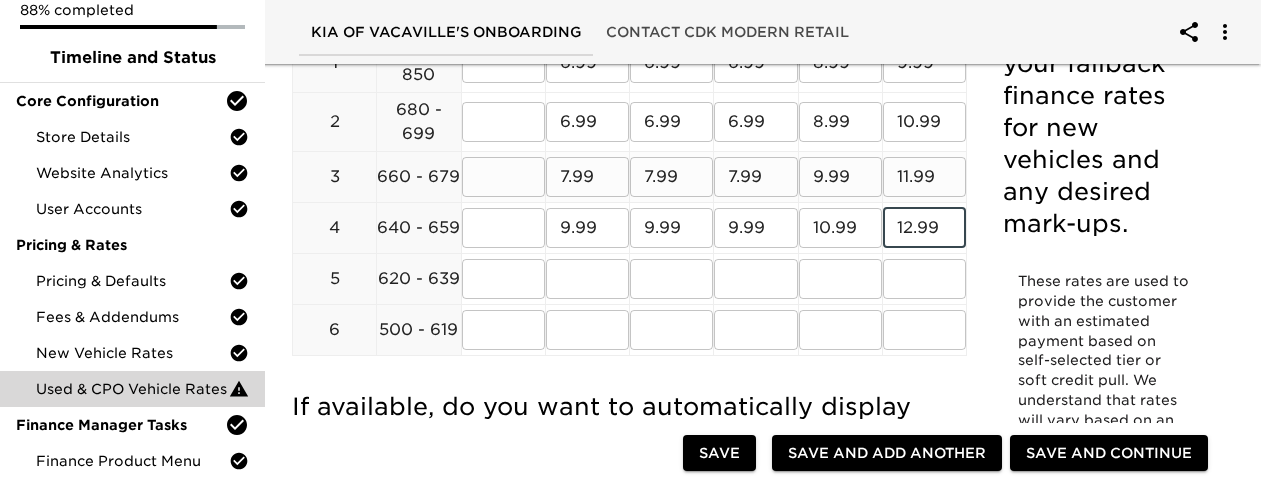 type on "12.99" 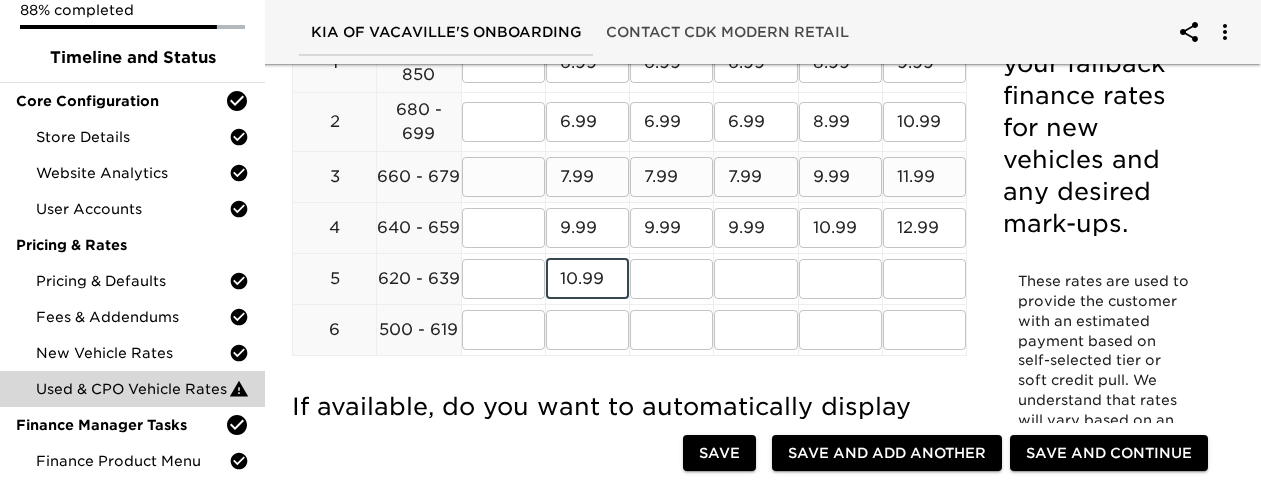 type on "10.99" 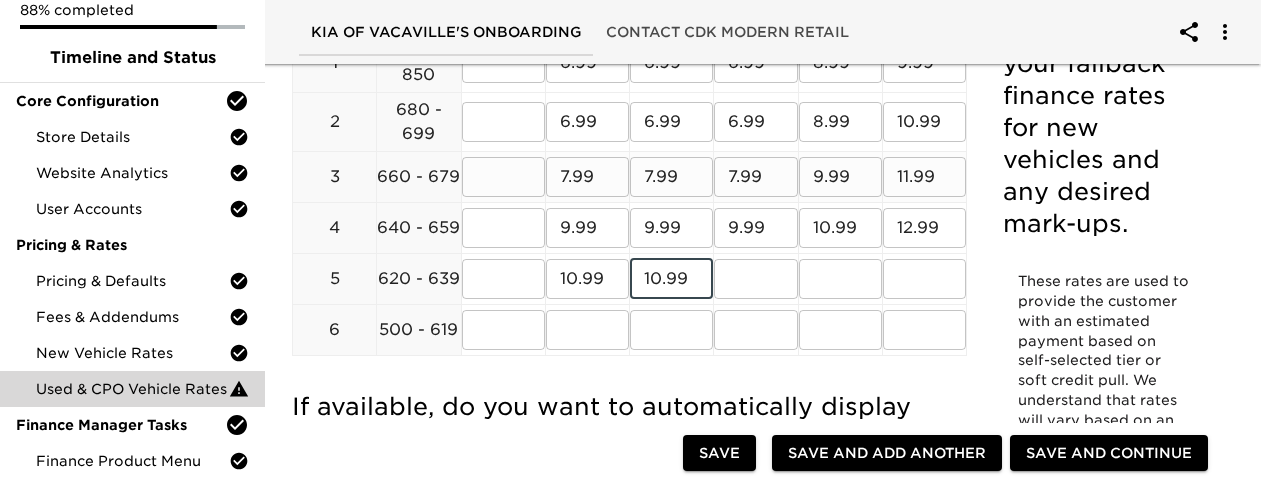 type on "10.99" 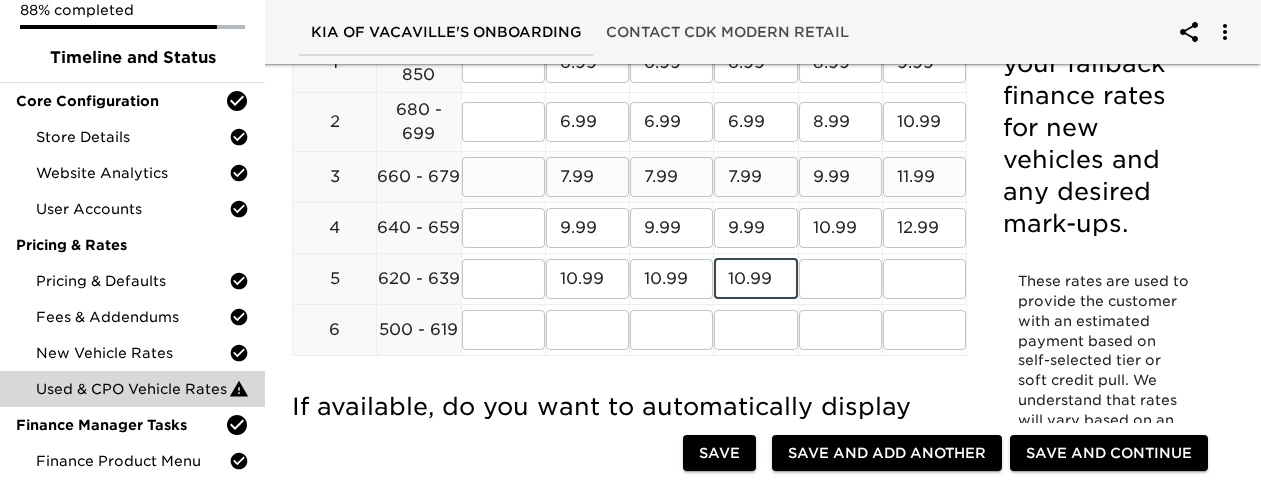 type on "10.99" 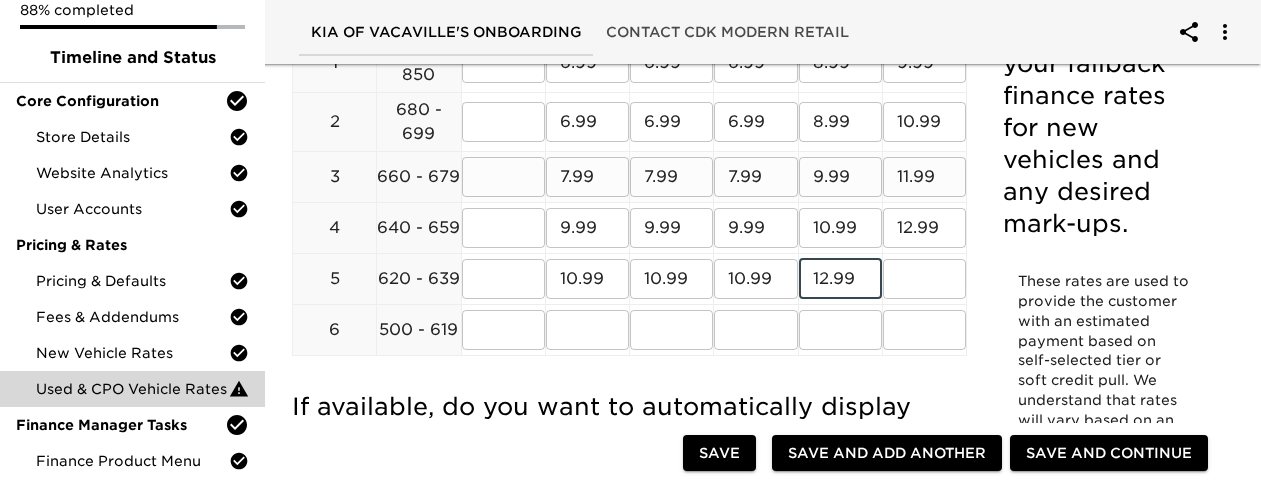type on "12.99" 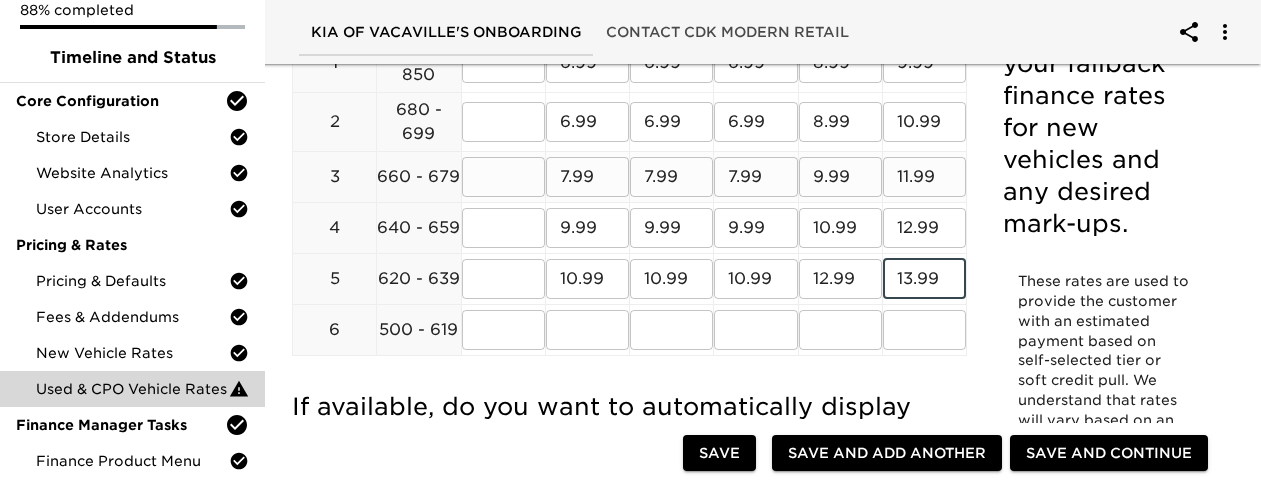 type on "13.99" 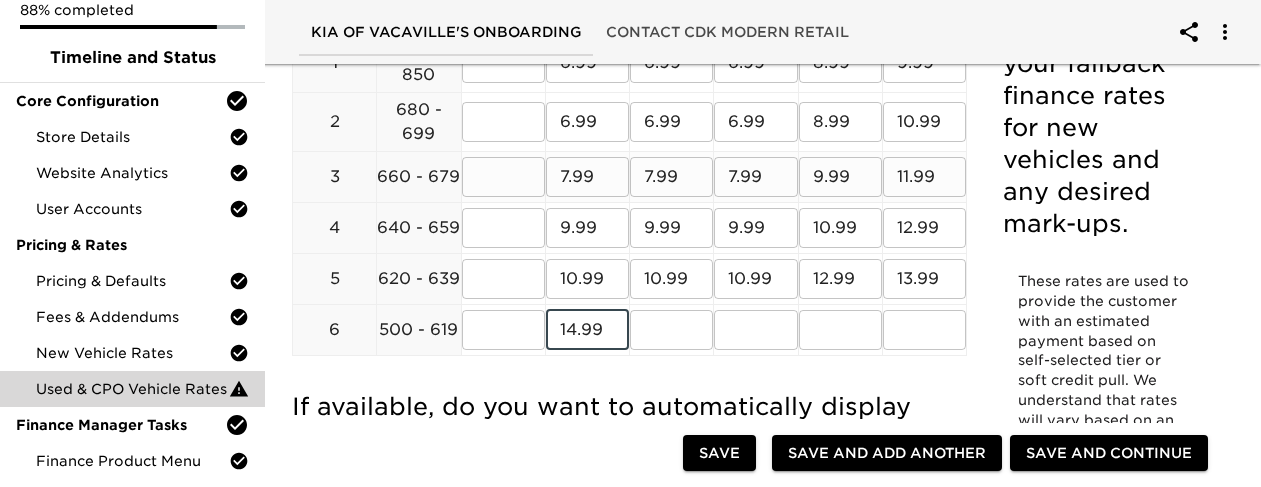 type on "14.99" 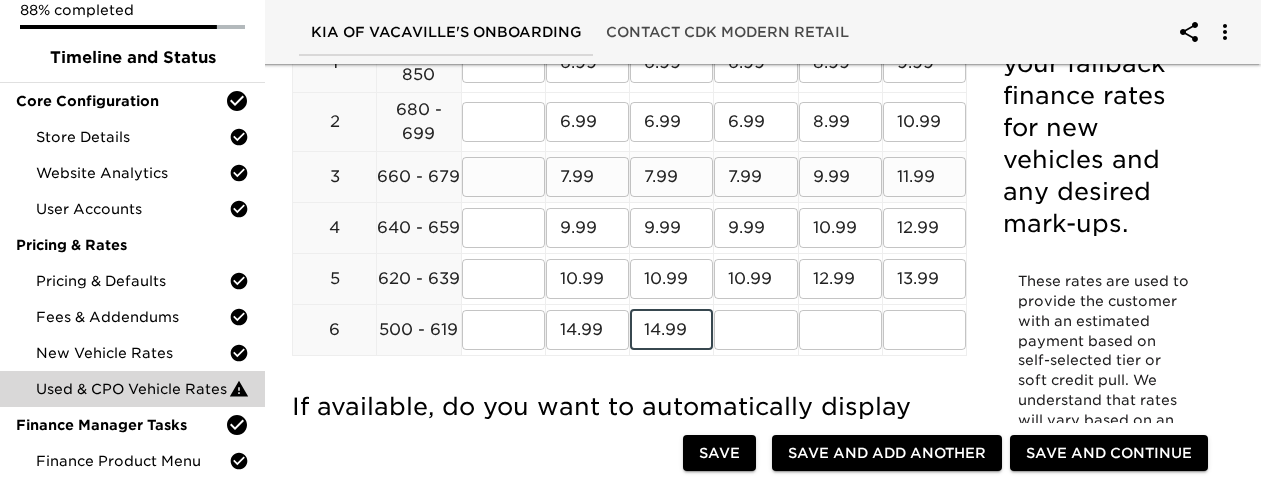 type on "14.99" 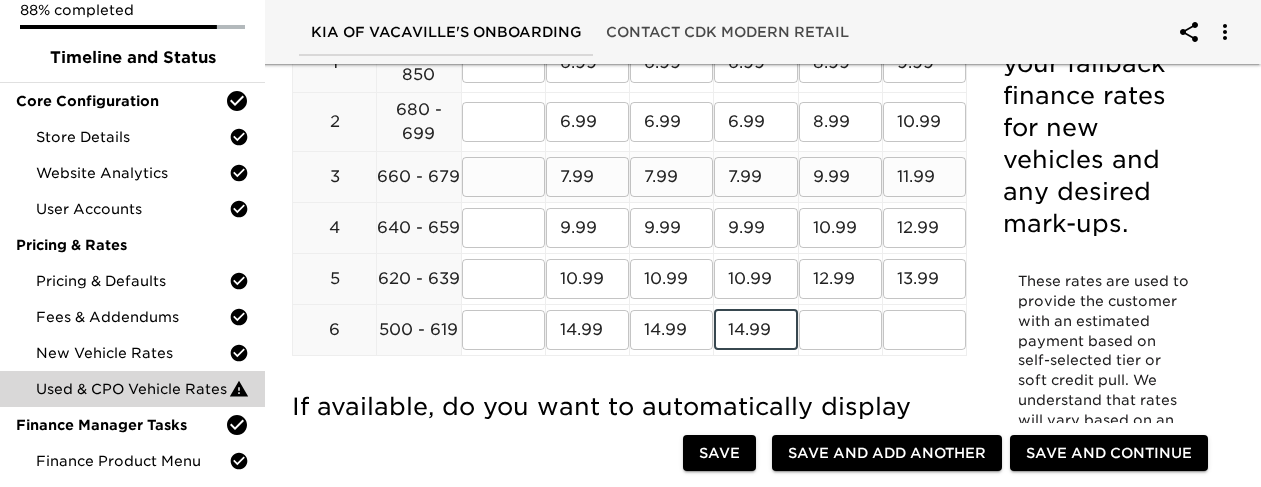 type on "14.99" 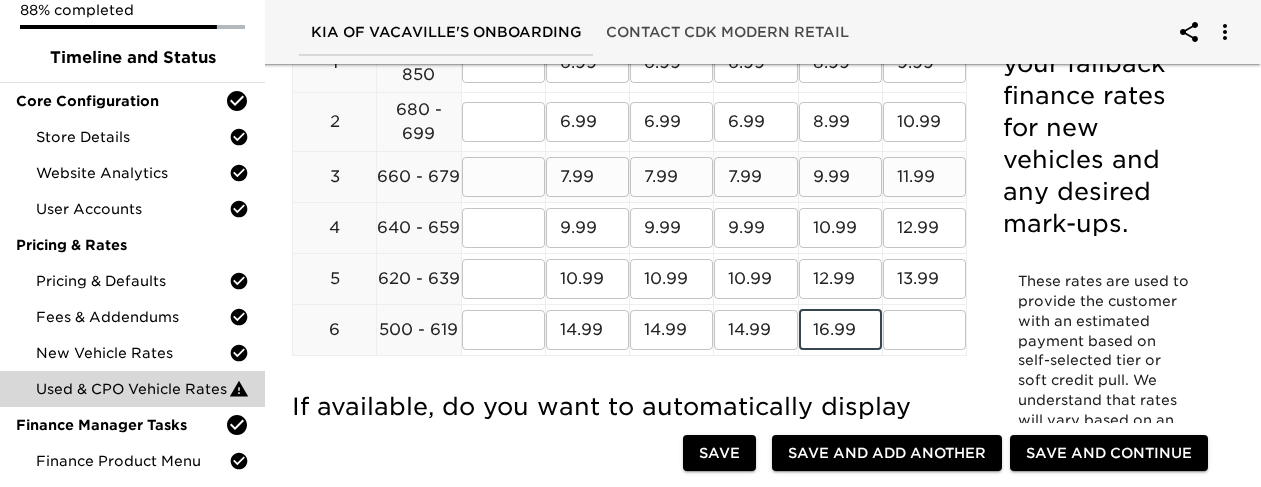 type on "16.99" 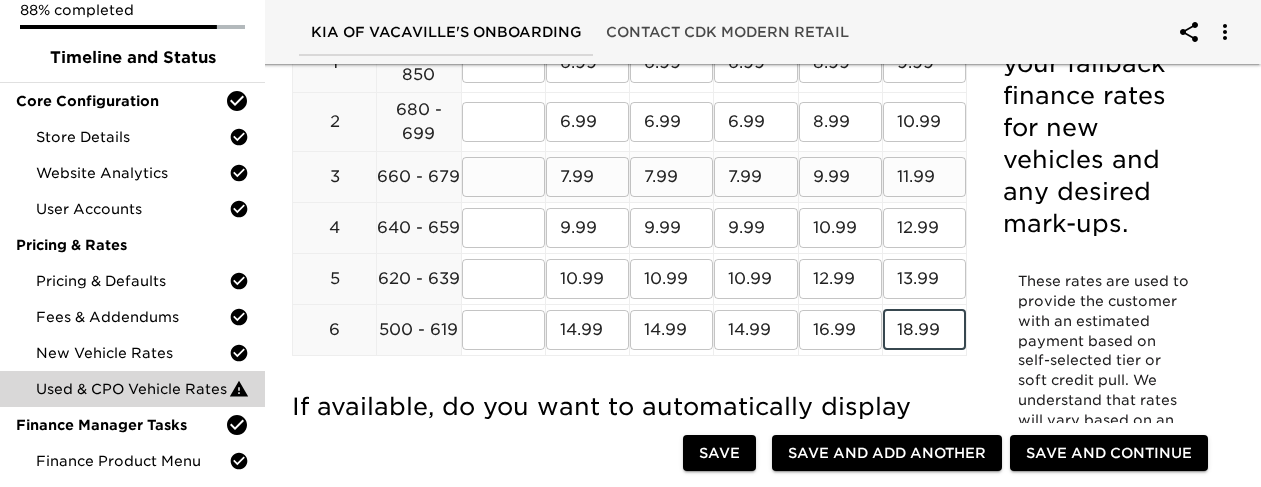 type on "18.99" 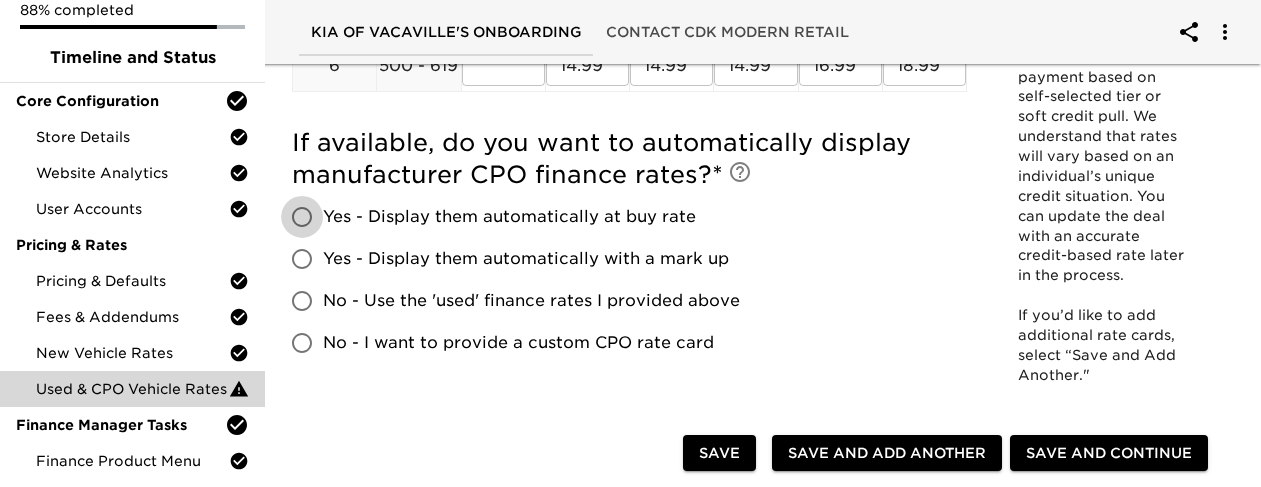 scroll, scrollTop: 723, scrollLeft: 0, axis: vertical 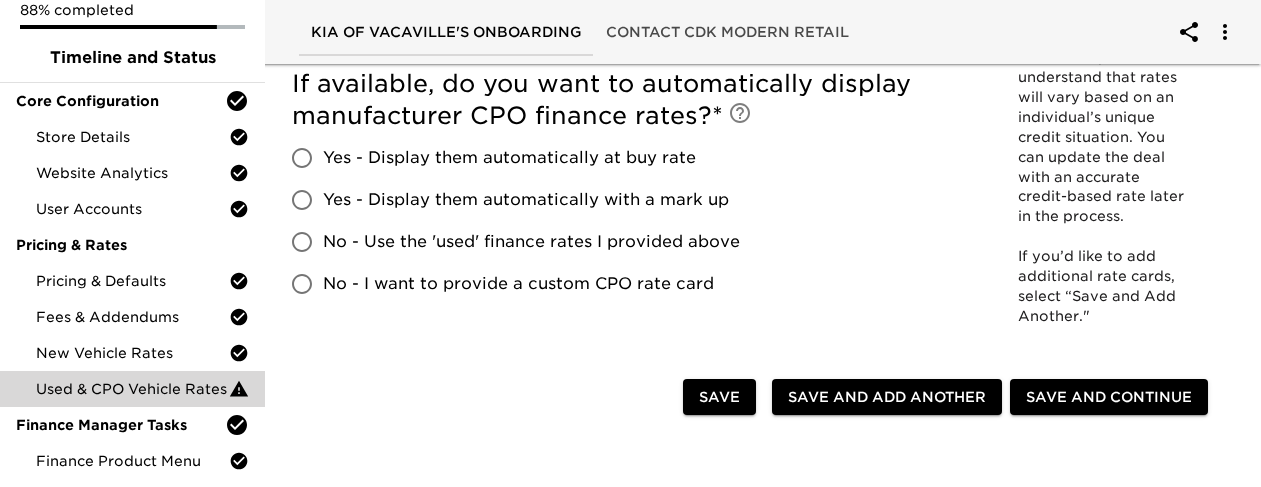click on "No - Use the 'used' finance rates I provided above" at bounding box center (531, 242) 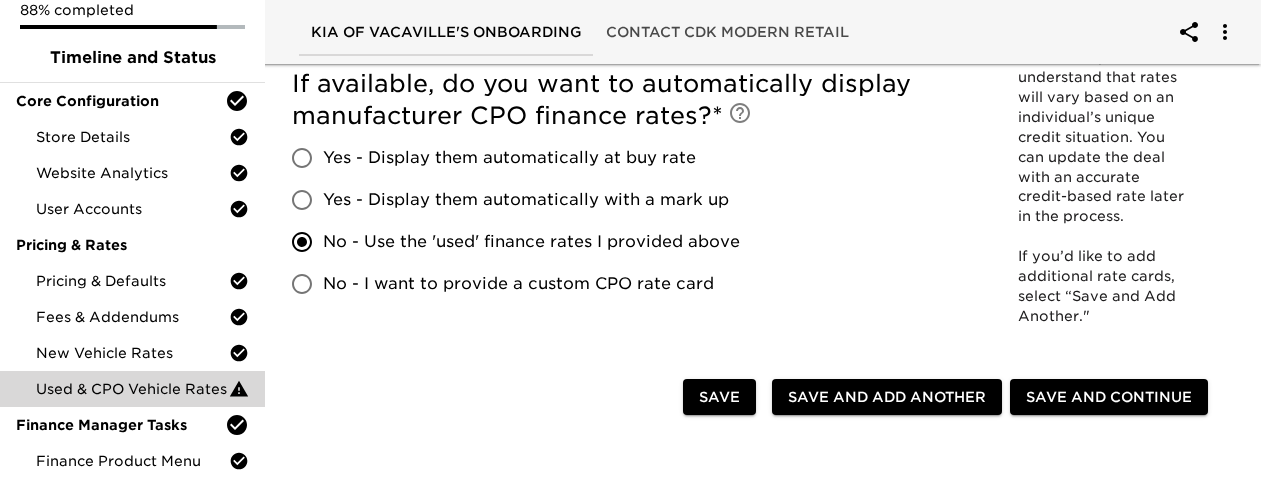 click on "Save and Add Another" at bounding box center [887, 397] 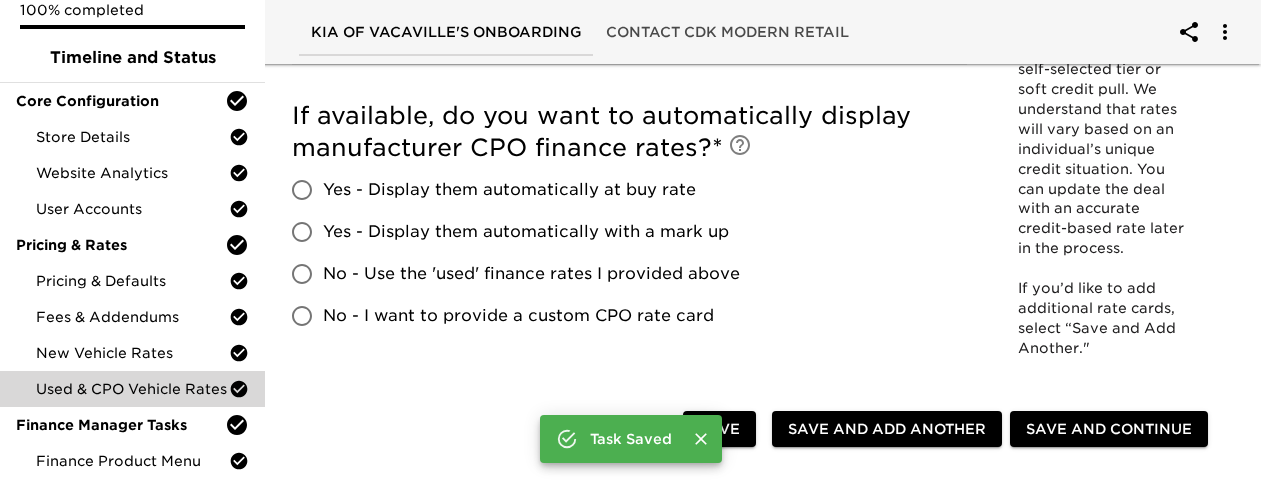 scroll, scrollTop: 723, scrollLeft: 0, axis: vertical 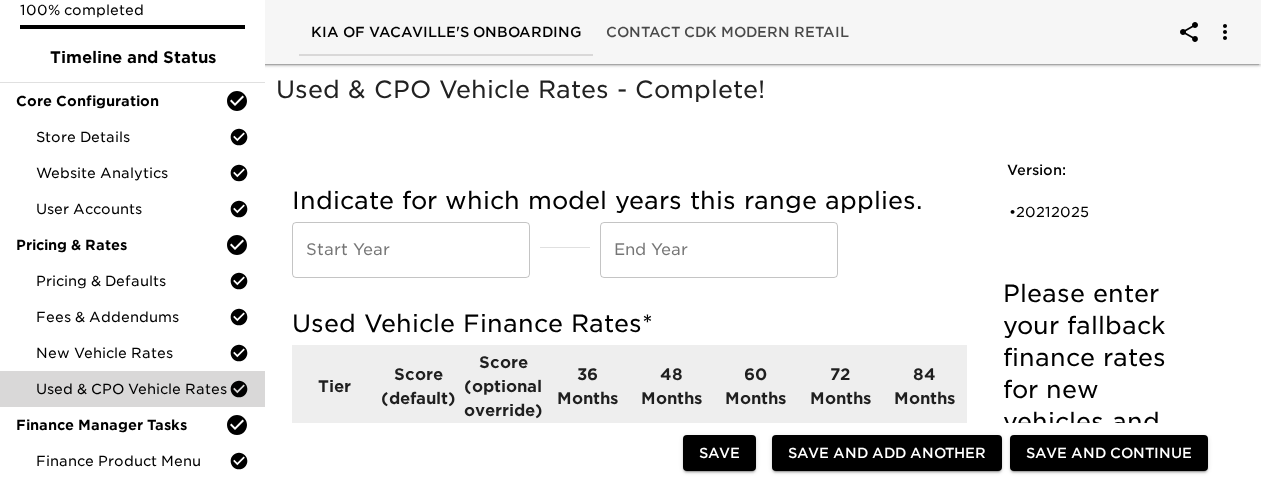 click at bounding box center (411, 250) 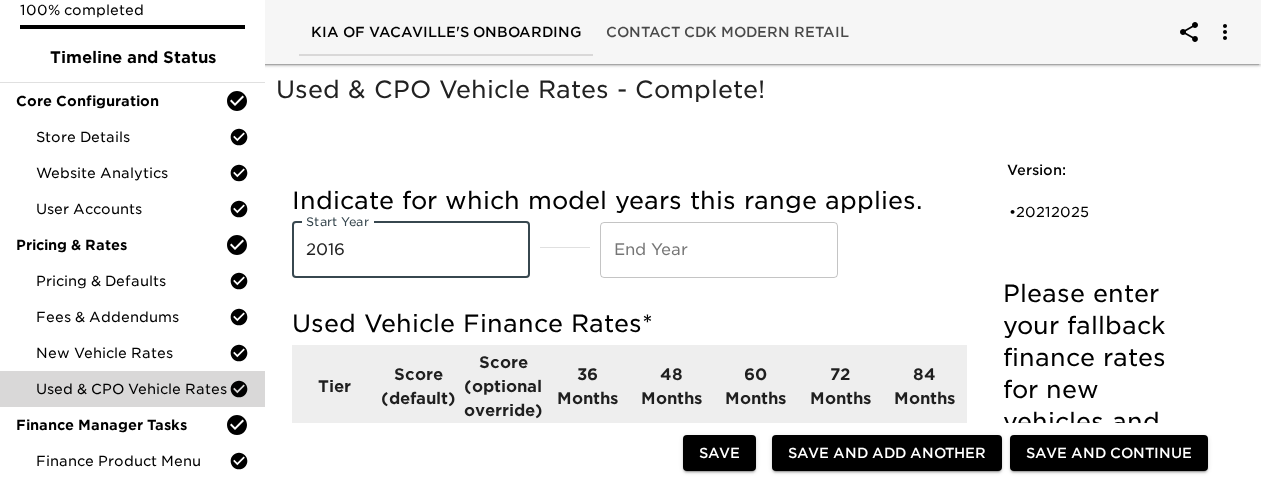 type on "2016" 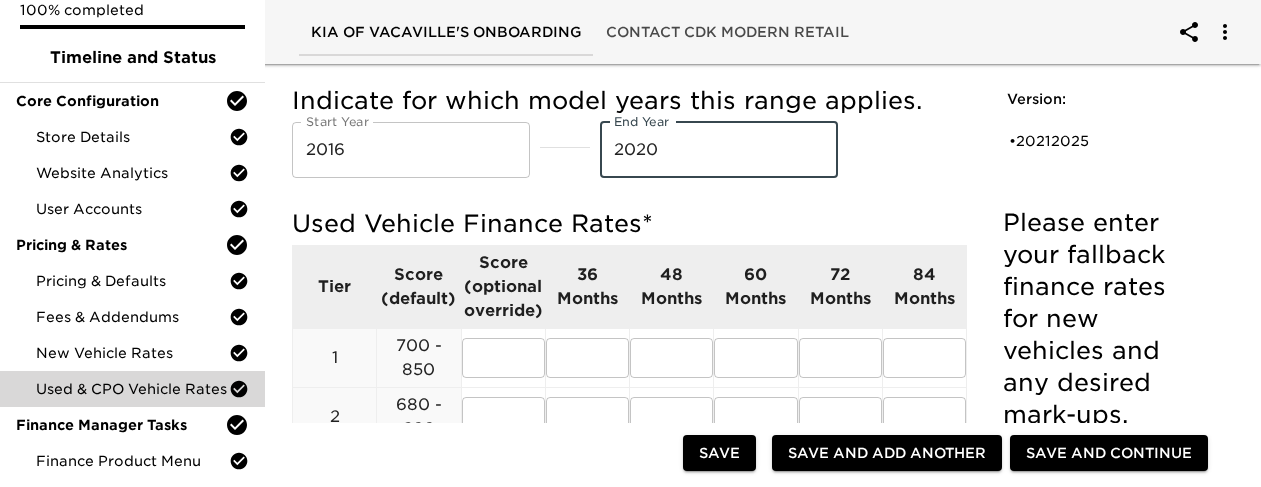 scroll, scrollTop: 200, scrollLeft: 0, axis: vertical 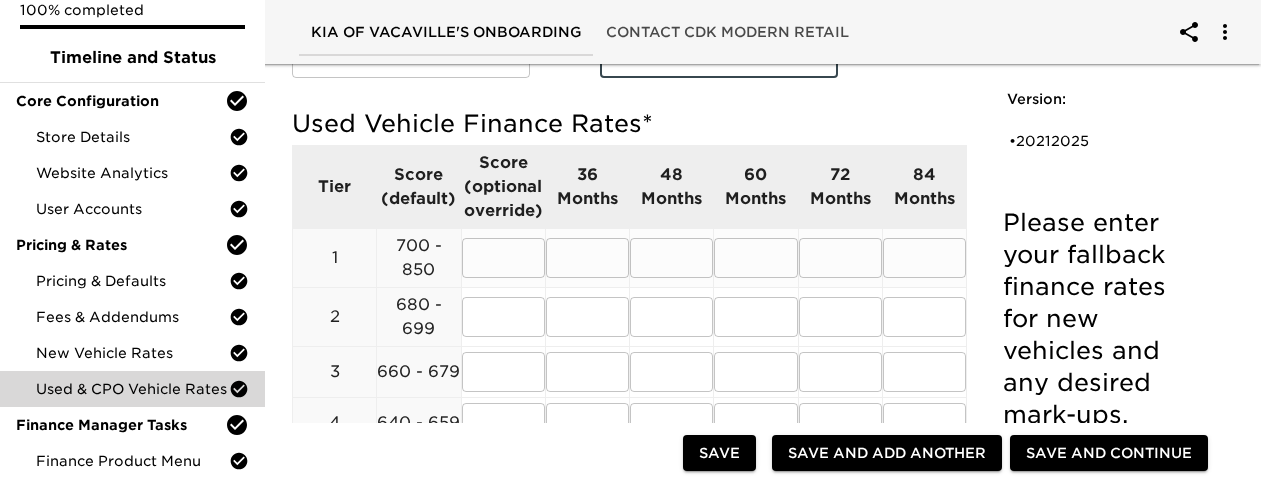 type on "2020" 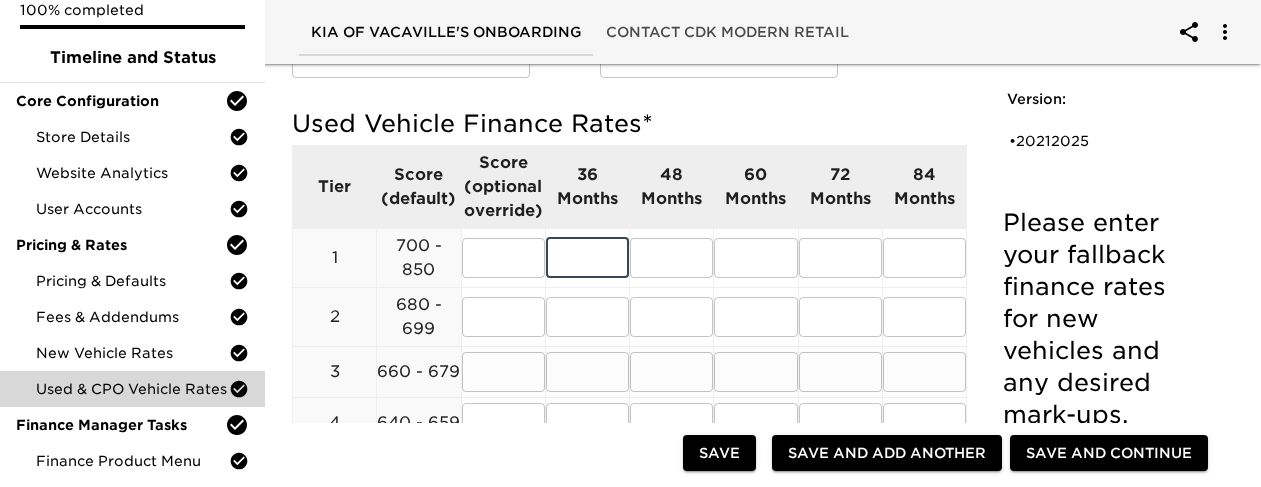 type on "6.99" 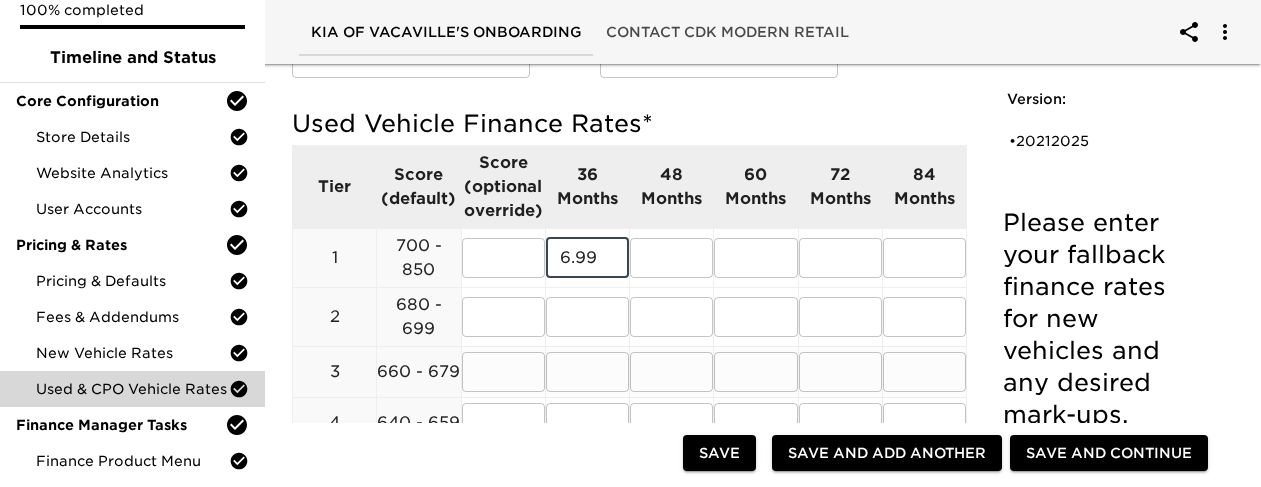 type on "6.99" 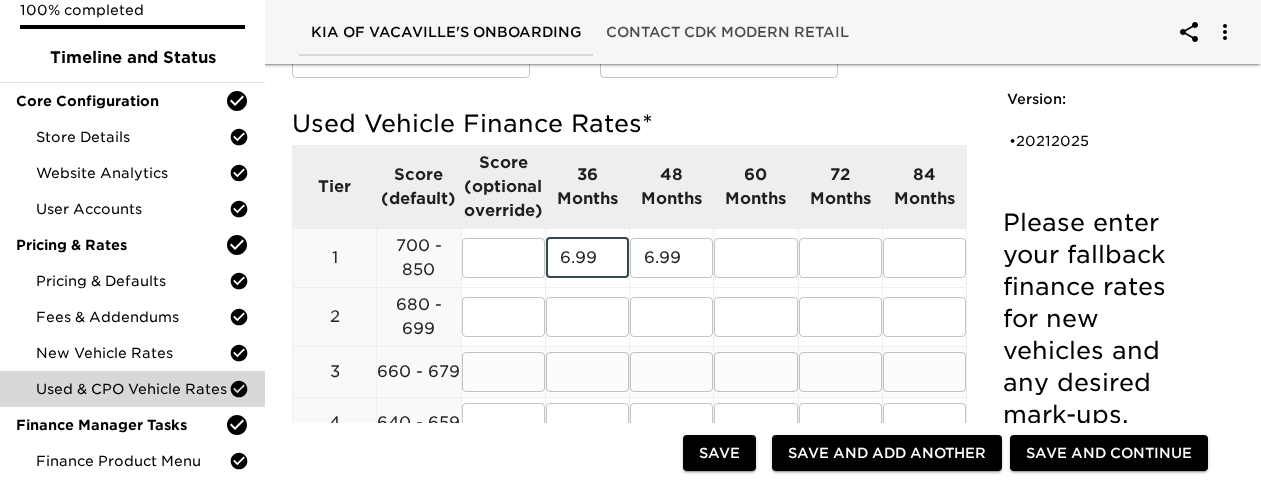 type on "6.99" 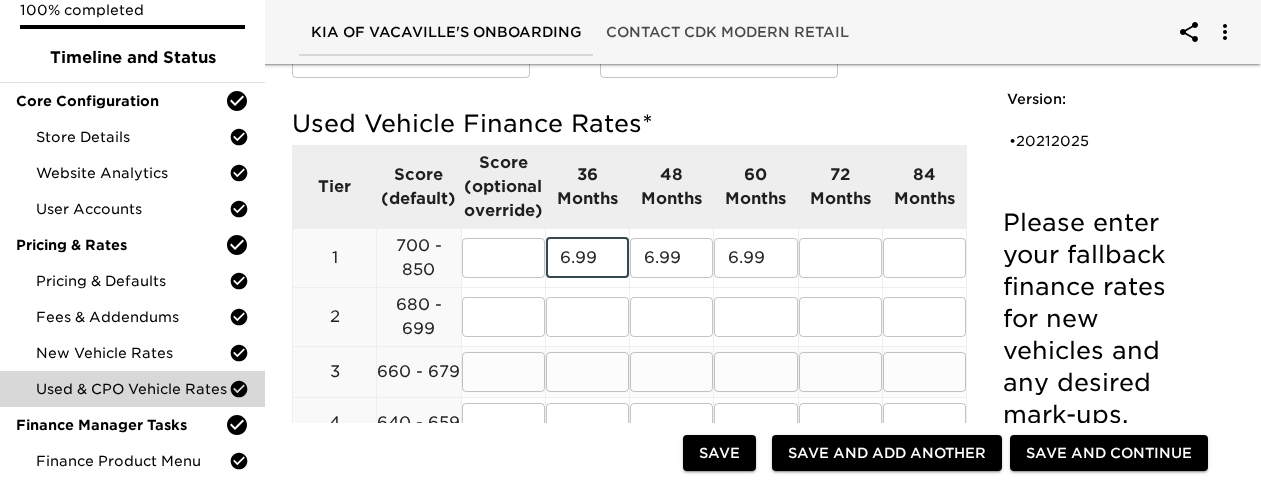 type on "8.99" 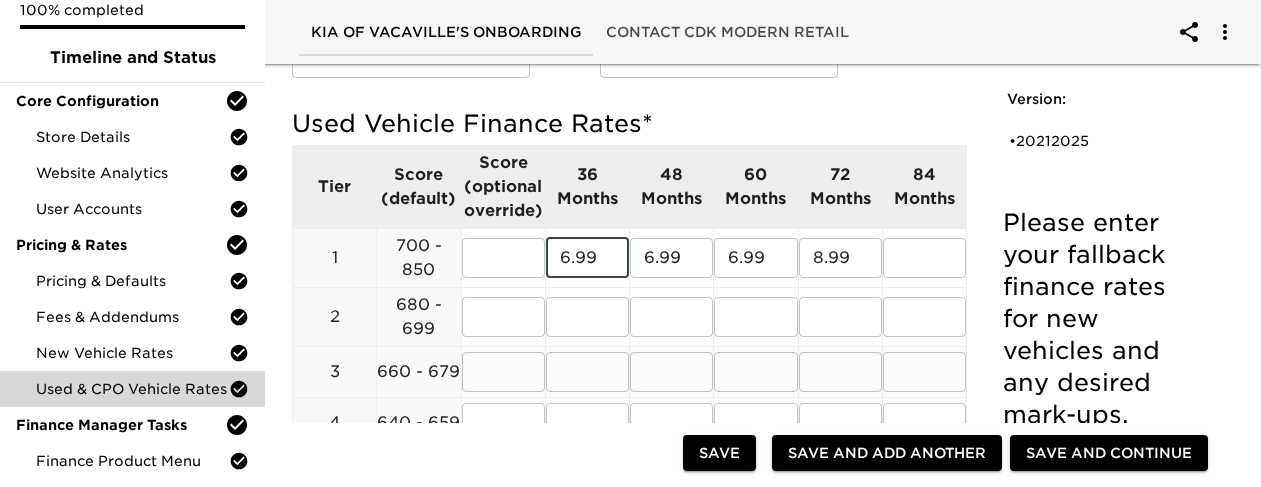 type on "9.99" 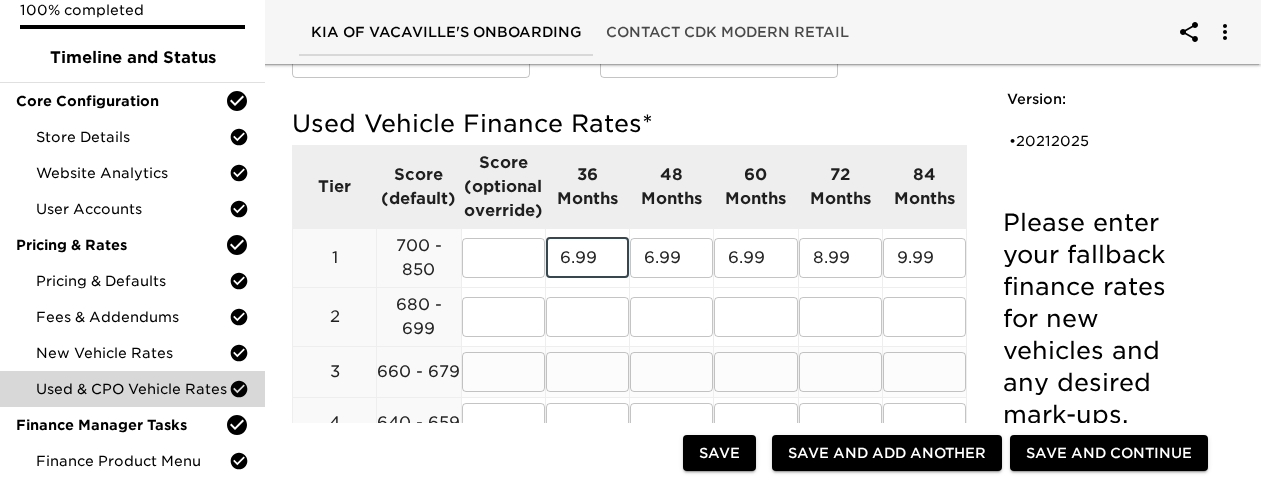 type on "6.99" 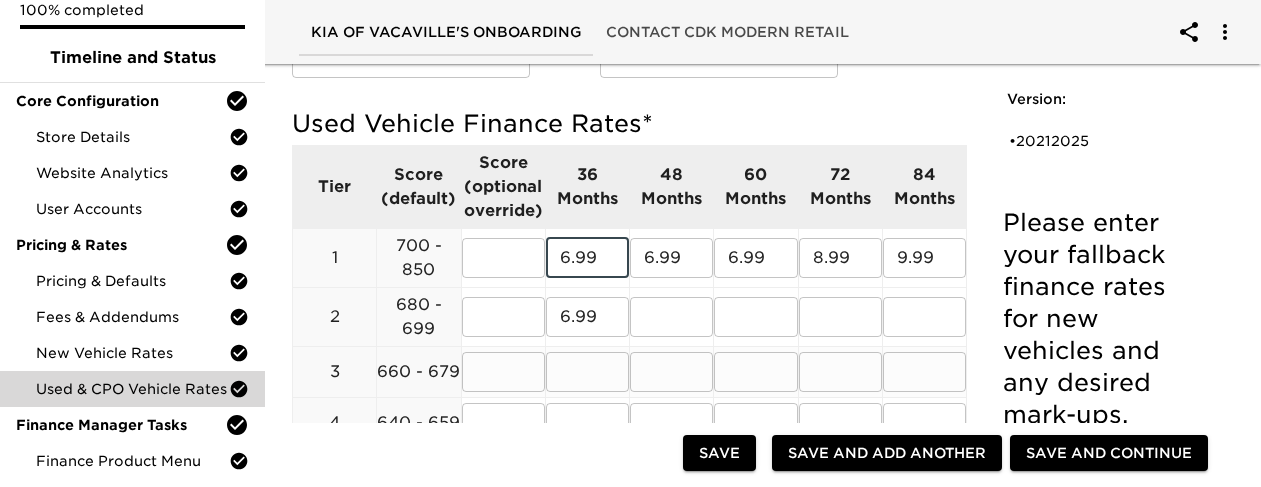 type on "6.99" 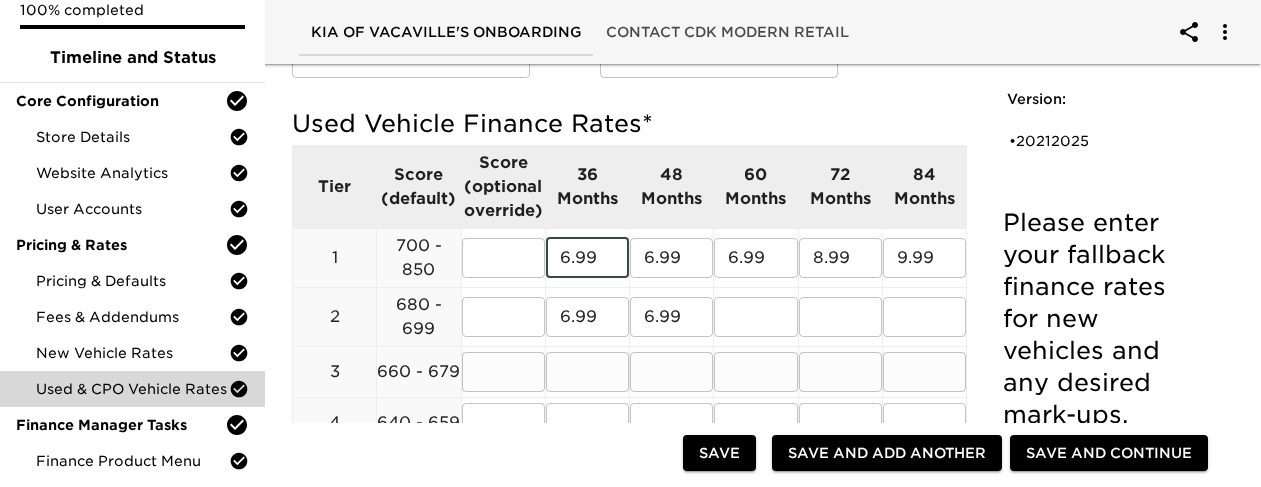 type on "6.99" 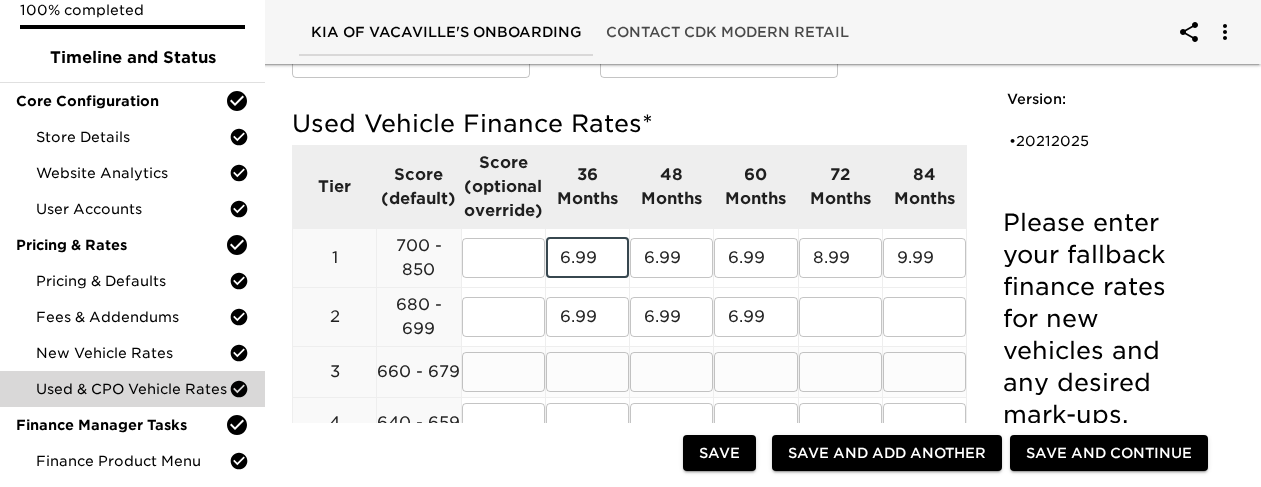 type on "8.99" 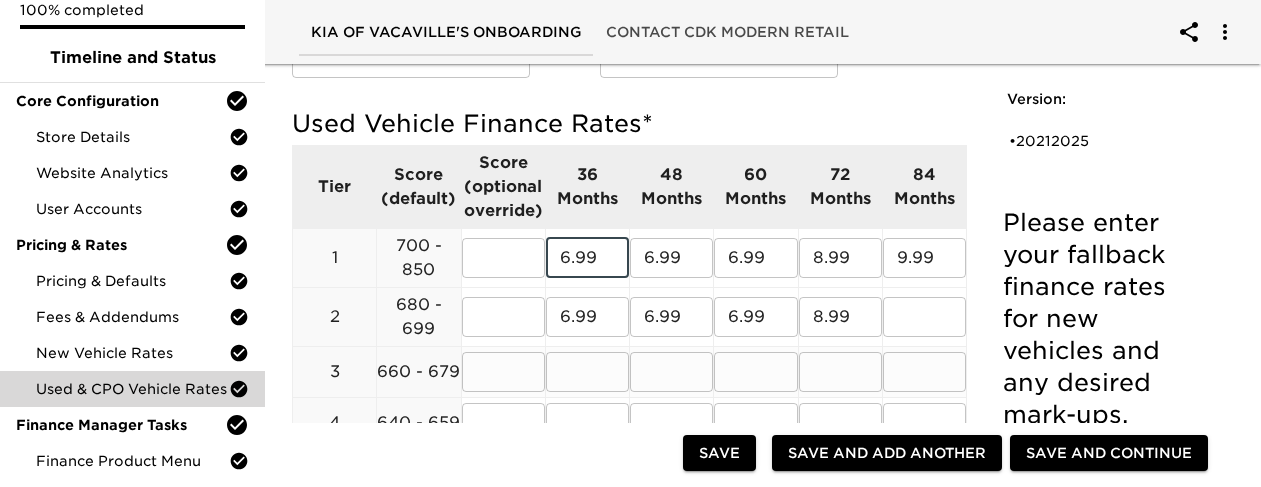 type on "10.99" 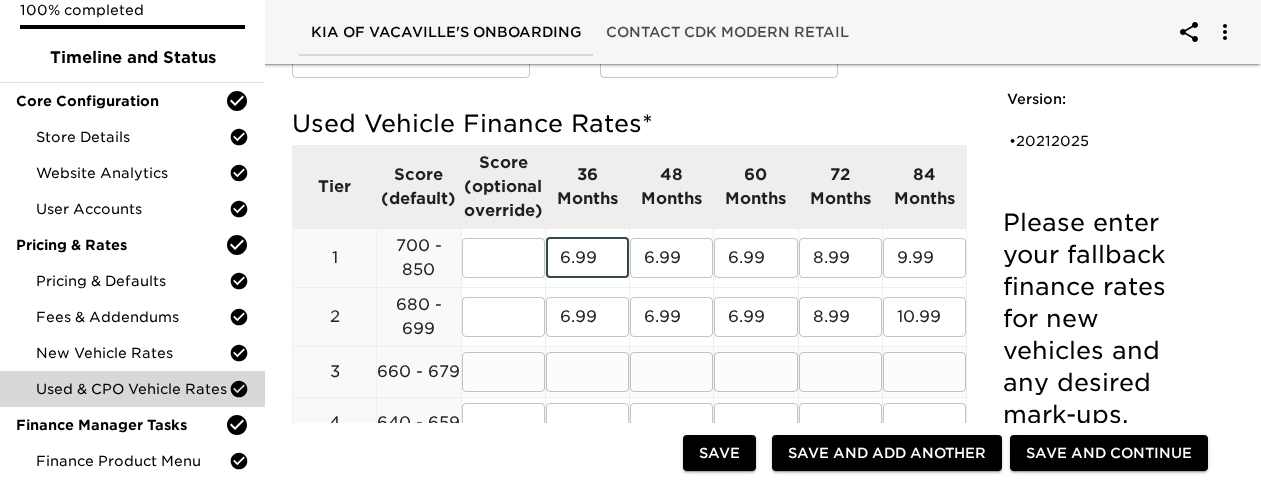 type on "7.99" 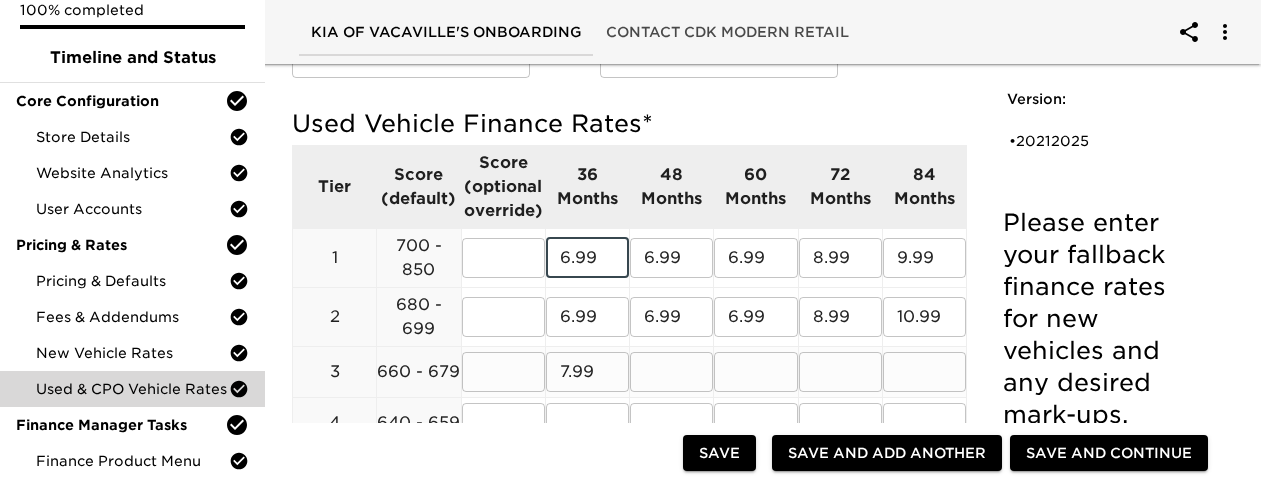 type on "7.99" 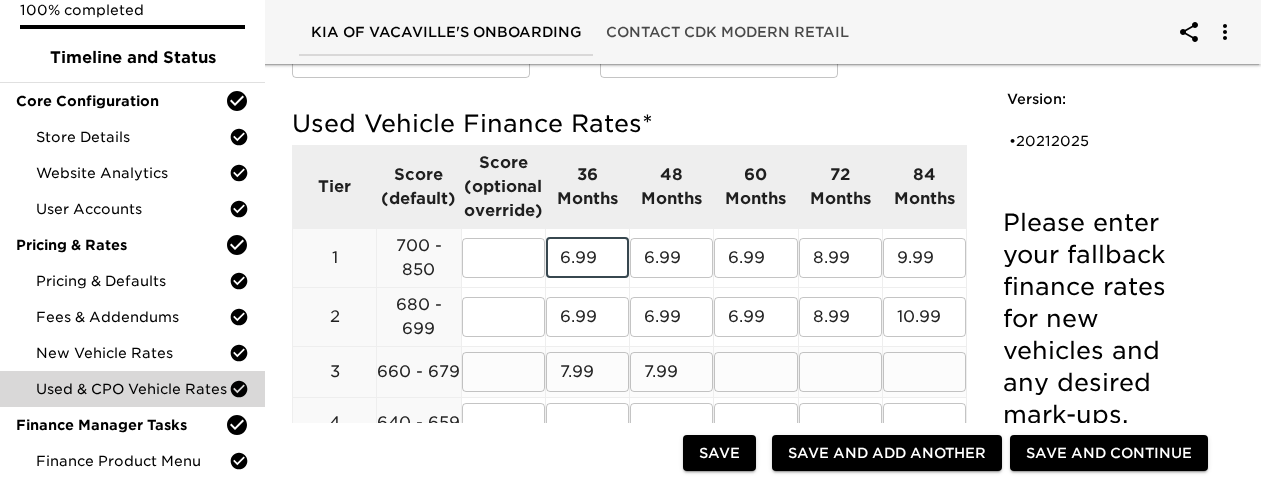 type on "7.99" 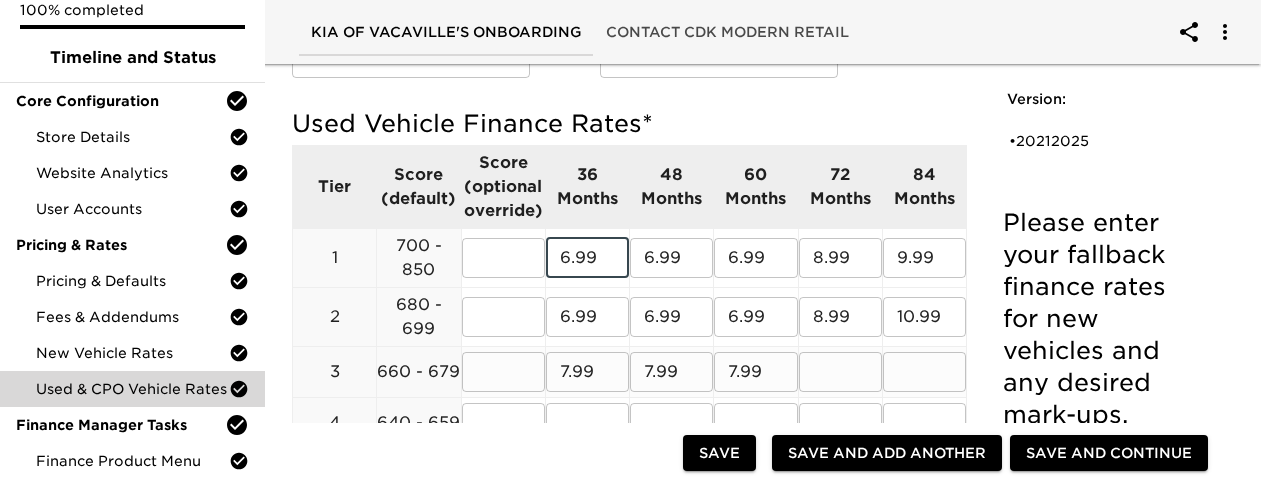 type on "9.99" 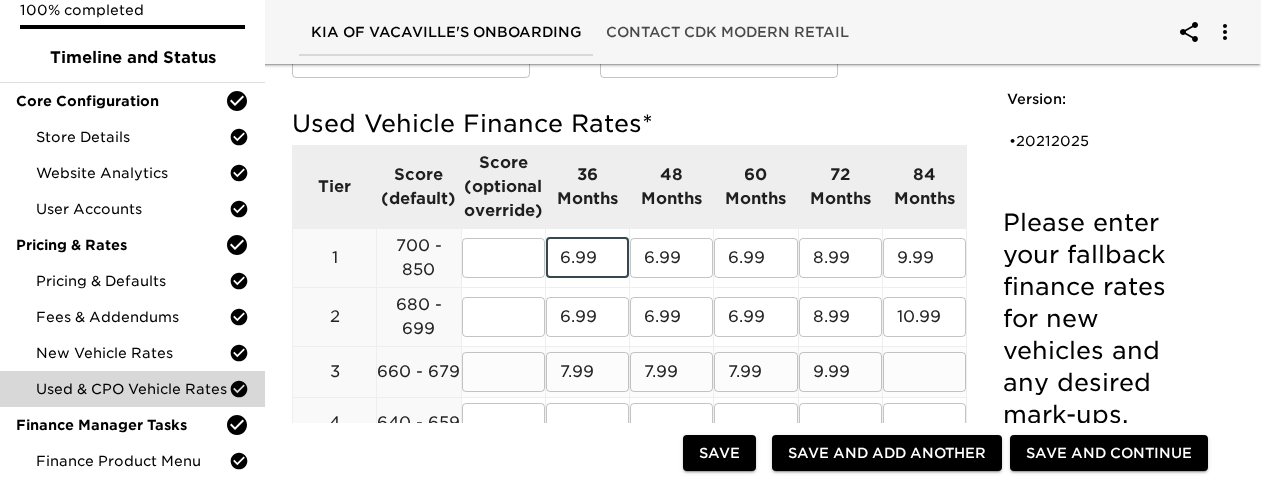 type on "11.99" 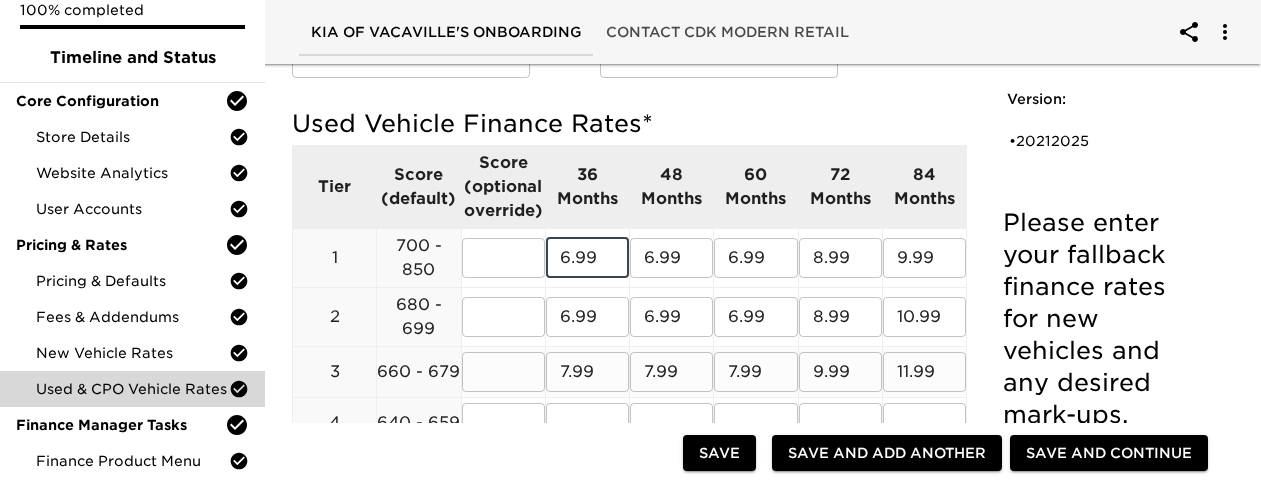 type on "9.99" 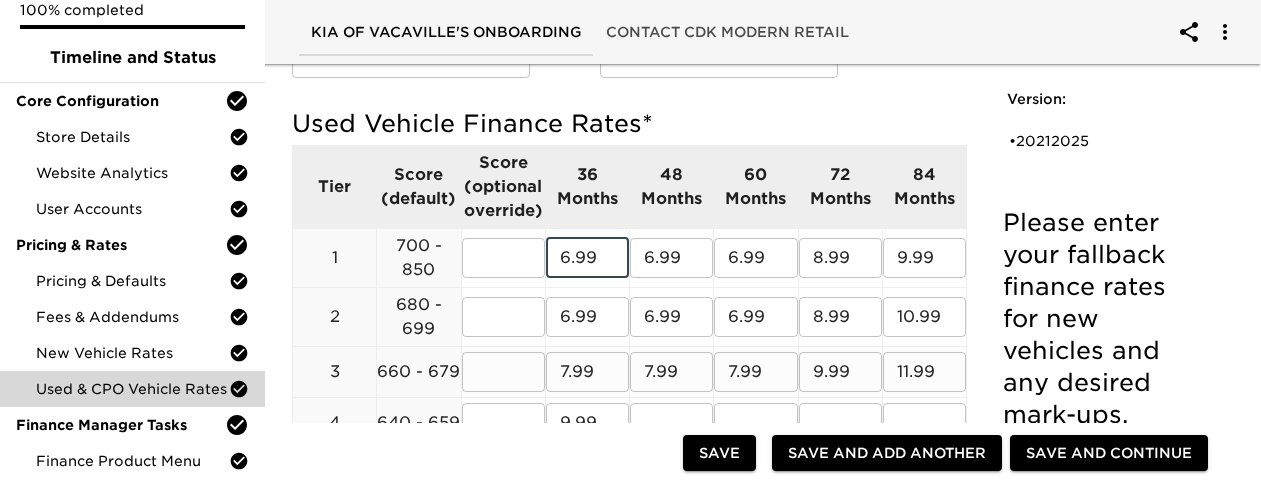type on "9.99" 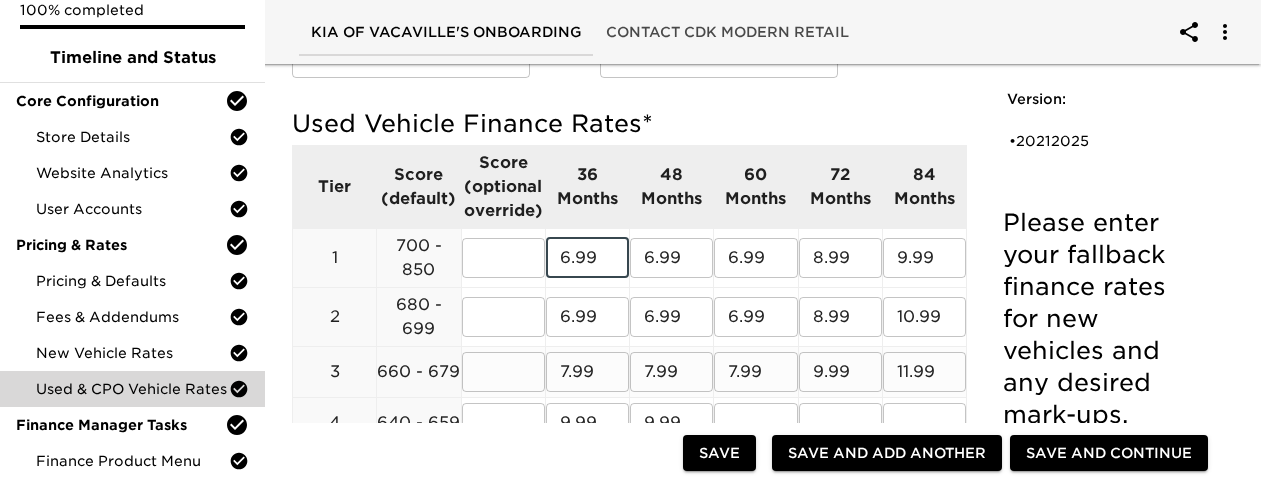 type on "9.99" 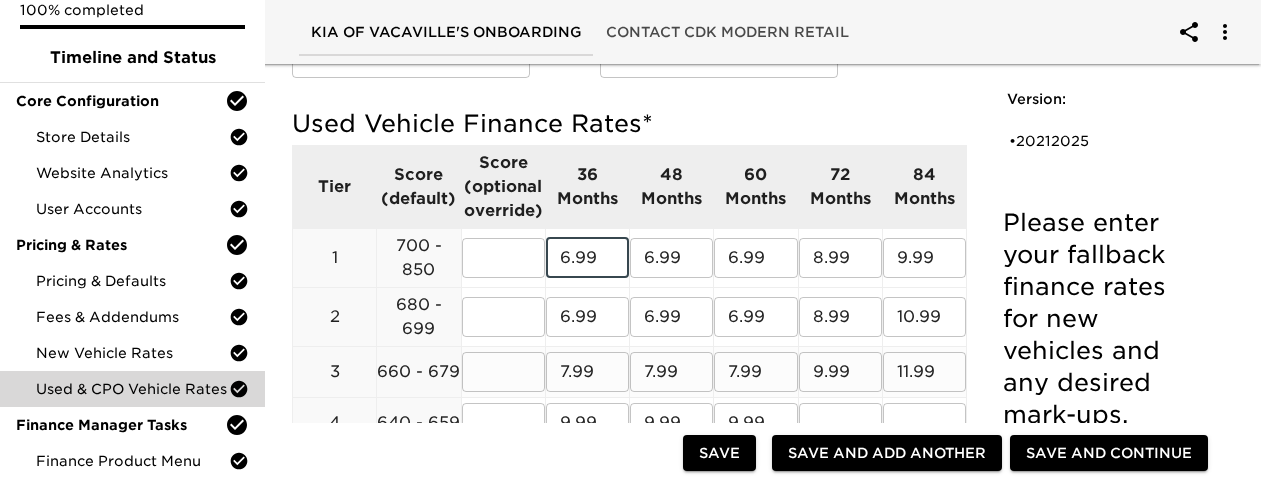 type on "10.99" 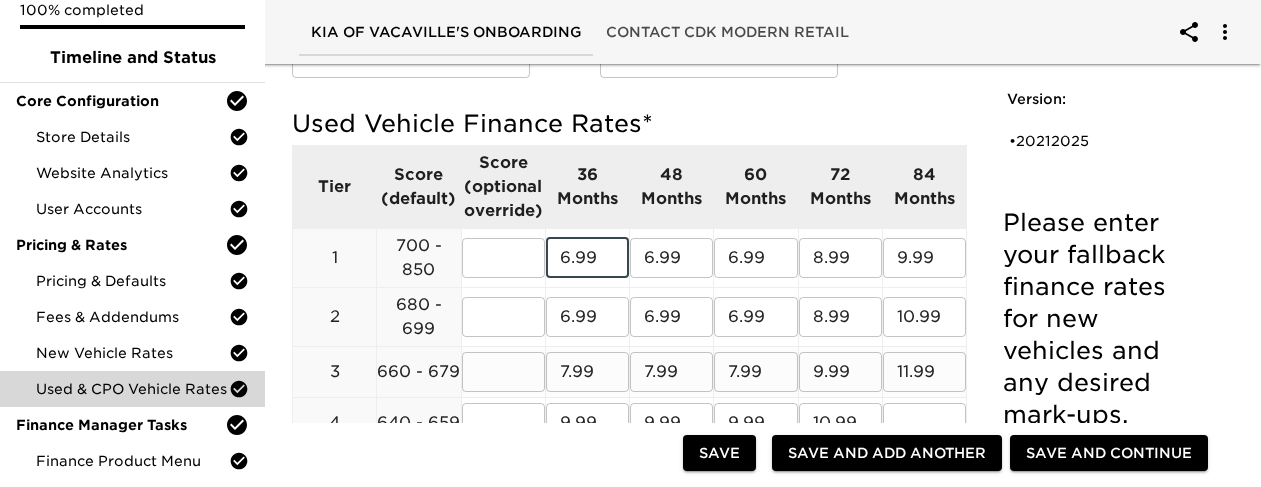 type on "12.99" 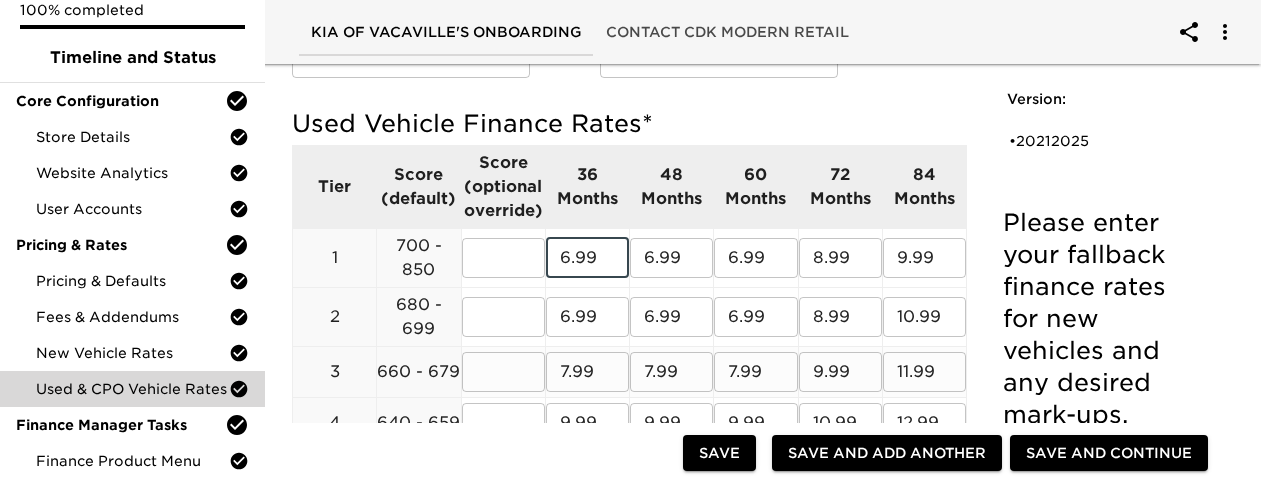 type on "10.99" 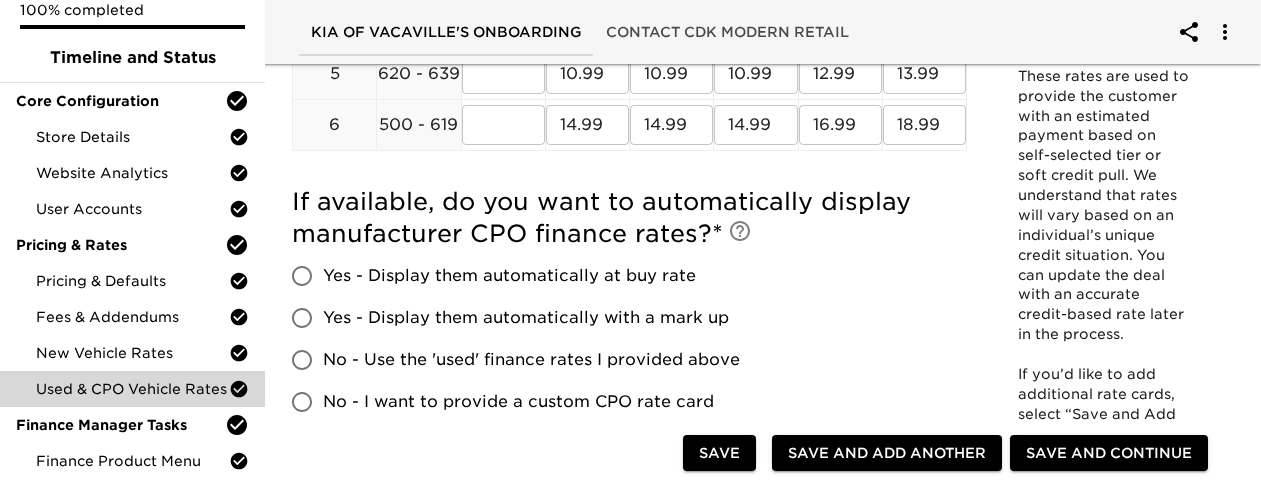scroll, scrollTop: 700, scrollLeft: 0, axis: vertical 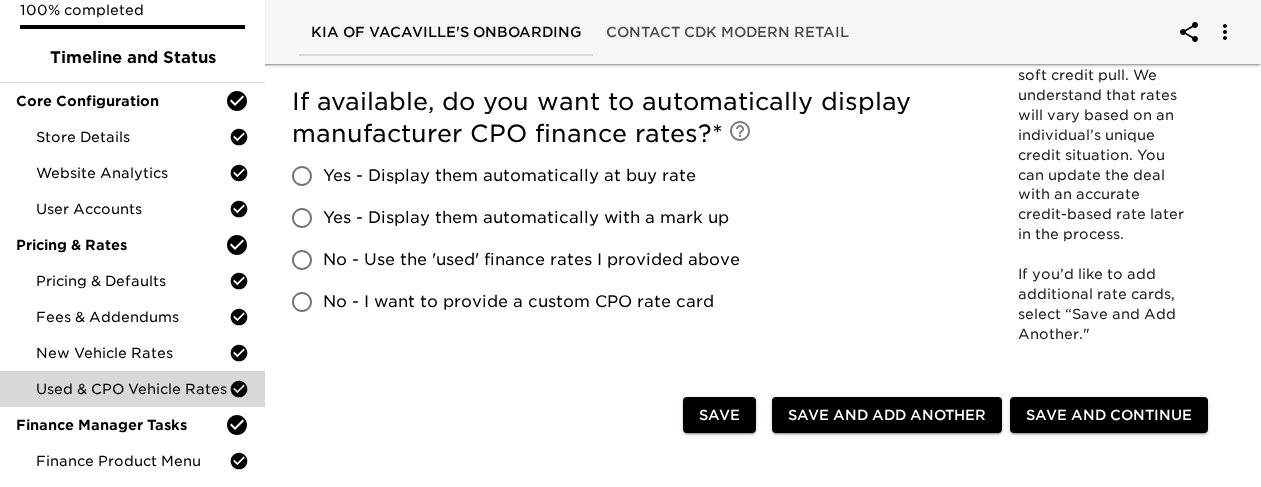 click on "No - Use the 'used' finance rates I provided above" at bounding box center [531, 260] 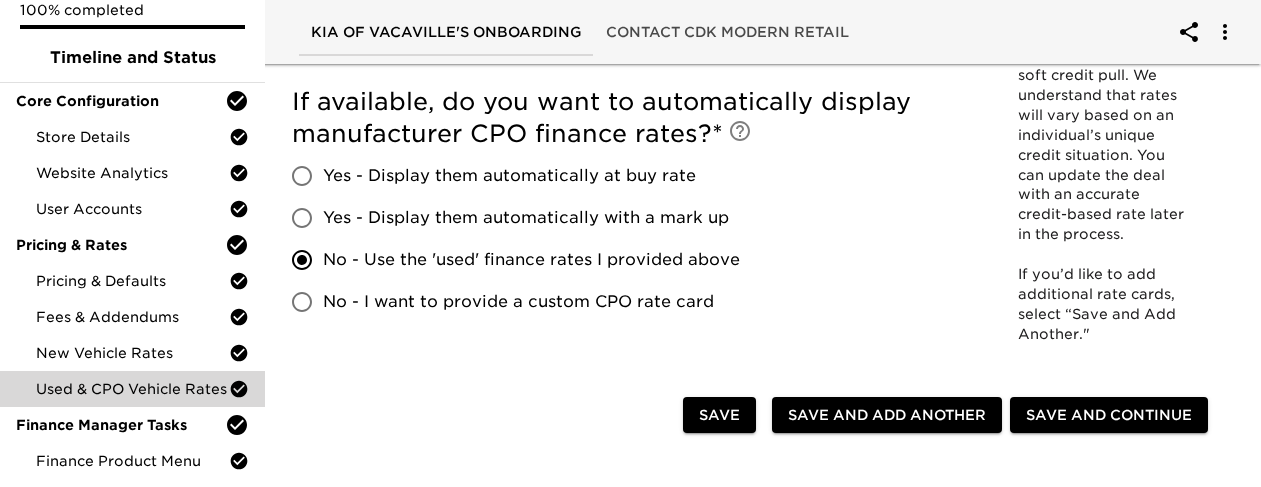 click on "Save and Add Another" at bounding box center [887, 415] 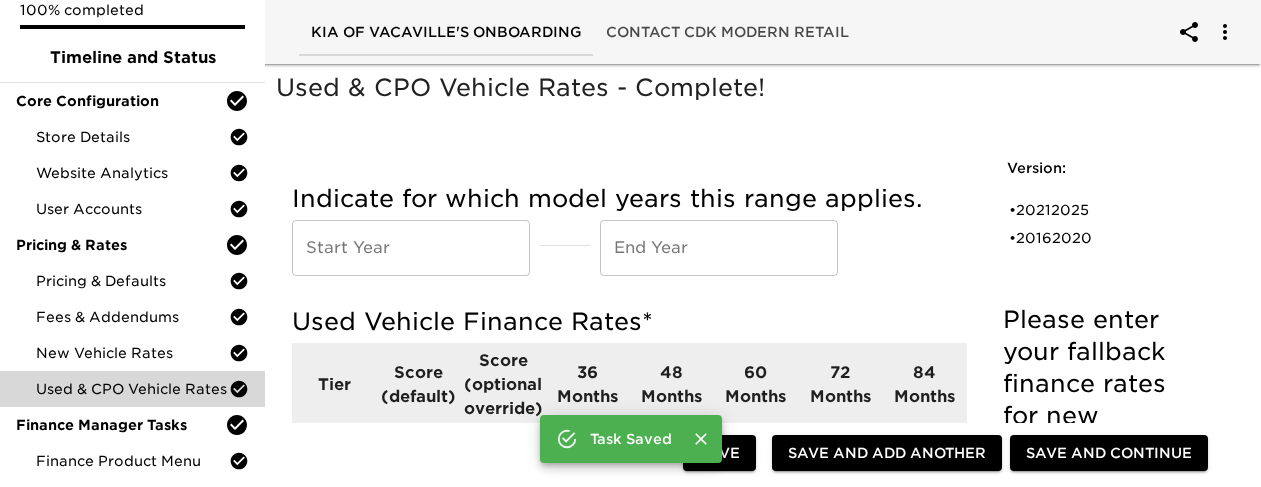 scroll, scrollTop: 0, scrollLeft: 0, axis: both 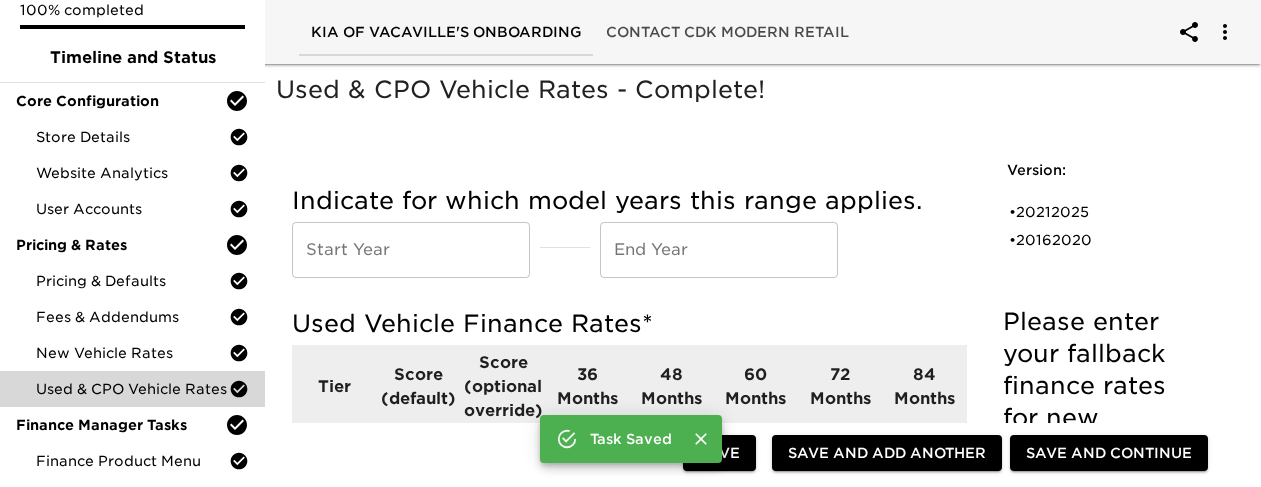 click at bounding box center (411, 250) 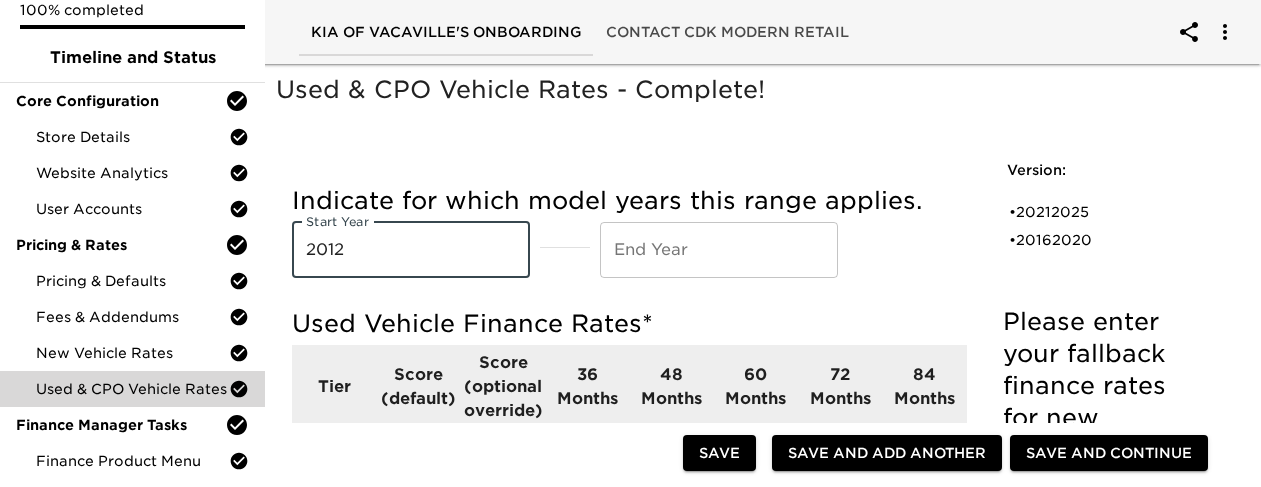 type on "2012" 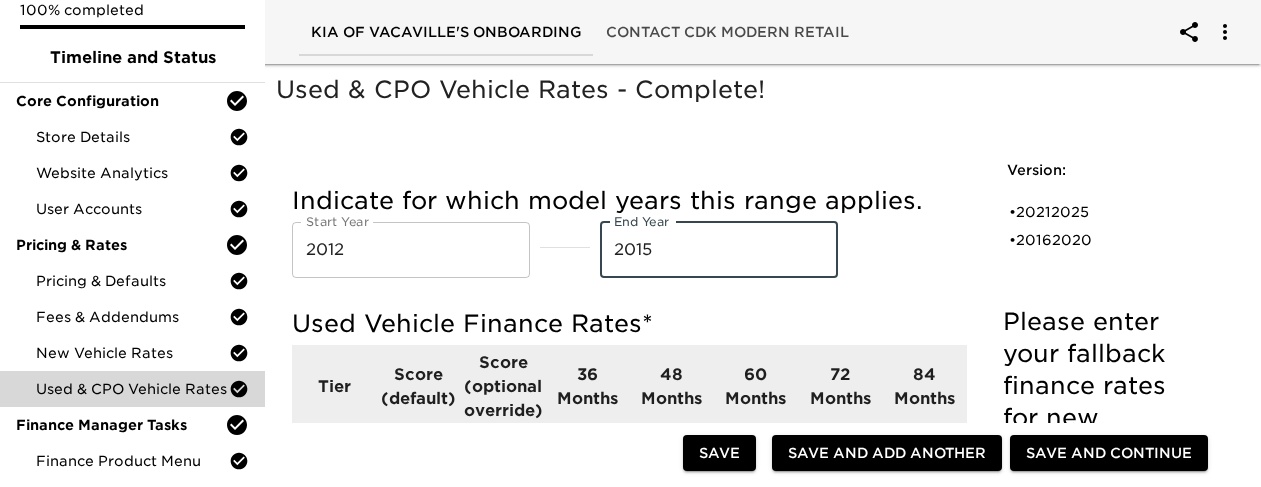 type on "2015" 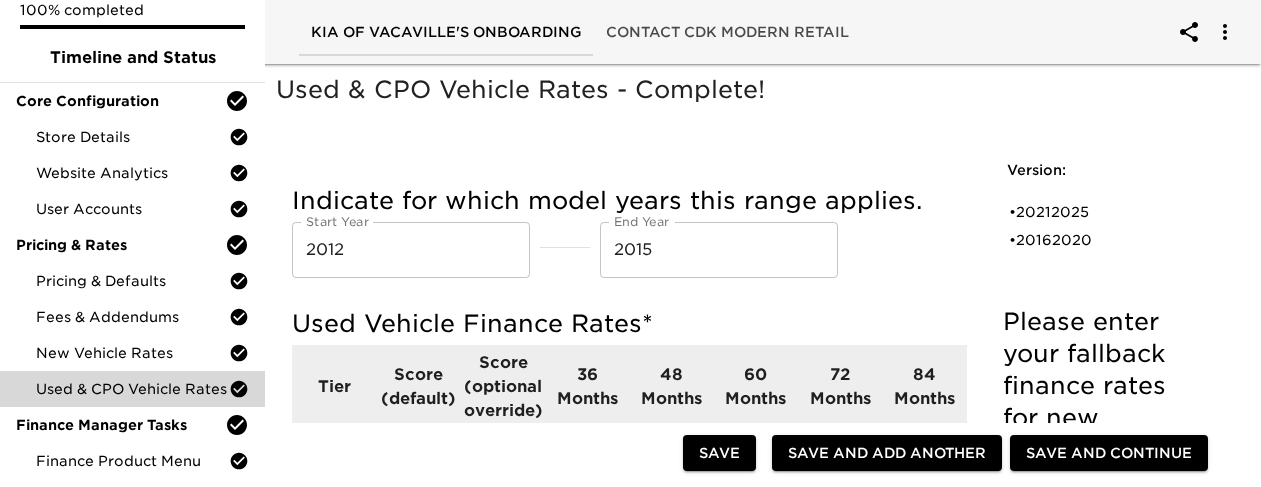 click on "Indicate for which model years this range applies.  Start Year [DATE] Start Year End Year [DATE] End Year Used Vehicle Finance Rates * Tier Score (default) Score (optional override) 36 Months 48 Months 60 Months 72 Months 84 Months 1 700 - 850 ​ ​ ​ ​ ​ ​ 2 680 - 699 ​ ​ ​ ​ ​ ​ 3 660 - 679 ​ ​ ​ ​ ​ ​ 4 640 - 659 ​ ​ ​ ​ ​ ​ 5 620 - 639 ​ ​ ​ ​ ​ ​ 6 500 - 619 ​ ​ ​ ​ ​ ​ If available, do you want to automatically display manufacturer CPO finance rates?  * Yes - Display them automatically at buy rate Yes - Display them automatically with a mark up No - Use the 'used' finance rates I provided above No - I want to provide a custom CPO rate card Great. Use this table to provide your custom CPO finance rates. * Tier Score (default) Score (optional override) 36 Months 48 Months 60 Months 72 Months 84 Months 1 700 - 850 ​ ​ ​ ​ ​ ​ 2 680 - 699 ​ ​ ​ ​ ​ ​ 3 660 - 679 ​ ​ ​ ​ ​ ​ 4 640 - 659 ​ ​ ​ ​ ​ 5" at bounding box center [629, 613] 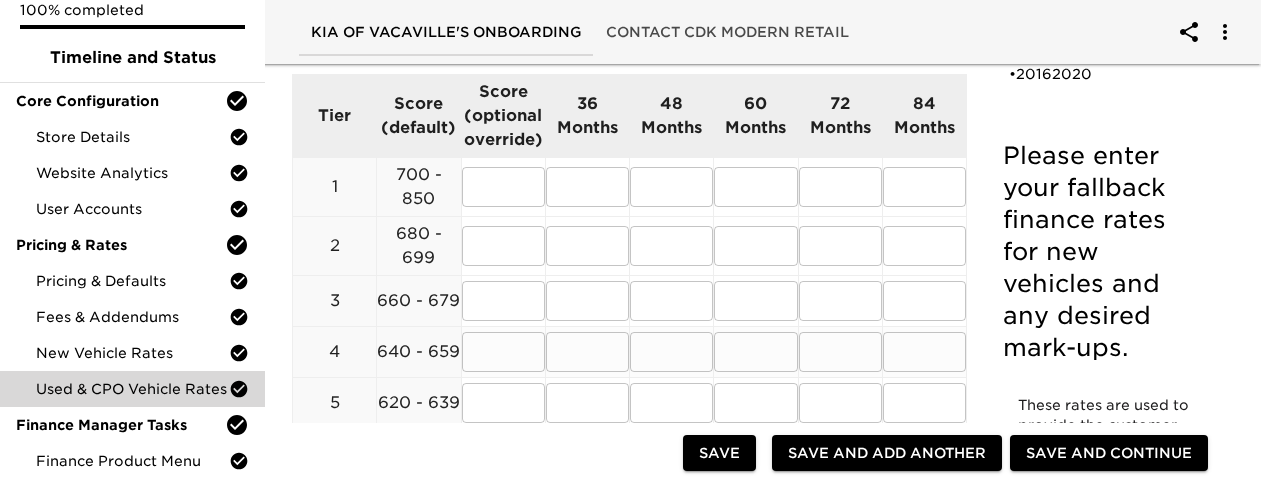 scroll, scrollTop: 300, scrollLeft: 0, axis: vertical 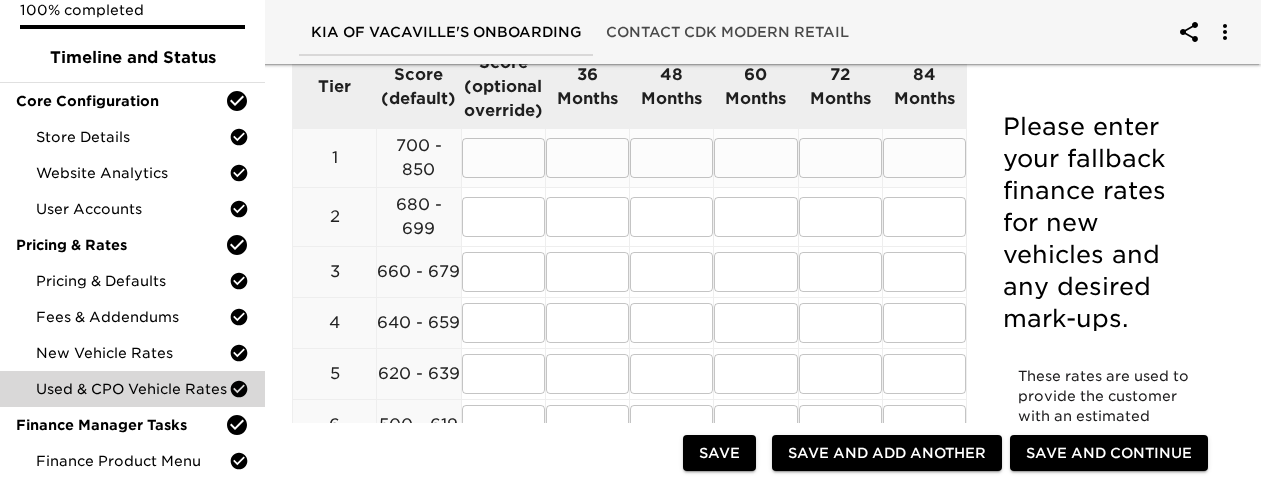 click at bounding box center (587, 158) 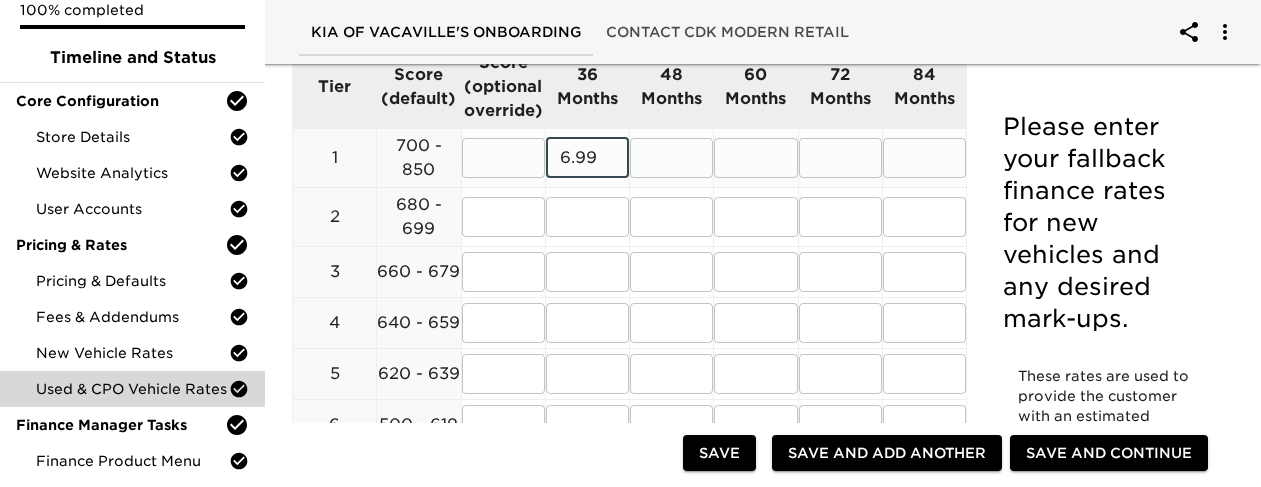drag, startPoint x: 612, startPoint y: 162, endPoint x: 362, endPoint y: 134, distance: 251.56311 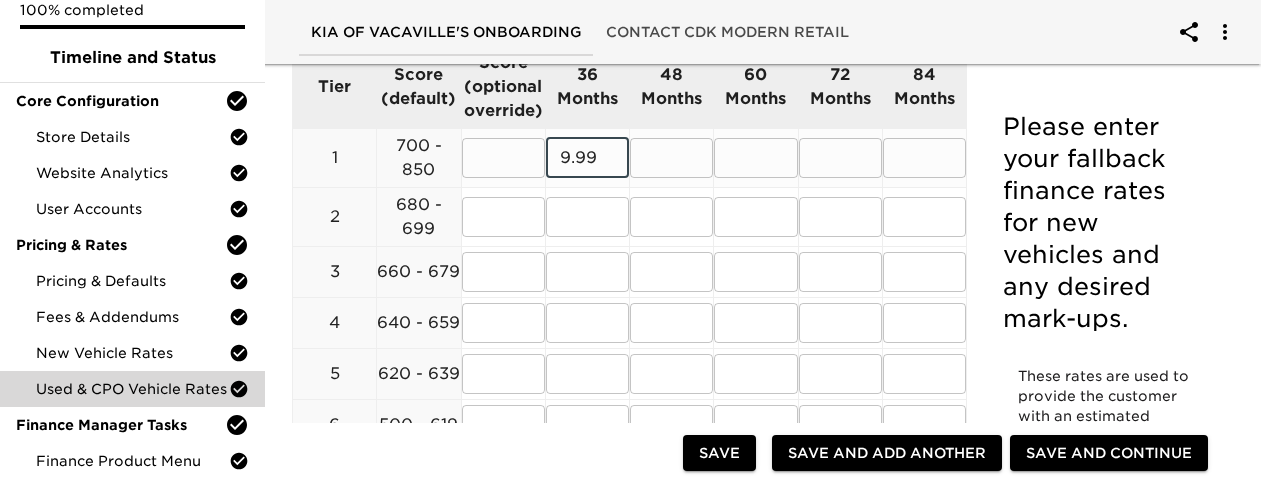 type on "9.99" 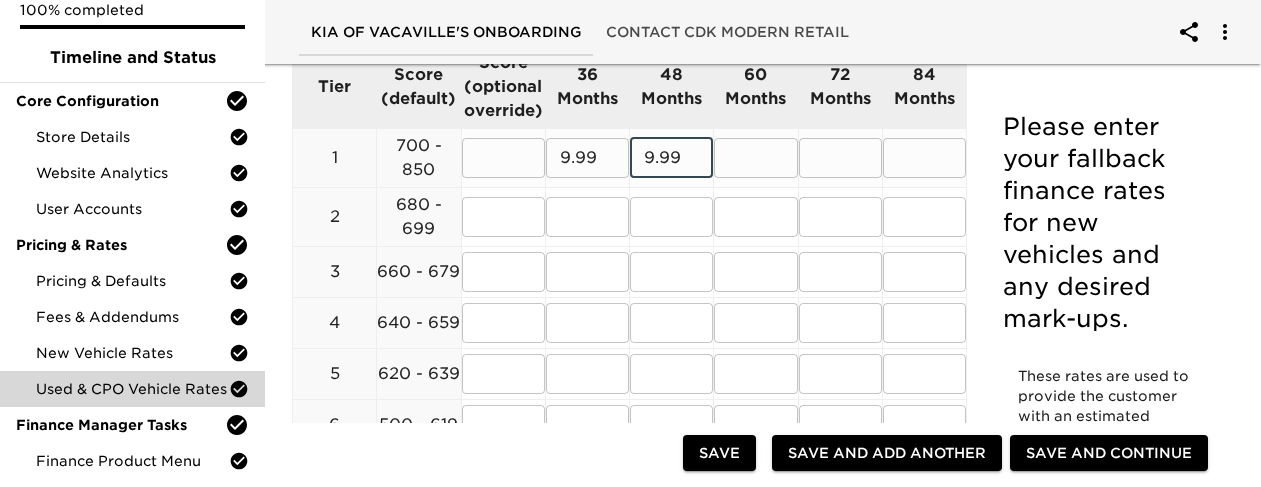 type 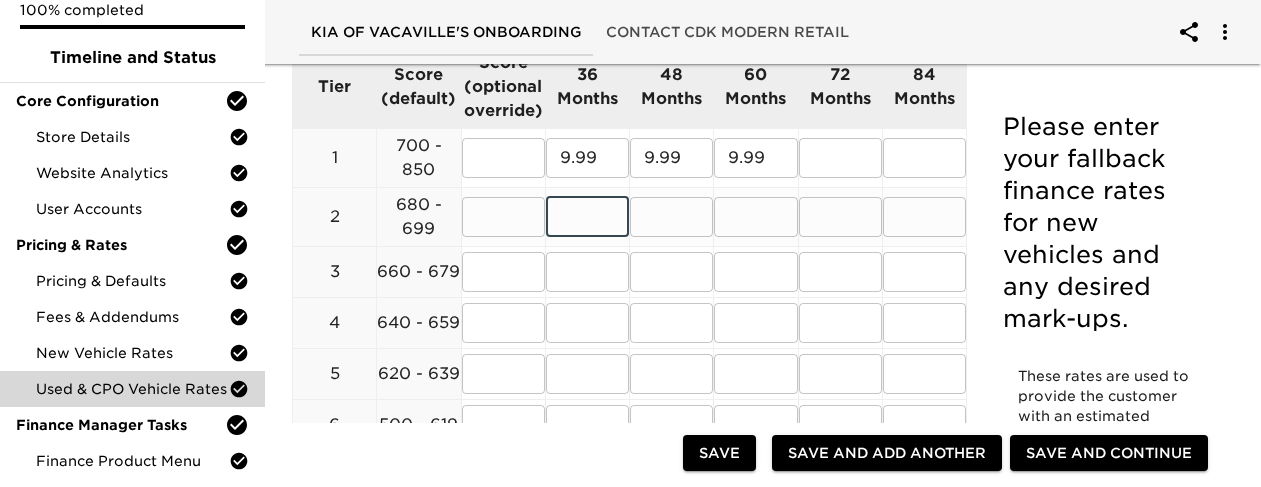click at bounding box center [587, 217] 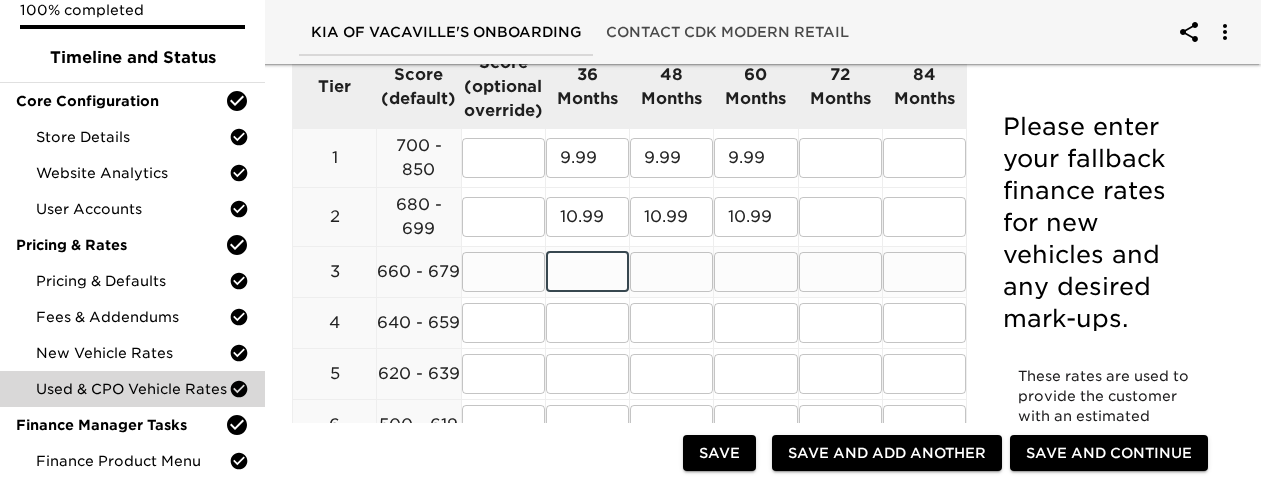 click at bounding box center (587, 272) 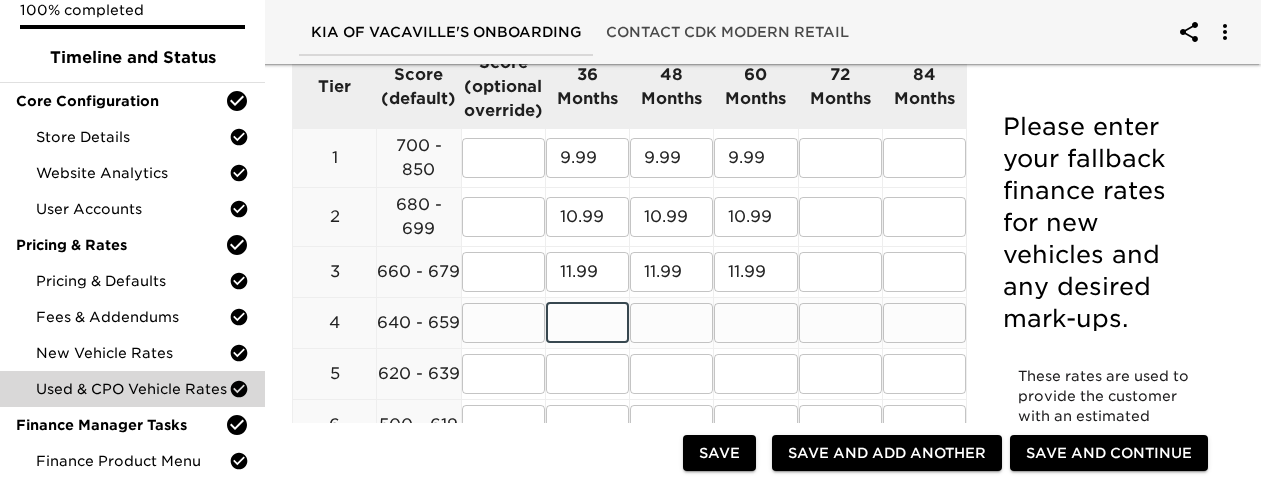 click at bounding box center [587, 323] 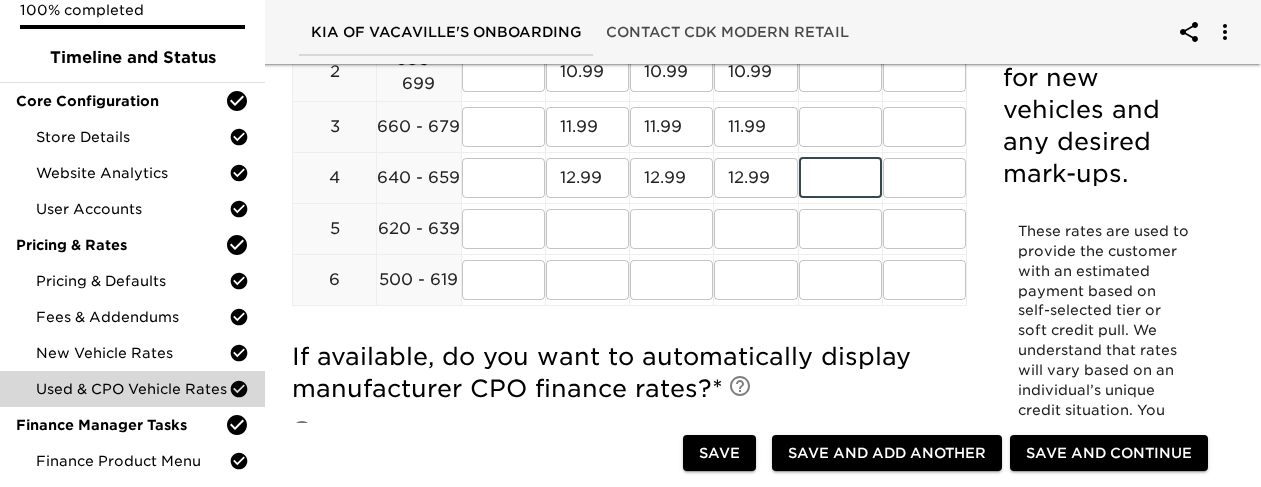 scroll, scrollTop: 500, scrollLeft: 0, axis: vertical 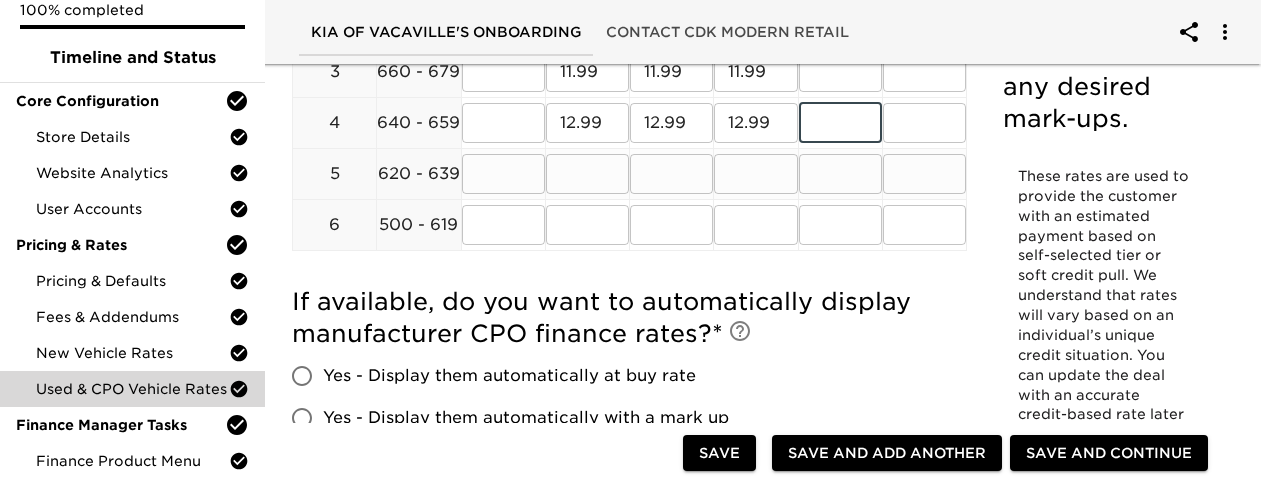 click at bounding box center [587, 174] 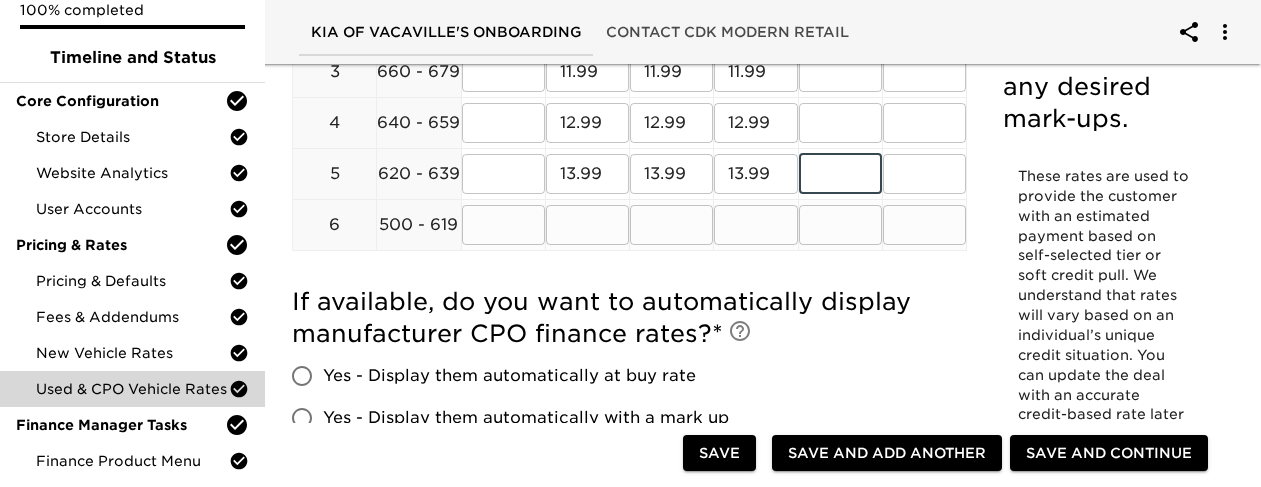 click at bounding box center [587, 225] 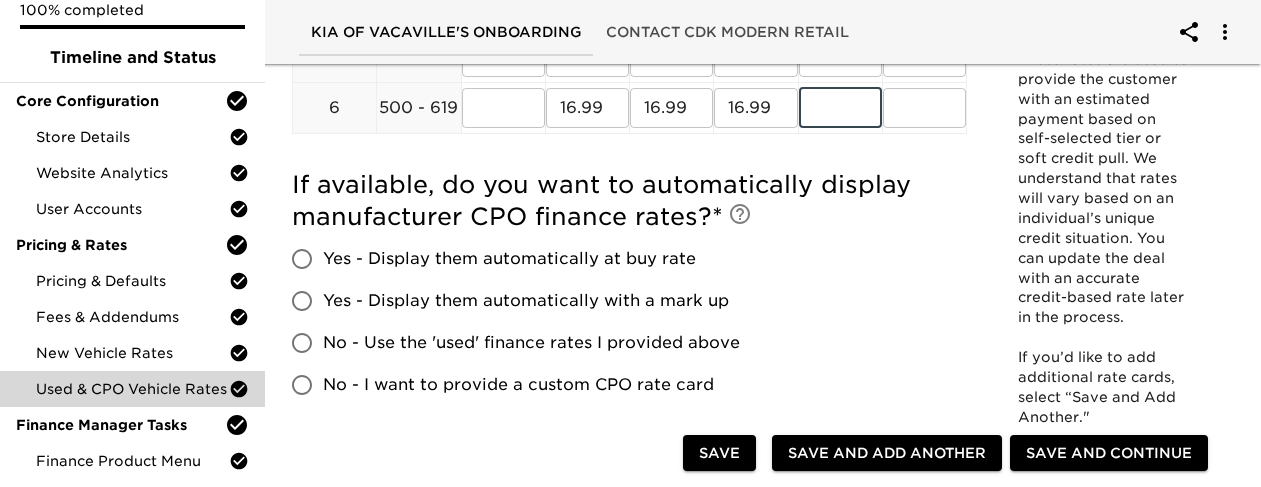 scroll, scrollTop: 700, scrollLeft: 0, axis: vertical 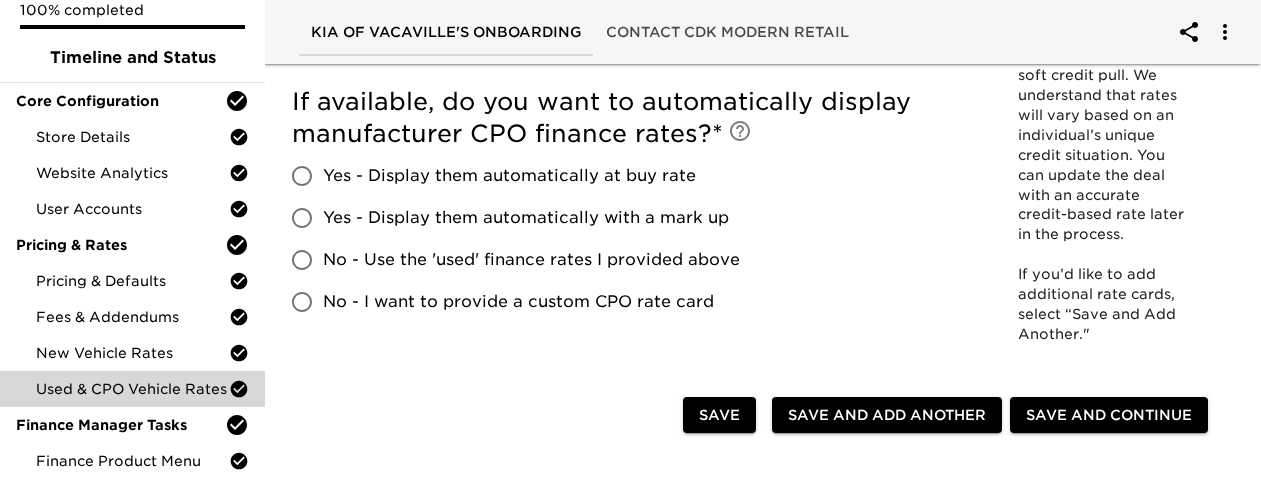 click on "No - Use the 'used' finance rates I provided above" at bounding box center (531, 260) 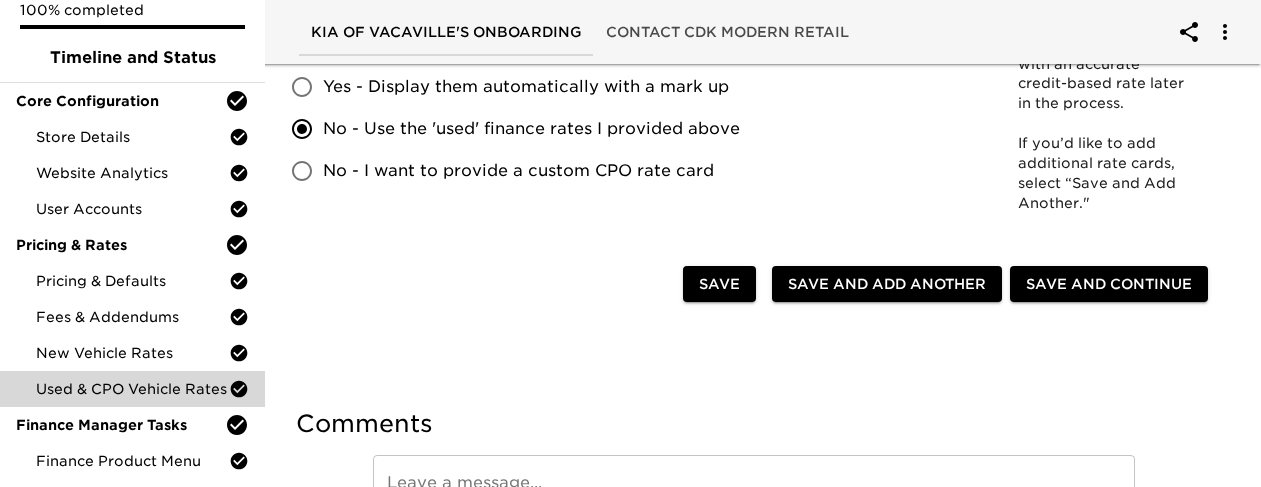 scroll, scrollTop: 900, scrollLeft: 0, axis: vertical 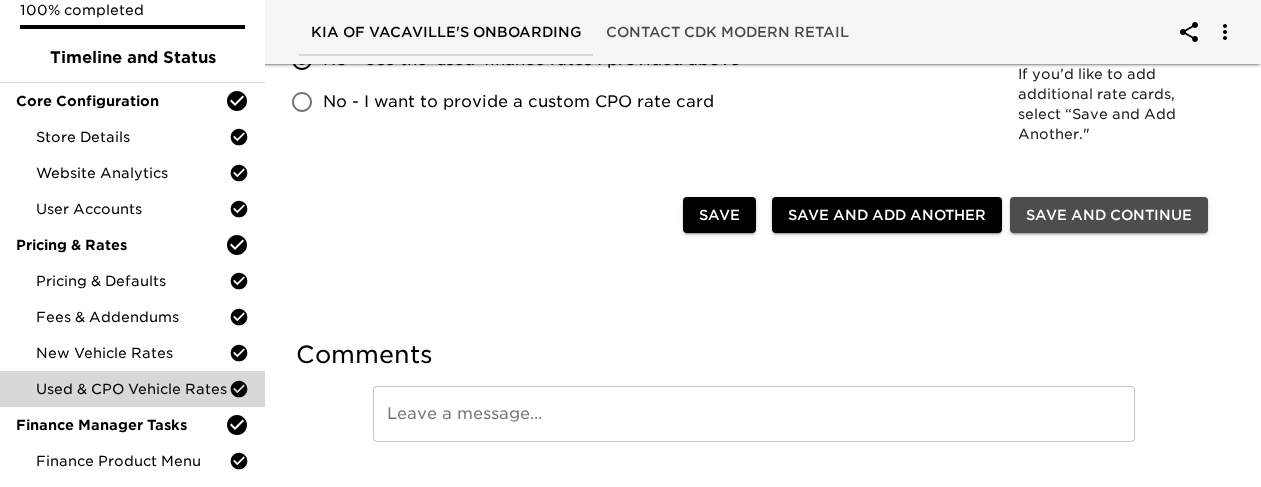 click on "Save and Continue" at bounding box center (1109, 215) 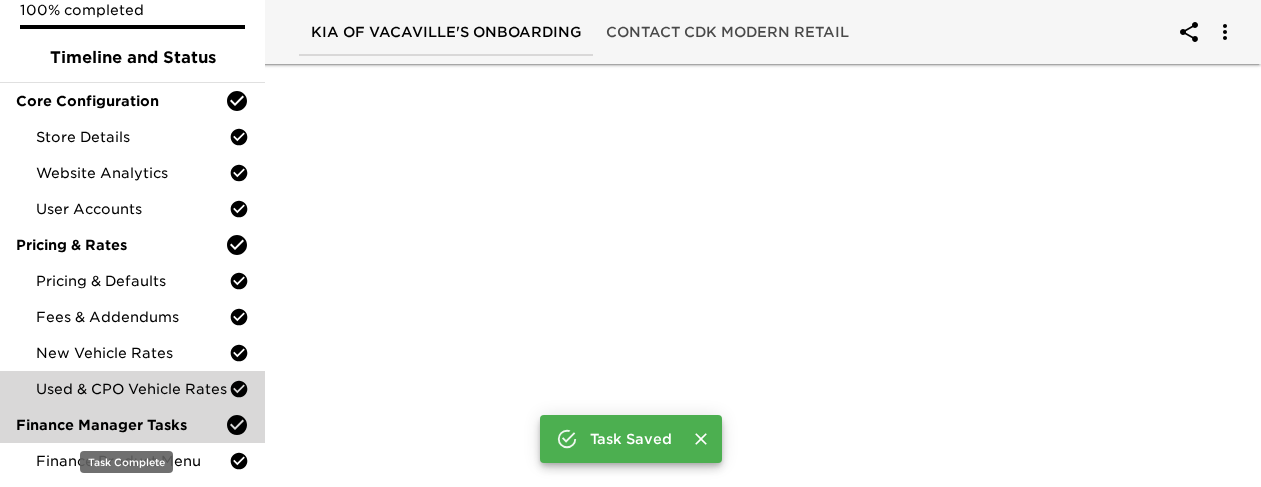 scroll, scrollTop: 800, scrollLeft: 0, axis: vertical 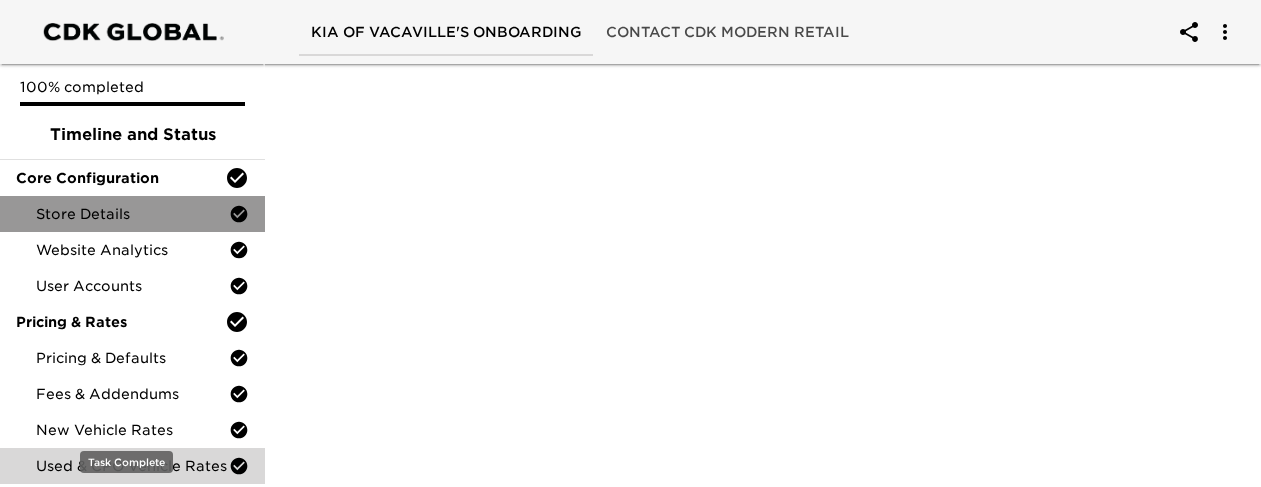 click on "Store Details" at bounding box center (132, 214) 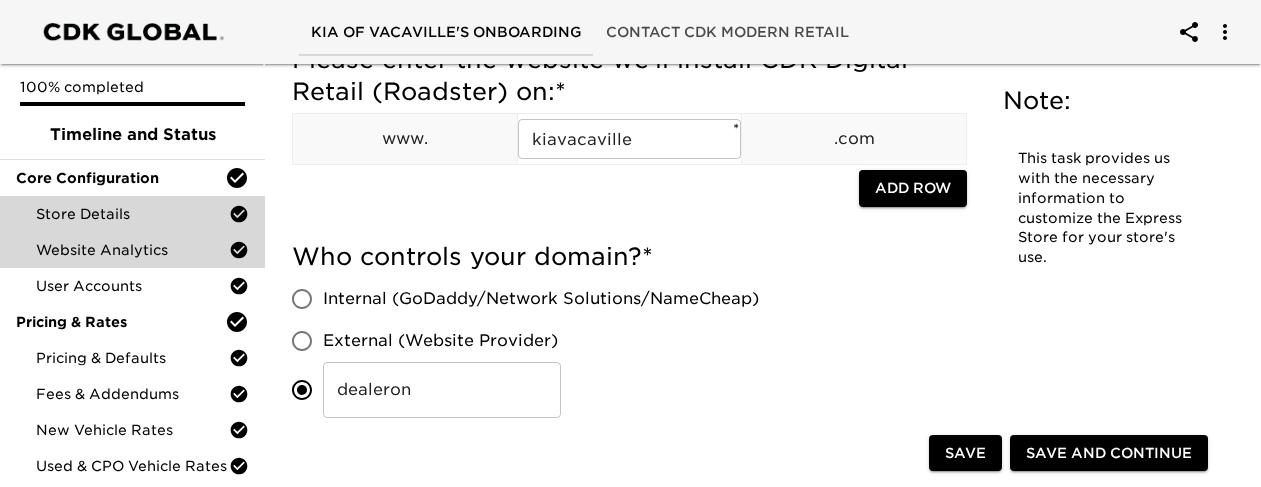 scroll, scrollTop: 400, scrollLeft: 0, axis: vertical 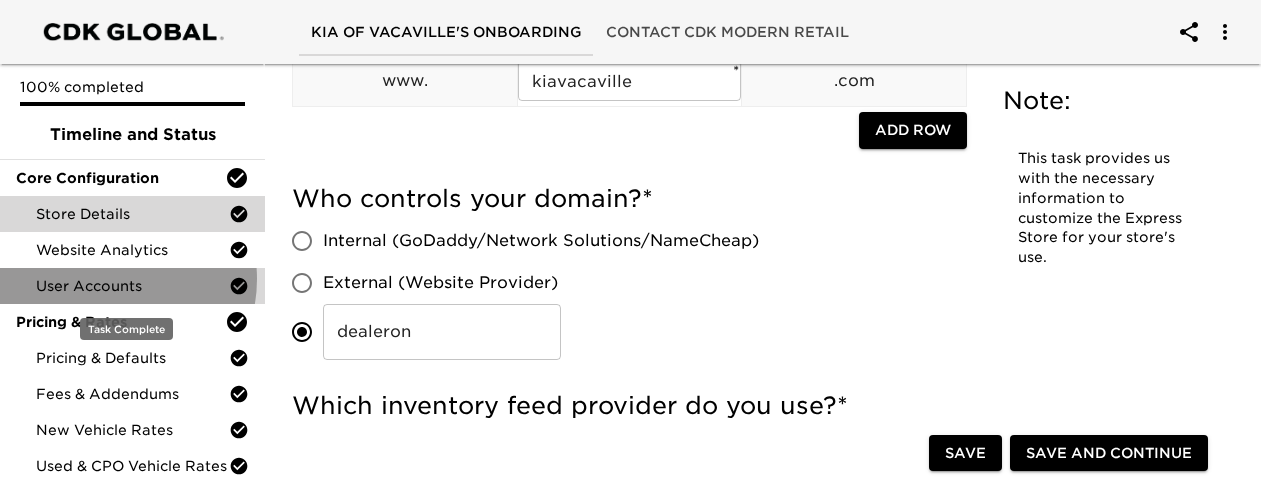 click on "User Accounts" at bounding box center [132, 286] 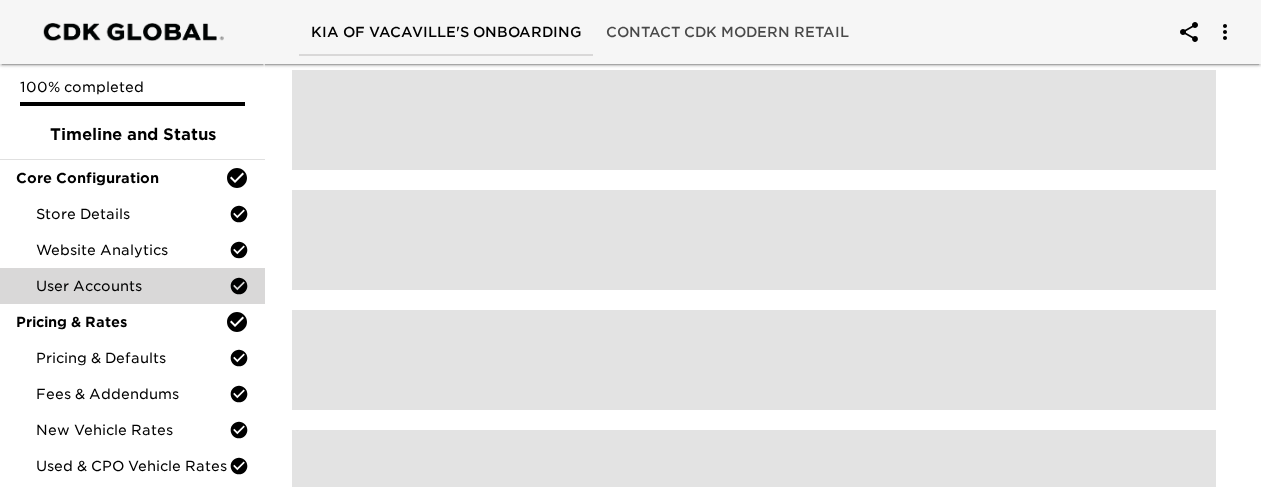 scroll, scrollTop: 0, scrollLeft: 0, axis: both 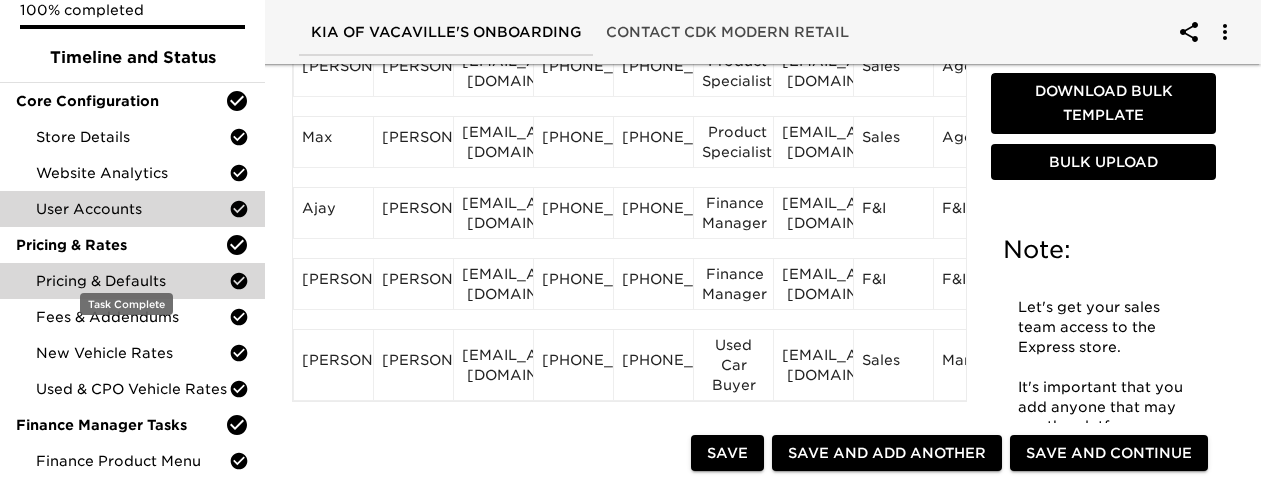 click on "Pricing & Defaults" at bounding box center [132, 281] 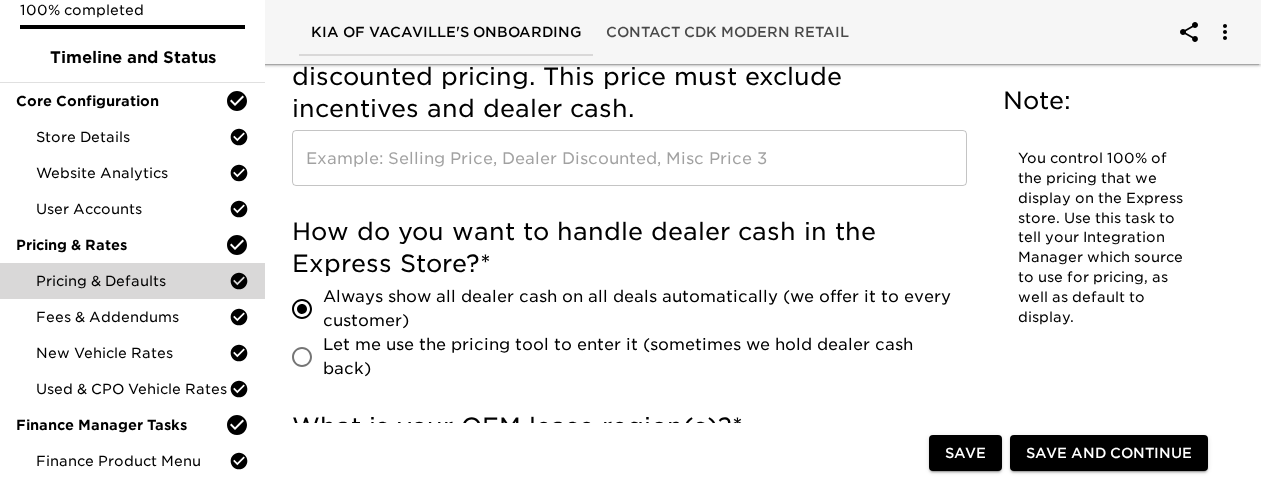 scroll, scrollTop: 1200, scrollLeft: 0, axis: vertical 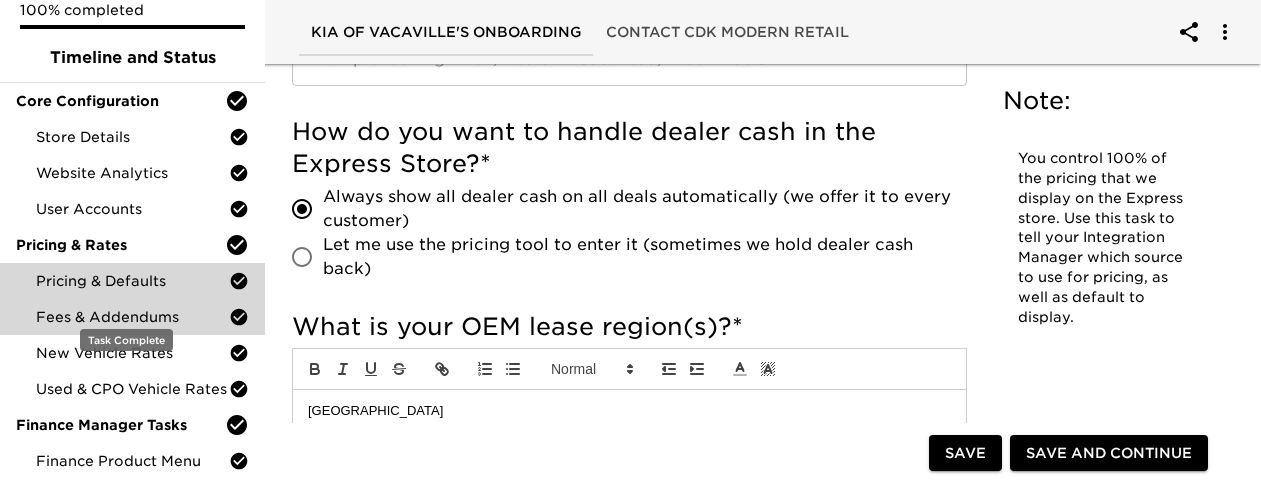 click on "Fees & Addendums" at bounding box center (132, 317) 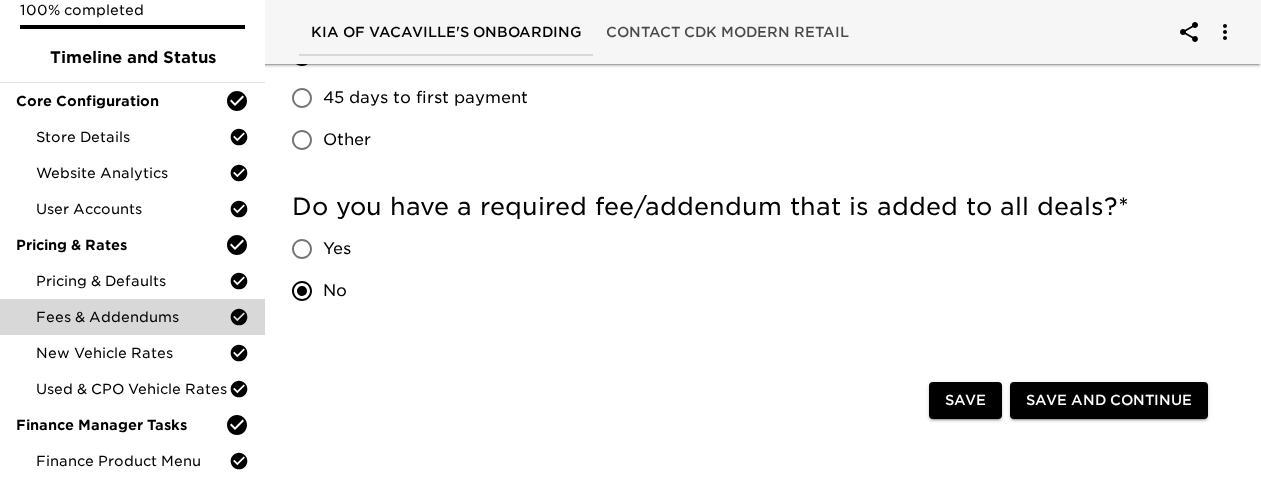 scroll, scrollTop: 300, scrollLeft: 0, axis: vertical 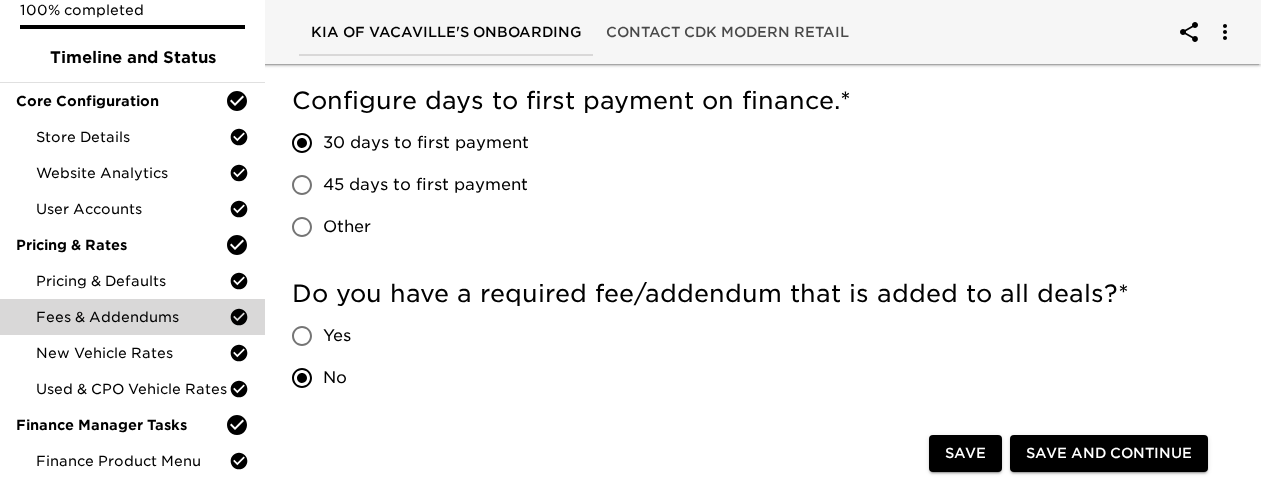 click on "45 days to first payment" at bounding box center (425, 185) 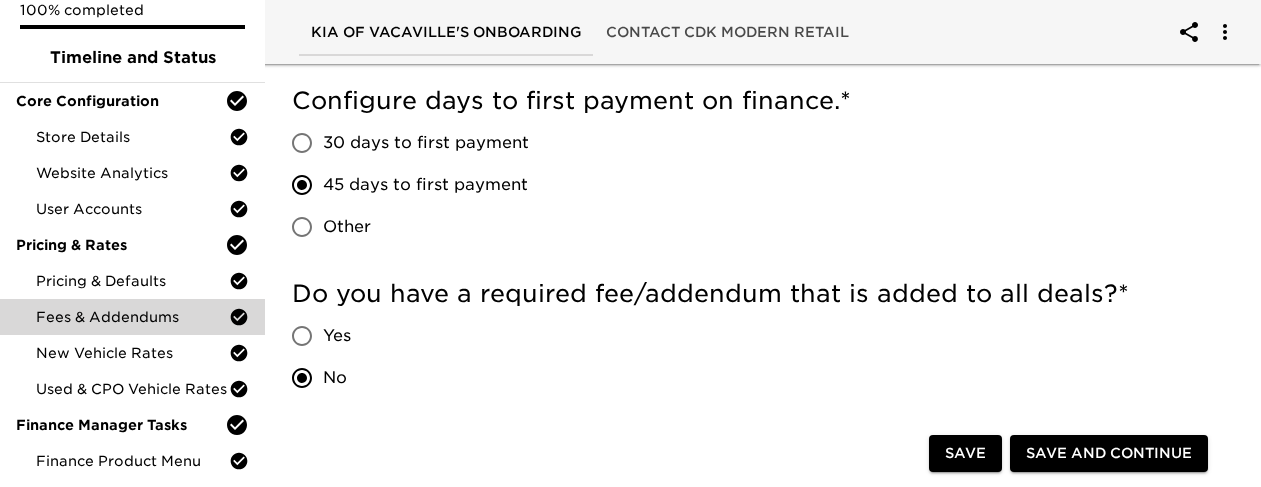 click on "30 days to first payment" at bounding box center (426, 143) 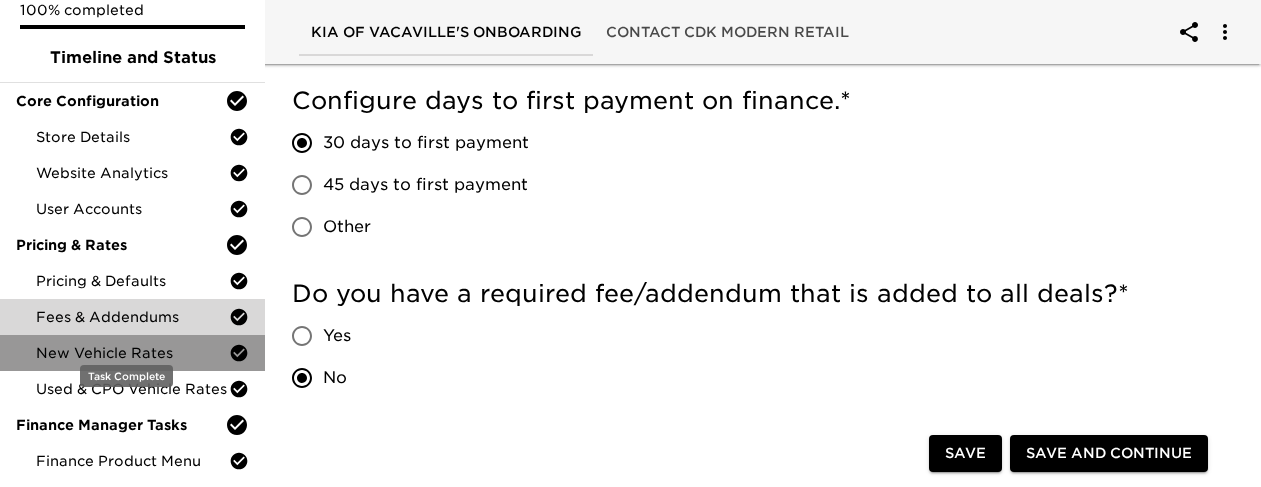 click on "New Vehicle Rates" at bounding box center (132, 353) 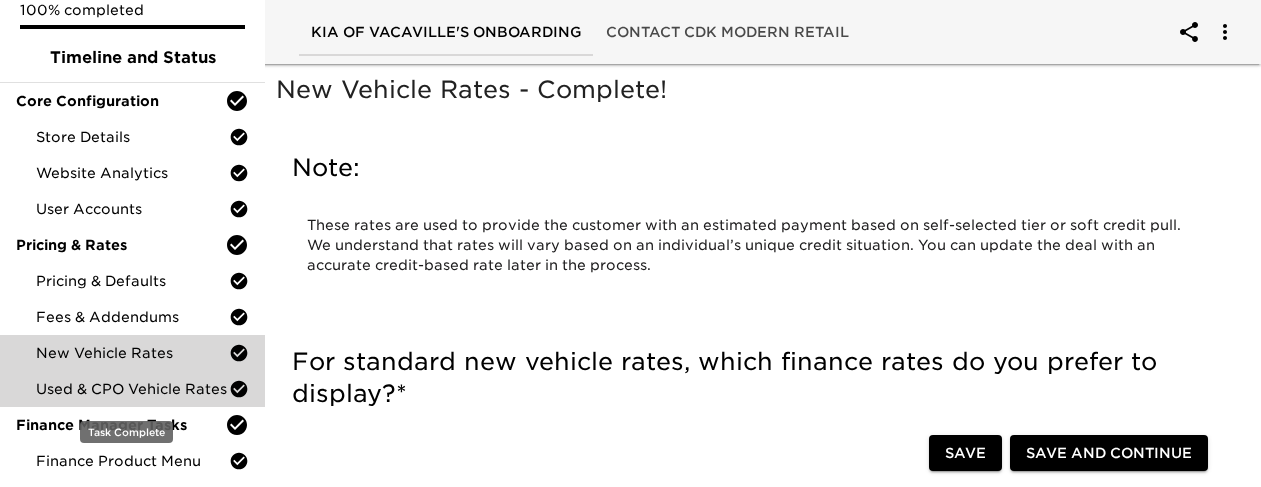 click on "Used & CPO Vehicle Rates" at bounding box center [132, 389] 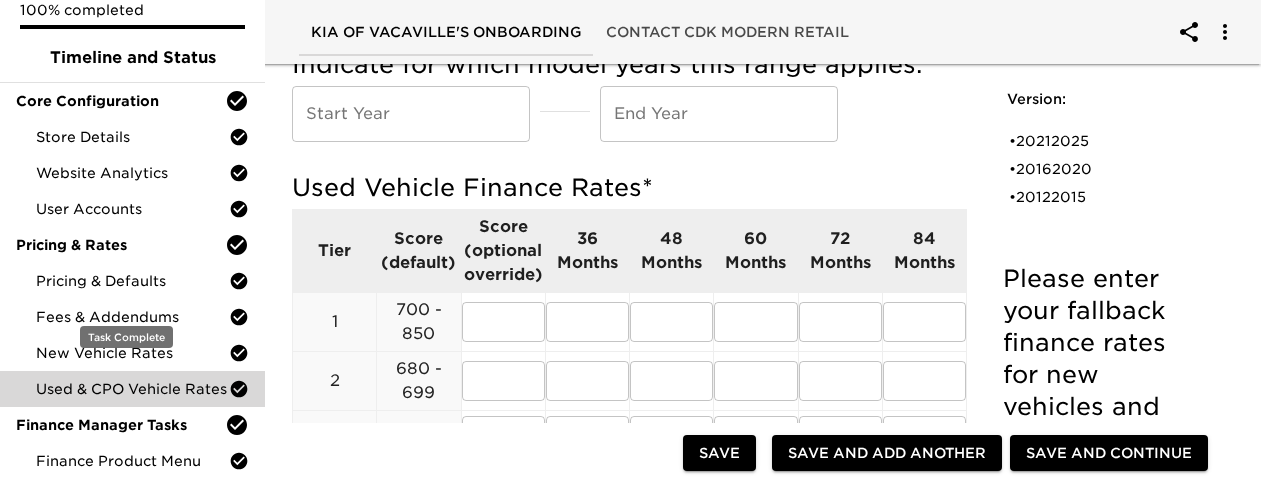 scroll, scrollTop: 300, scrollLeft: 0, axis: vertical 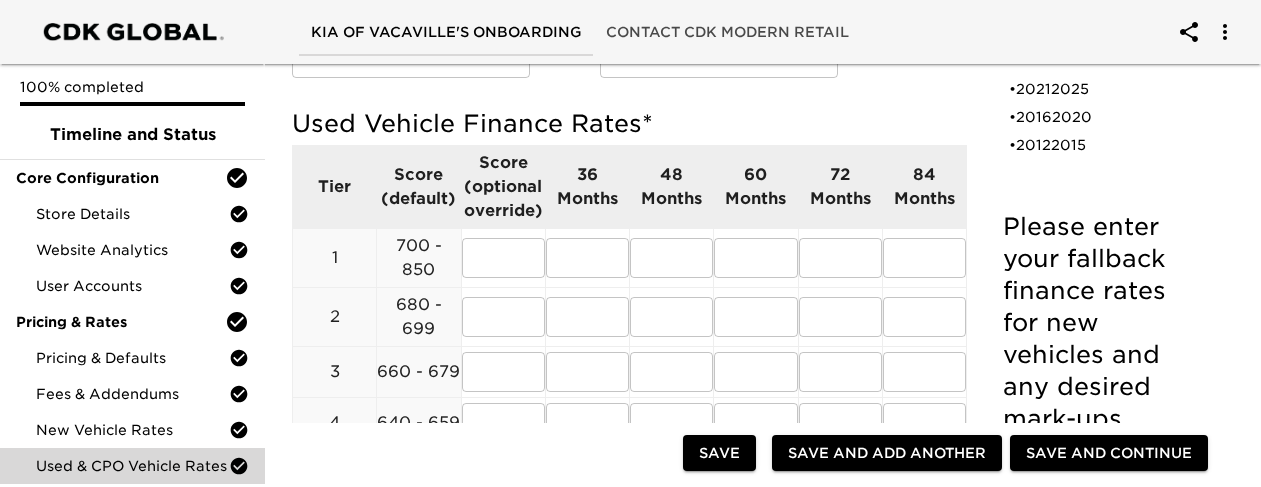 click on "Save and Continue" at bounding box center (1109, 453) 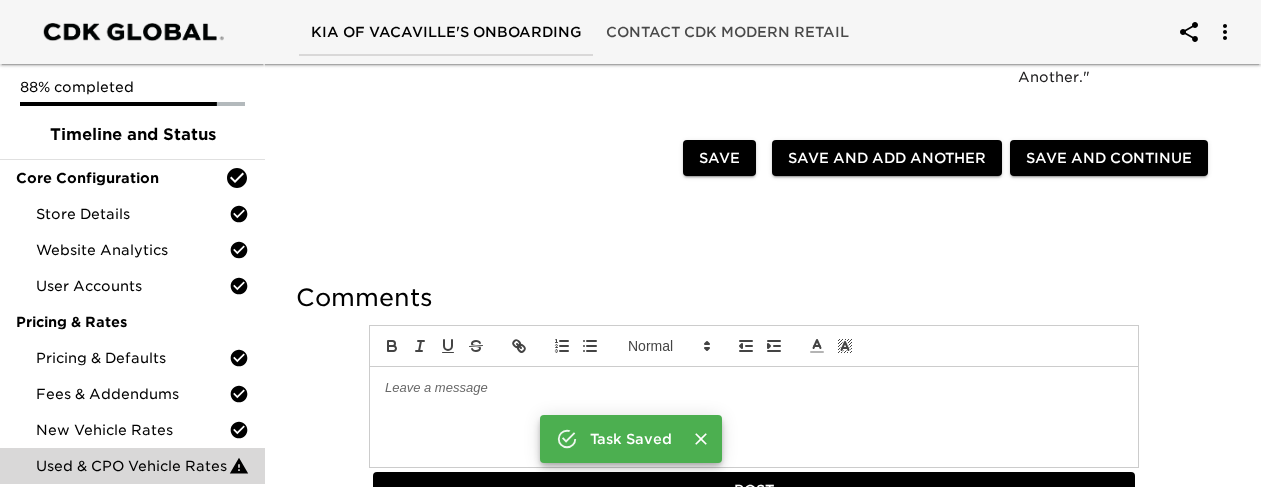 scroll, scrollTop: 1081, scrollLeft: 0, axis: vertical 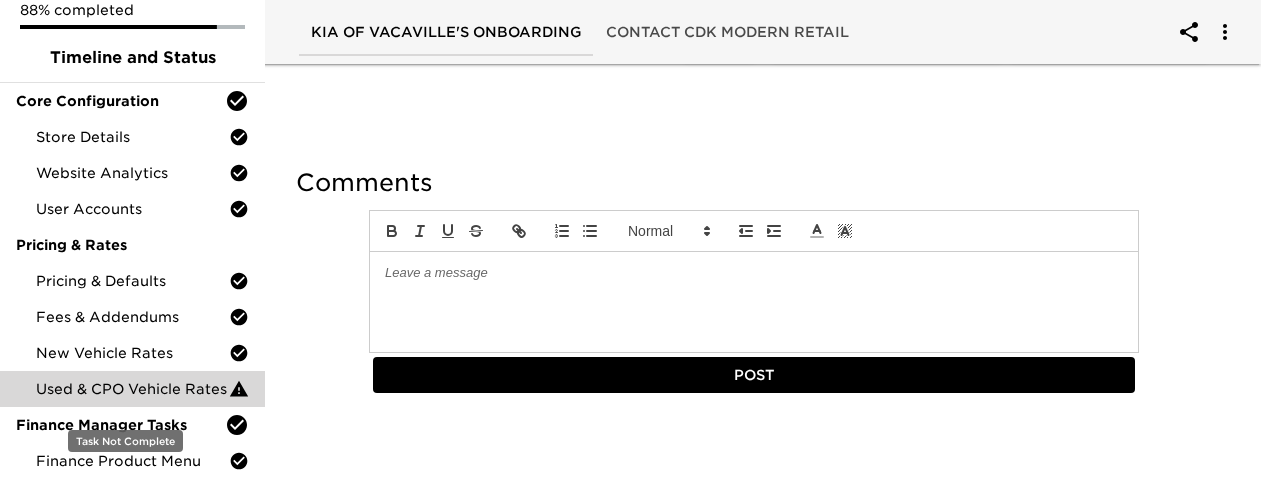 click on "Used & CPO Vehicle Rates" at bounding box center [132, 389] 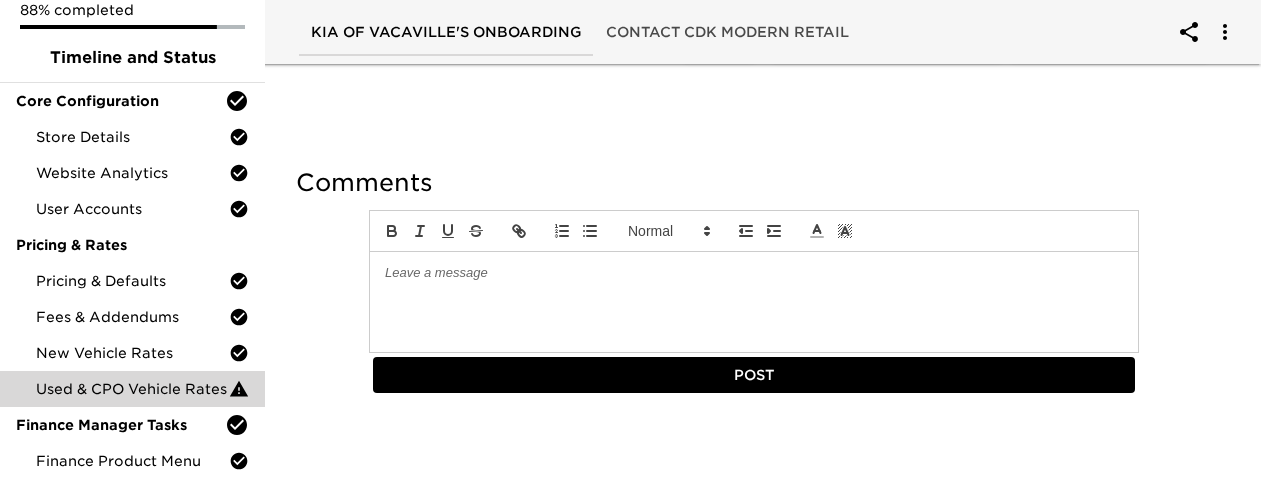 scroll, scrollTop: 0, scrollLeft: 0, axis: both 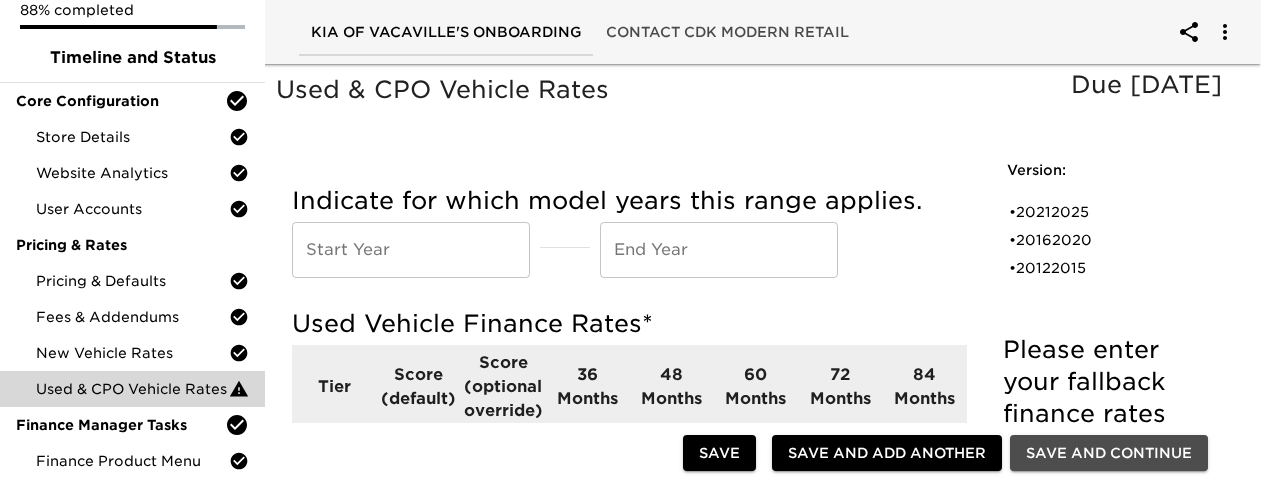 click on "Save and Continue" at bounding box center (1109, 453) 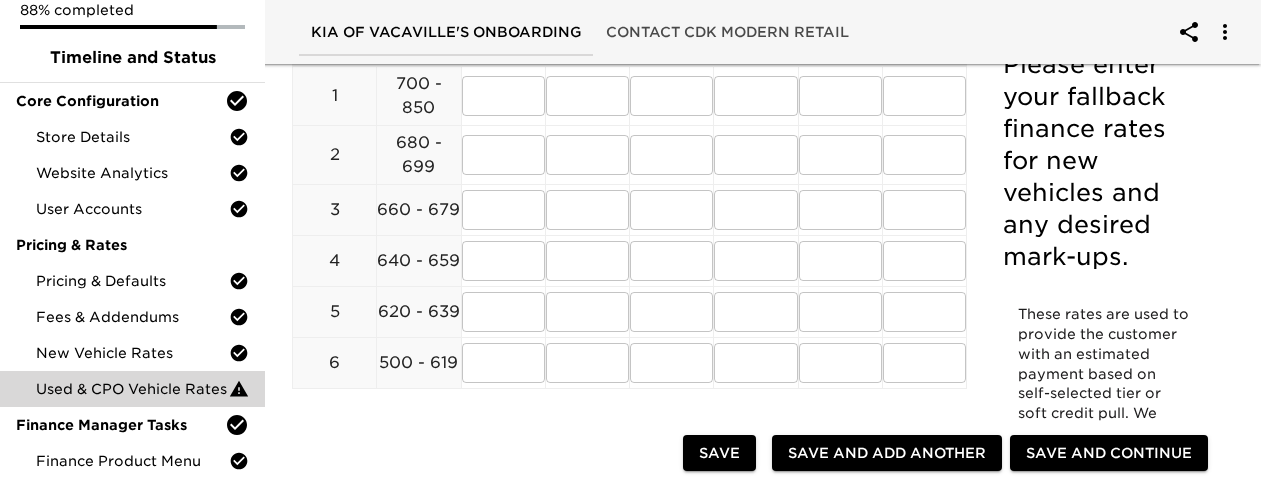 scroll, scrollTop: 500, scrollLeft: 0, axis: vertical 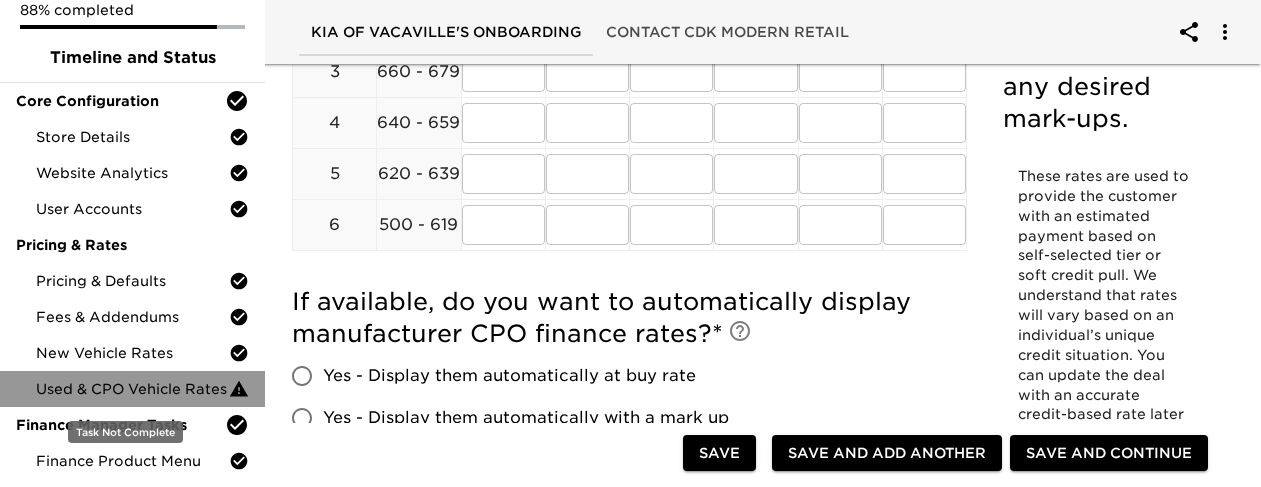 click on "Used & CPO Vehicle Rates" at bounding box center (132, 389) 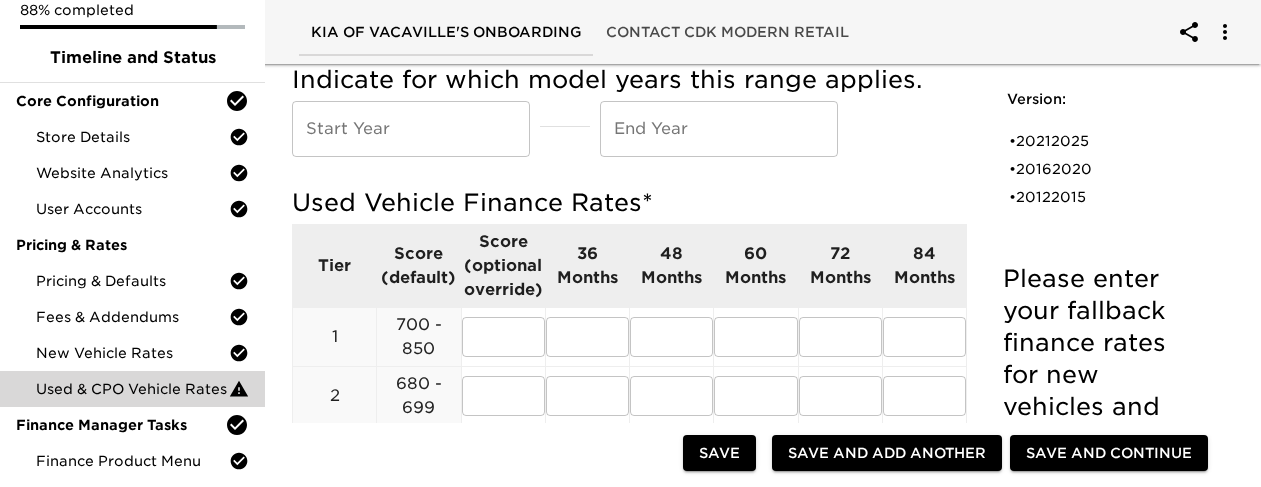 scroll, scrollTop: 81, scrollLeft: 0, axis: vertical 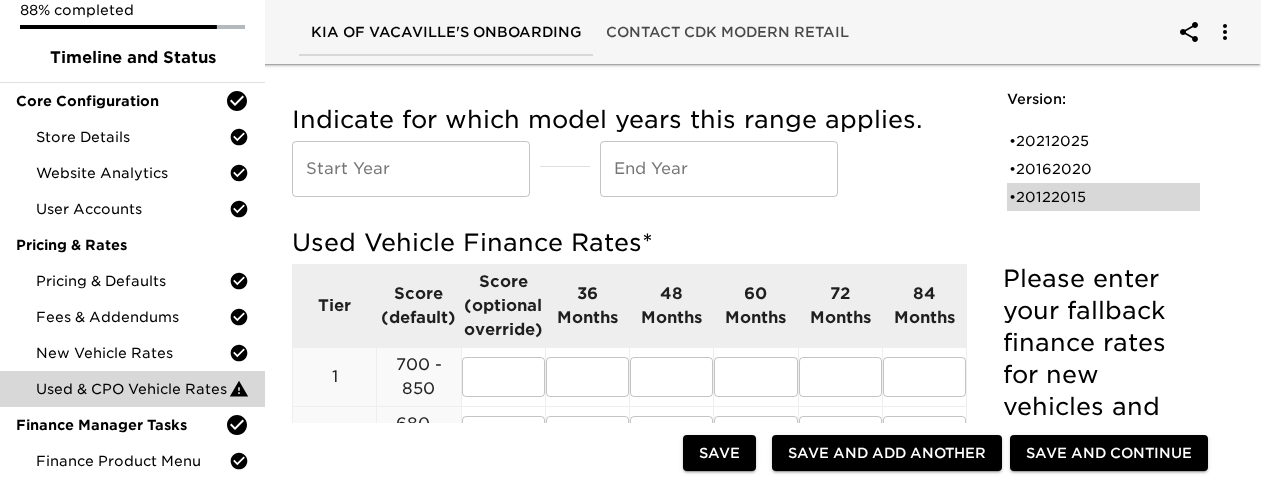 click on "•  20122015" at bounding box center [1089, 197] 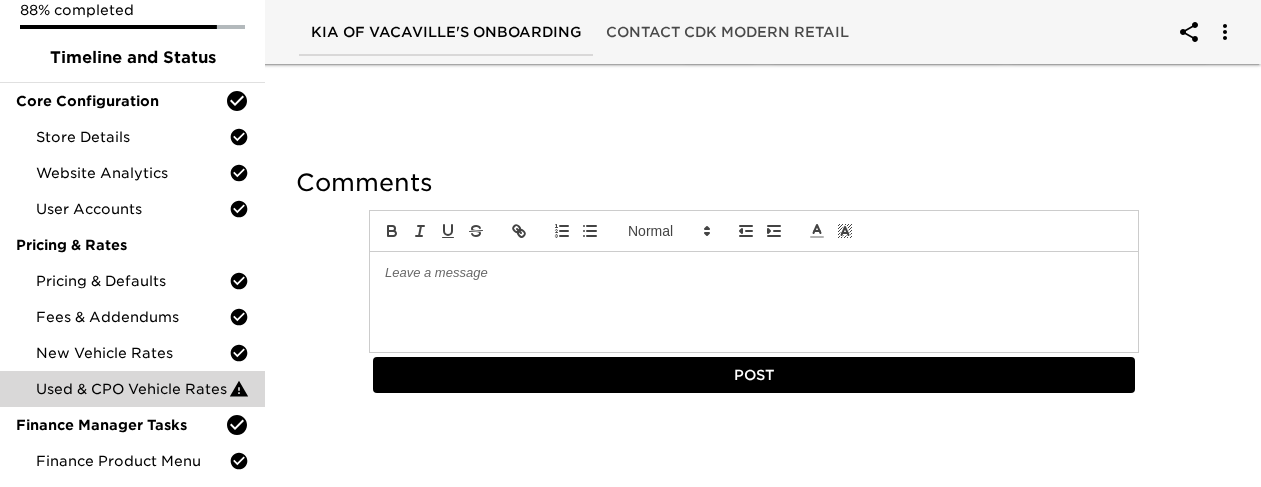 scroll, scrollTop: 981, scrollLeft: 0, axis: vertical 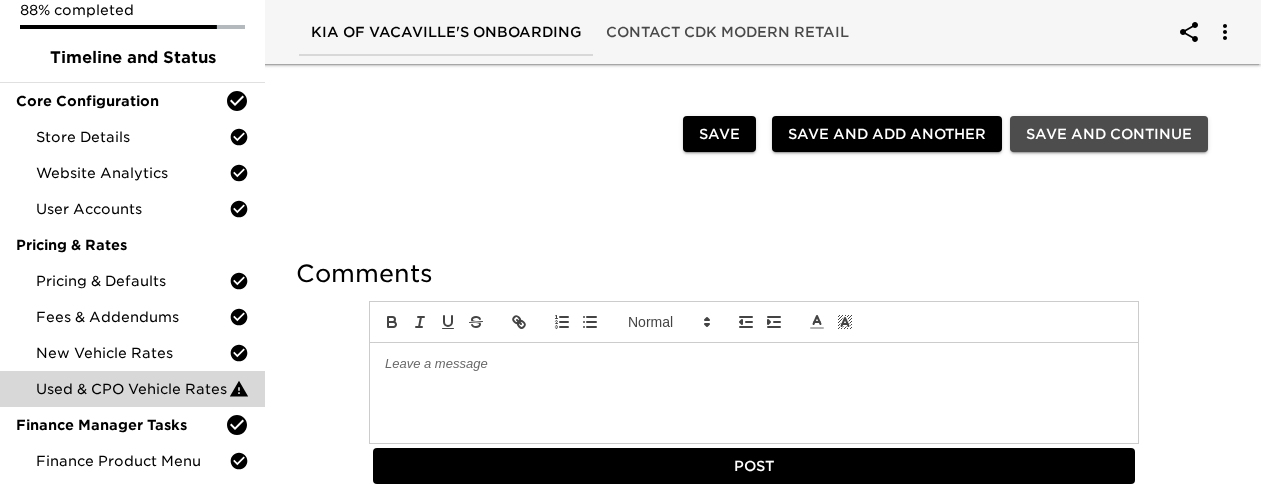click on "Save and Continue" at bounding box center [1109, 134] 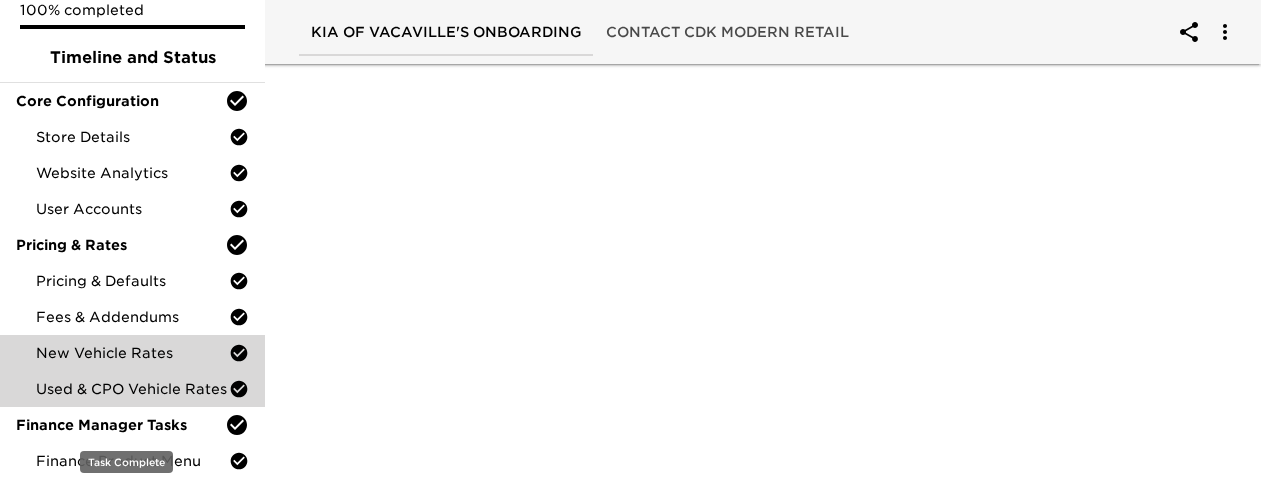 scroll, scrollTop: 828, scrollLeft: 0, axis: vertical 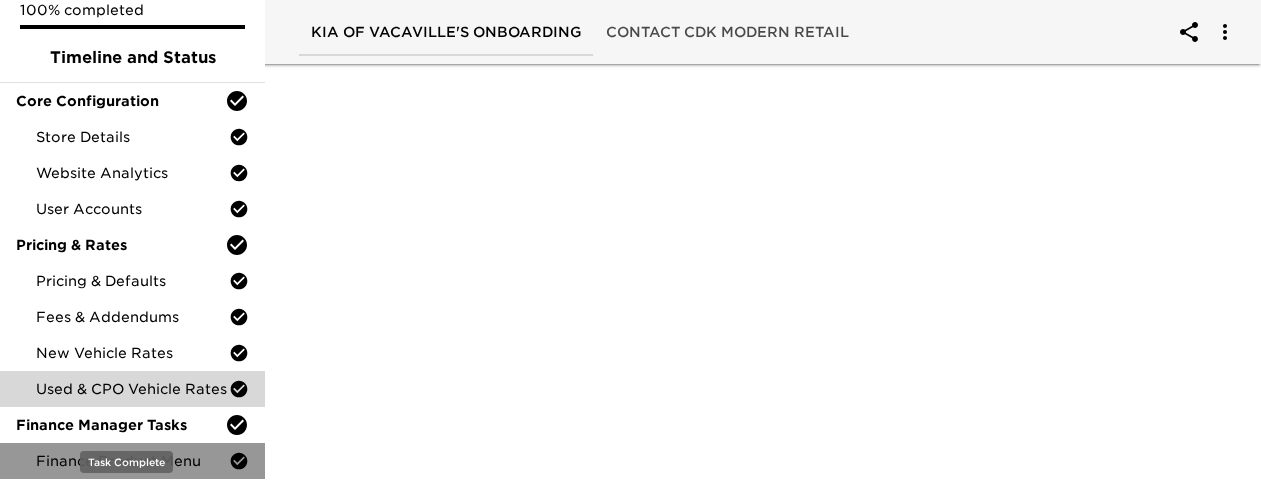 click on "Finance Product Menu" at bounding box center [132, 461] 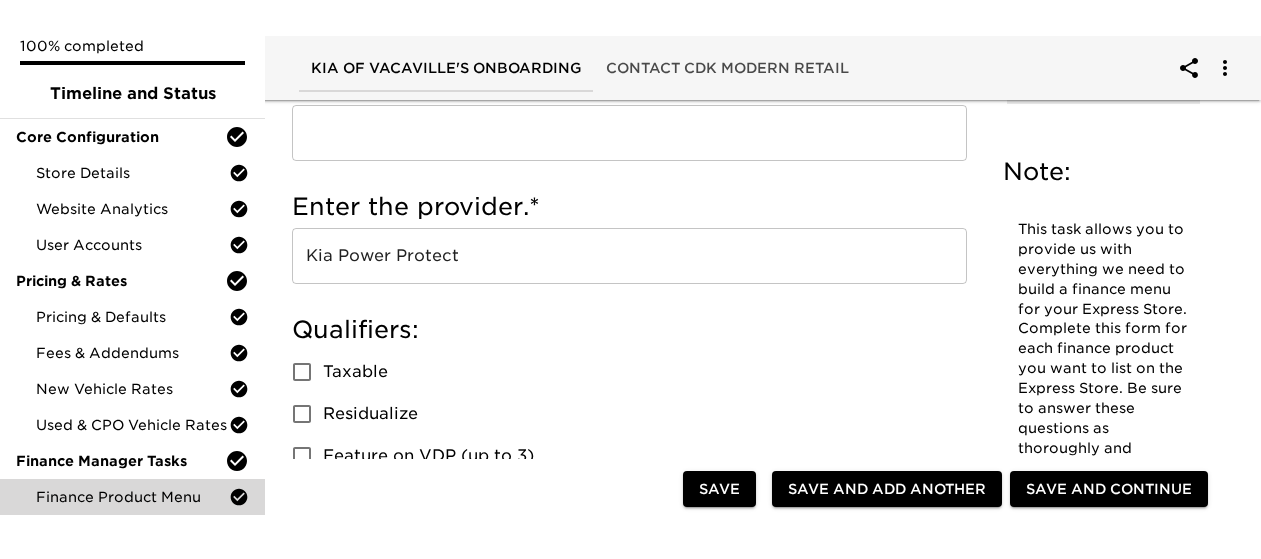 scroll, scrollTop: 0, scrollLeft: 0, axis: both 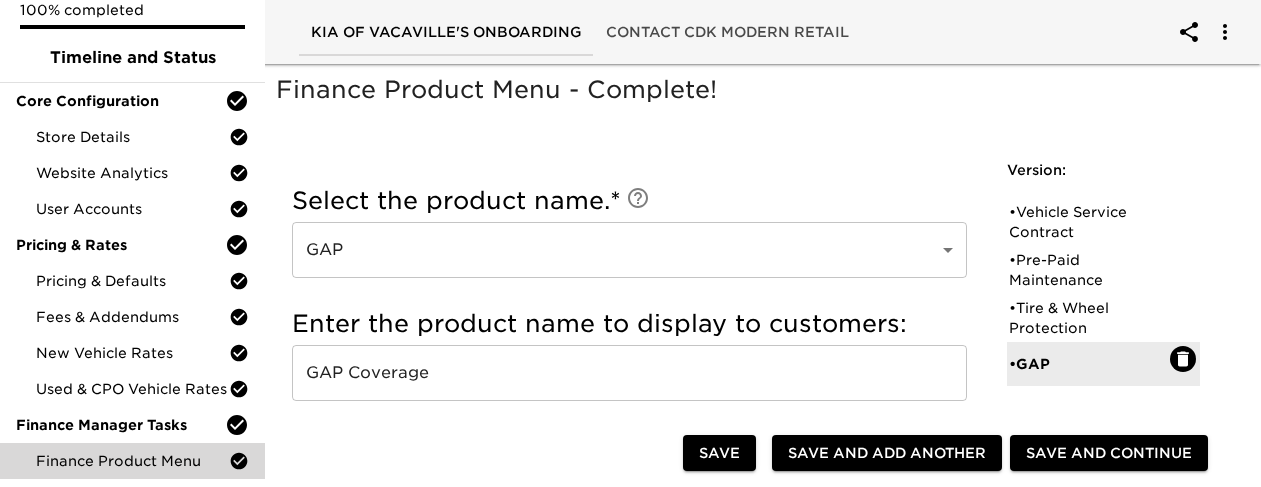 click on "Contact CDK Modern Retail" at bounding box center [727, 32] 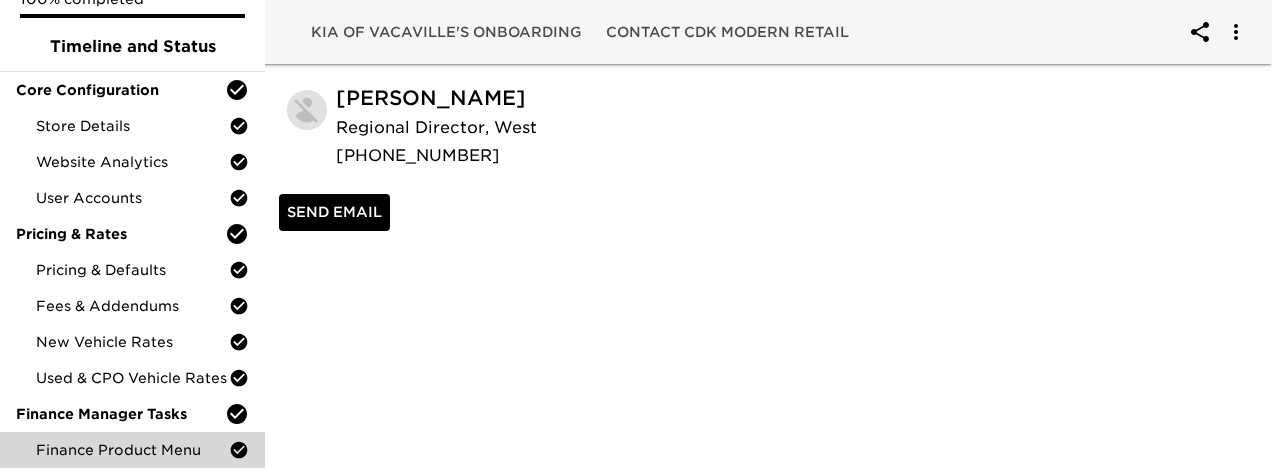 click on "Kia of Vacaville's Onboarding" at bounding box center [446, 32] 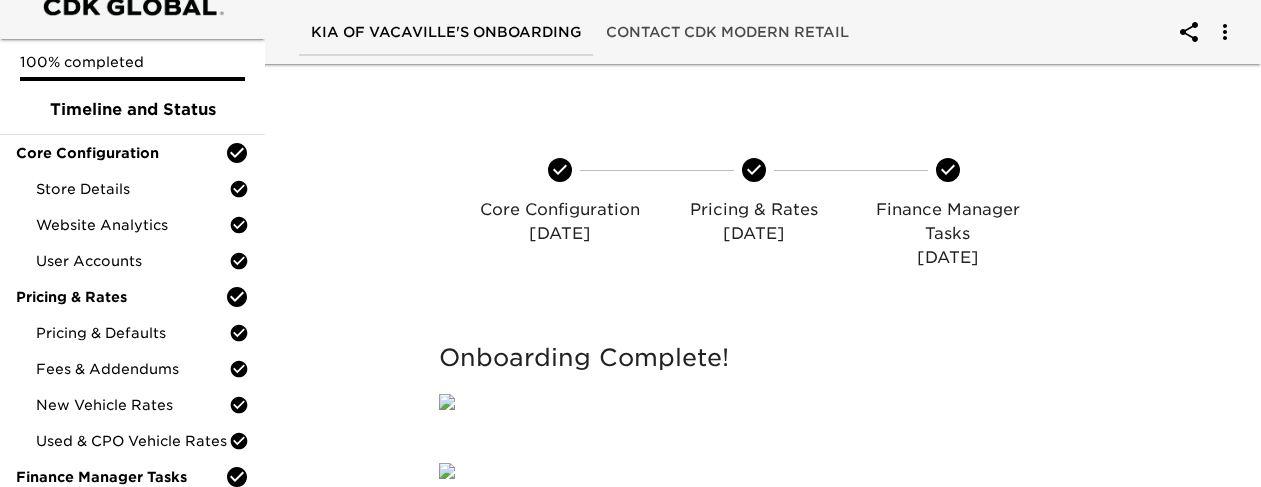 scroll, scrollTop: 97, scrollLeft: 0, axis: vertical 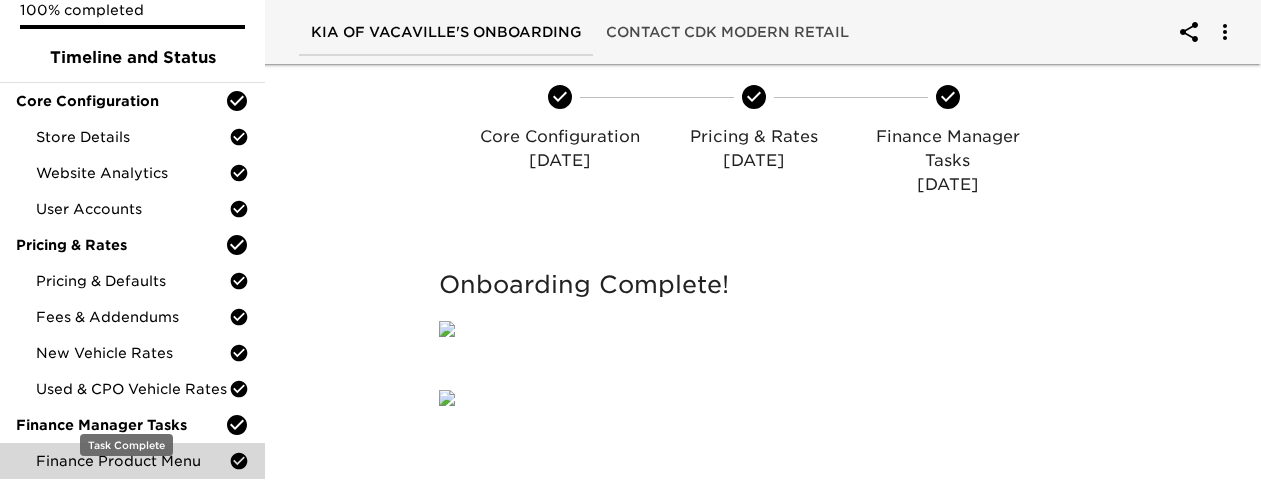 click on "Finance Product Menu" at bounding box center (132, 461) 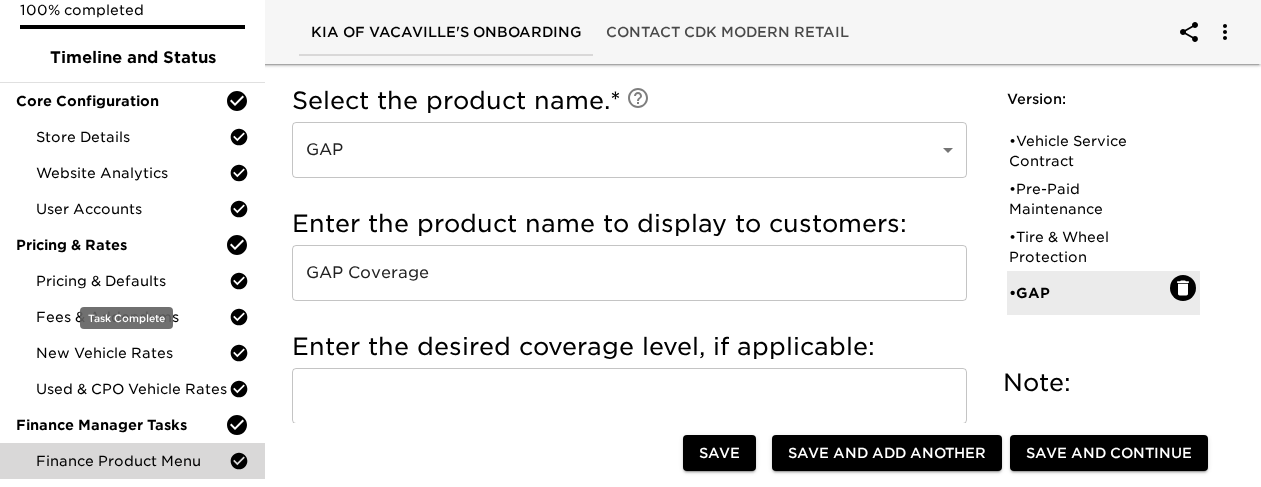 scroll, scrollTop: 0, scrollLeft: 0, axis: both 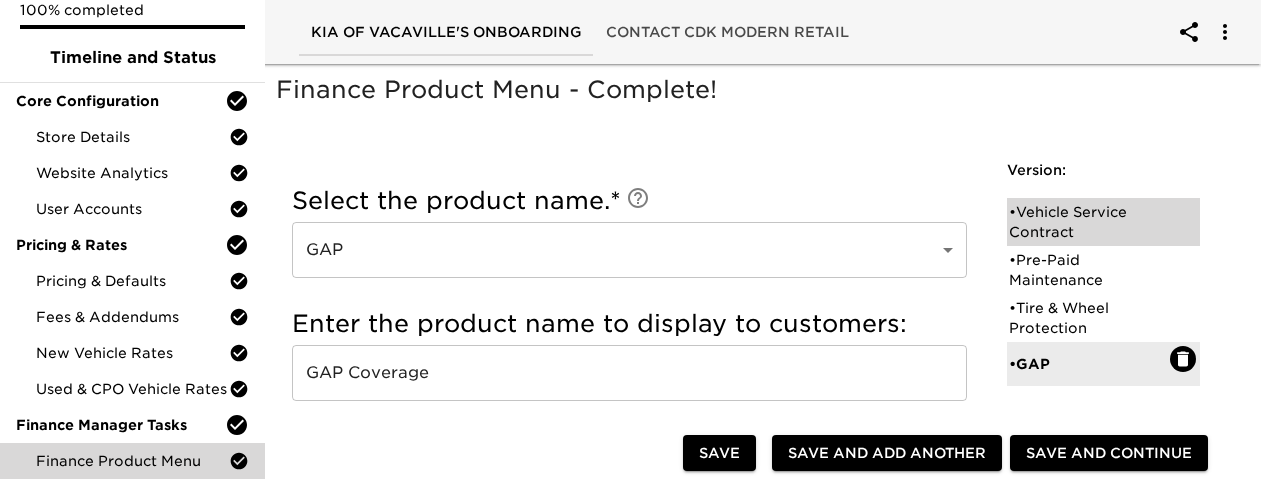 click on "•  Vehicle Service Contract" at bounding box center (1089, 222) 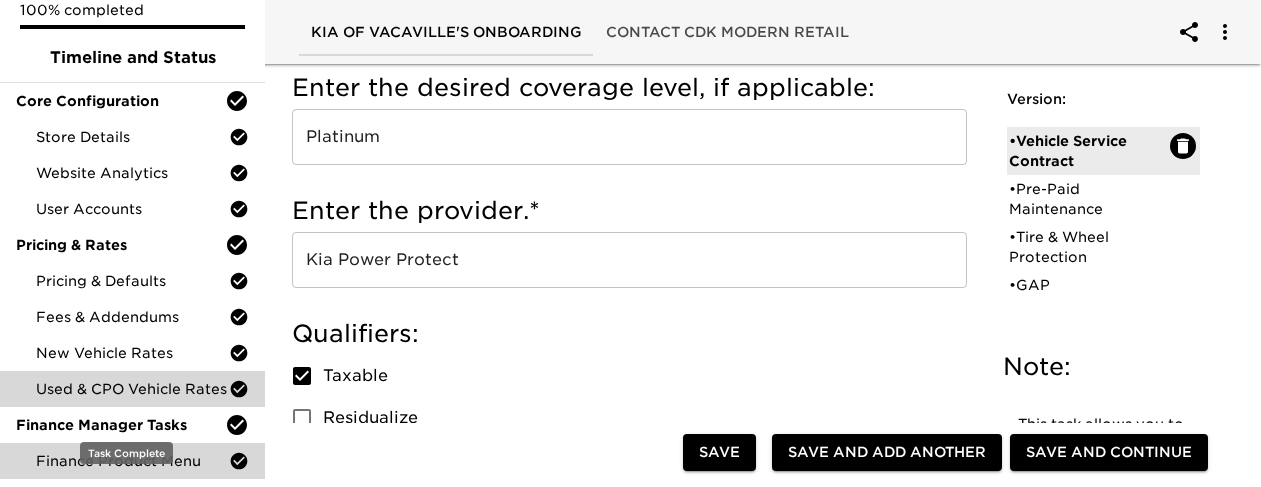 scroll, scrollTop: 400, scrollLeft: 0, axis: vertical 